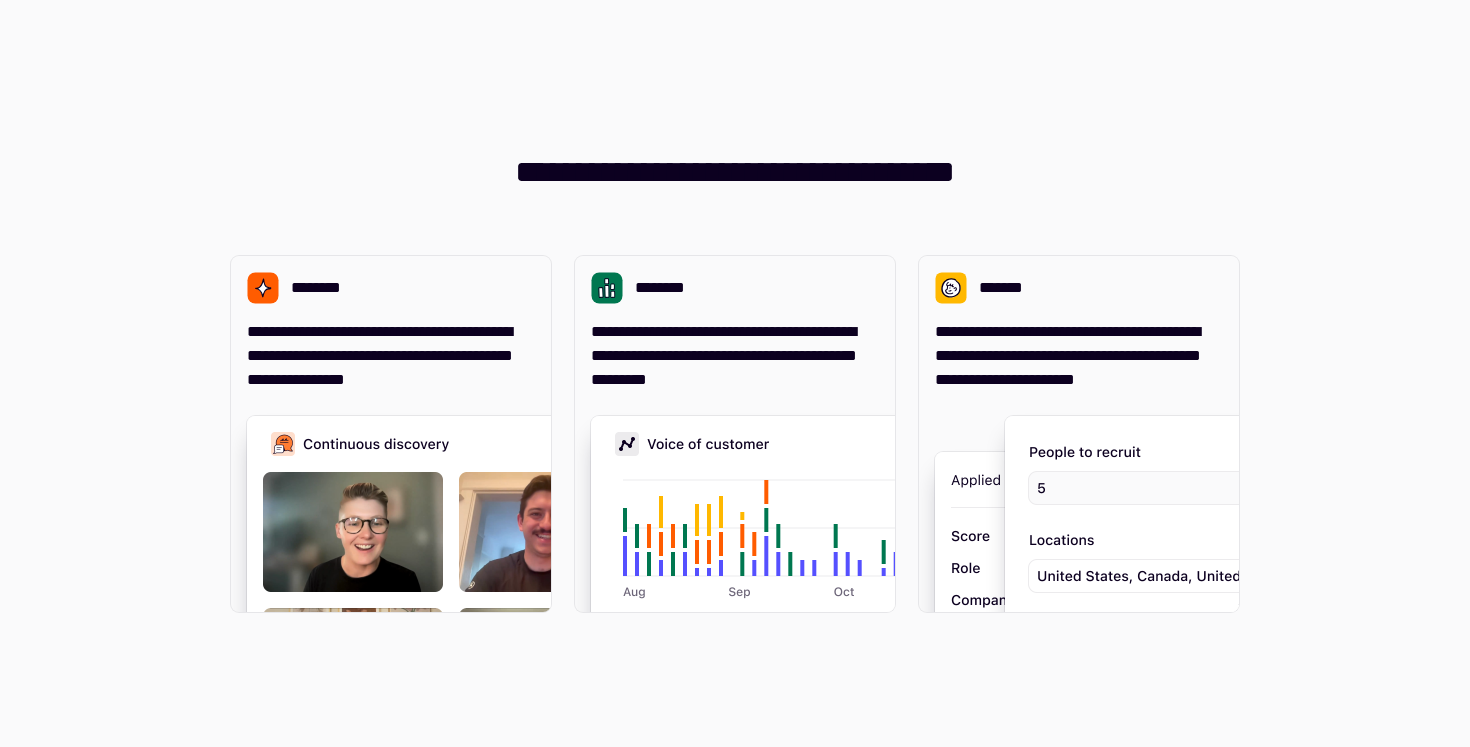 scroll, scrollTop: 0, scrollLeft: 0, axis: both 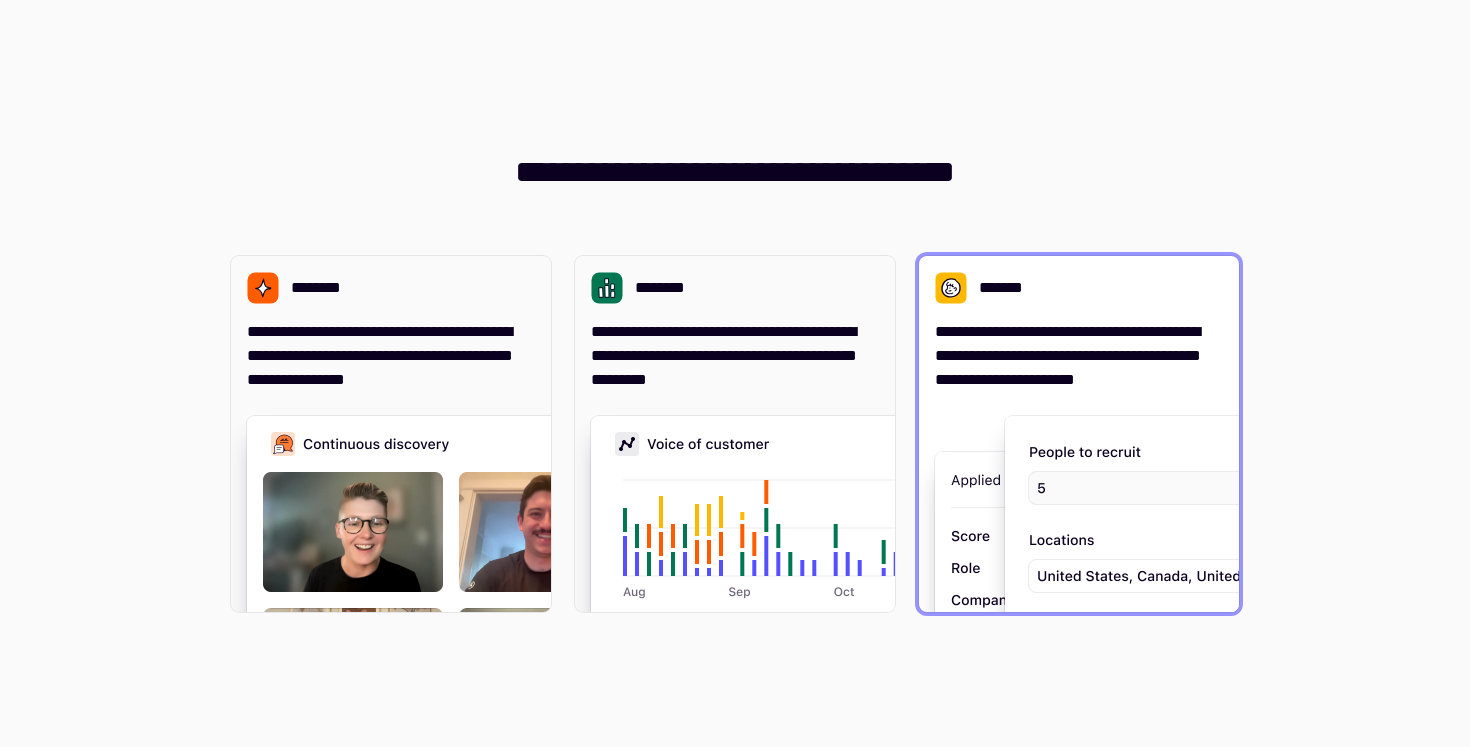 click on "**********" at bounding box center [1079, 356] 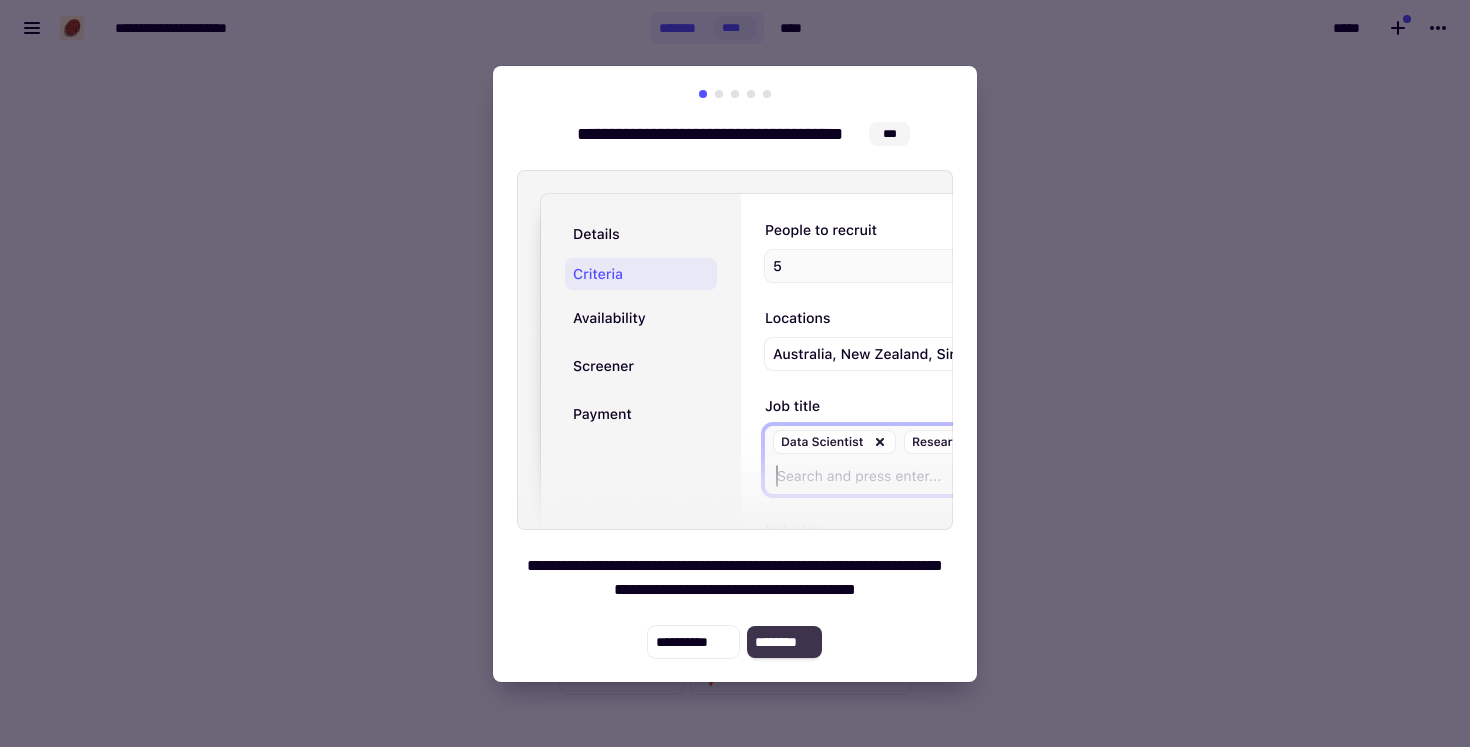 click on "********" 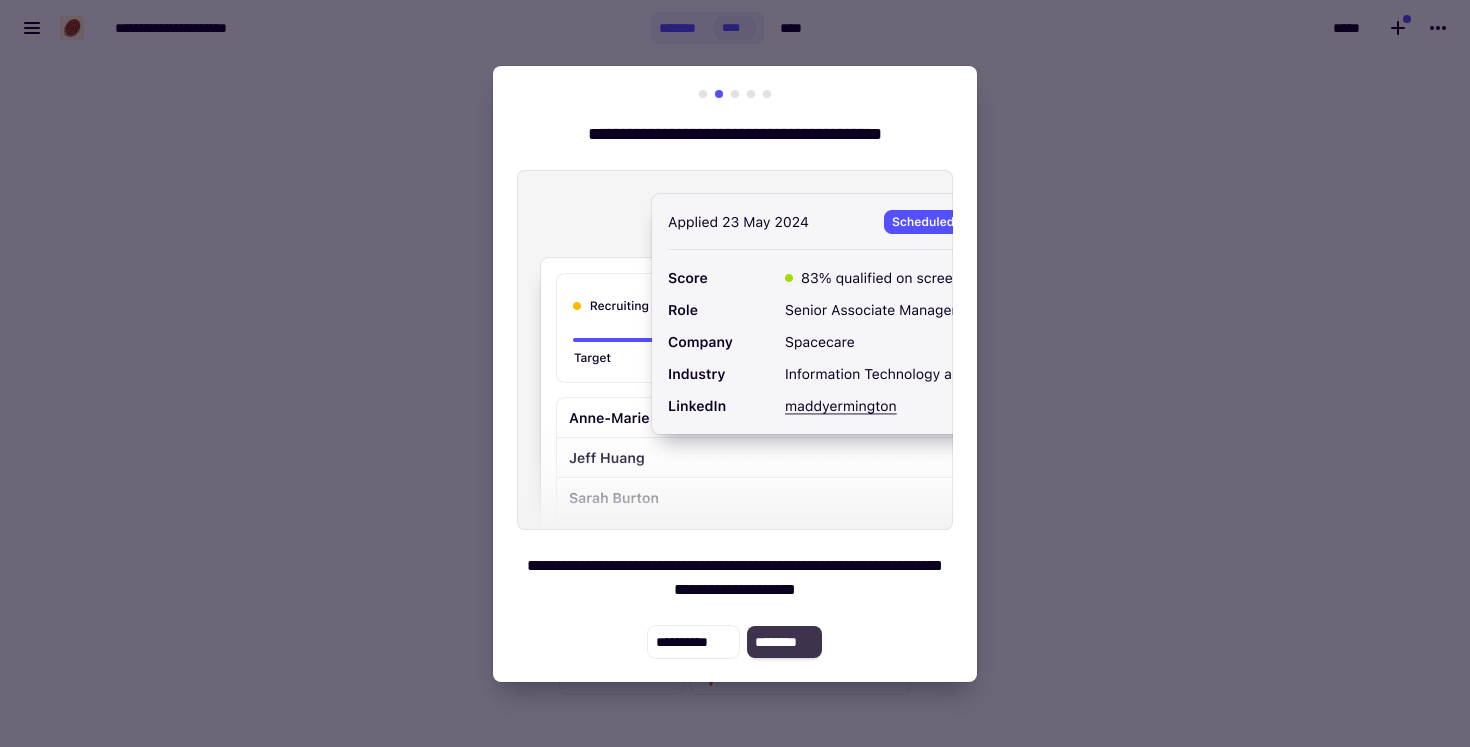 click on "********" 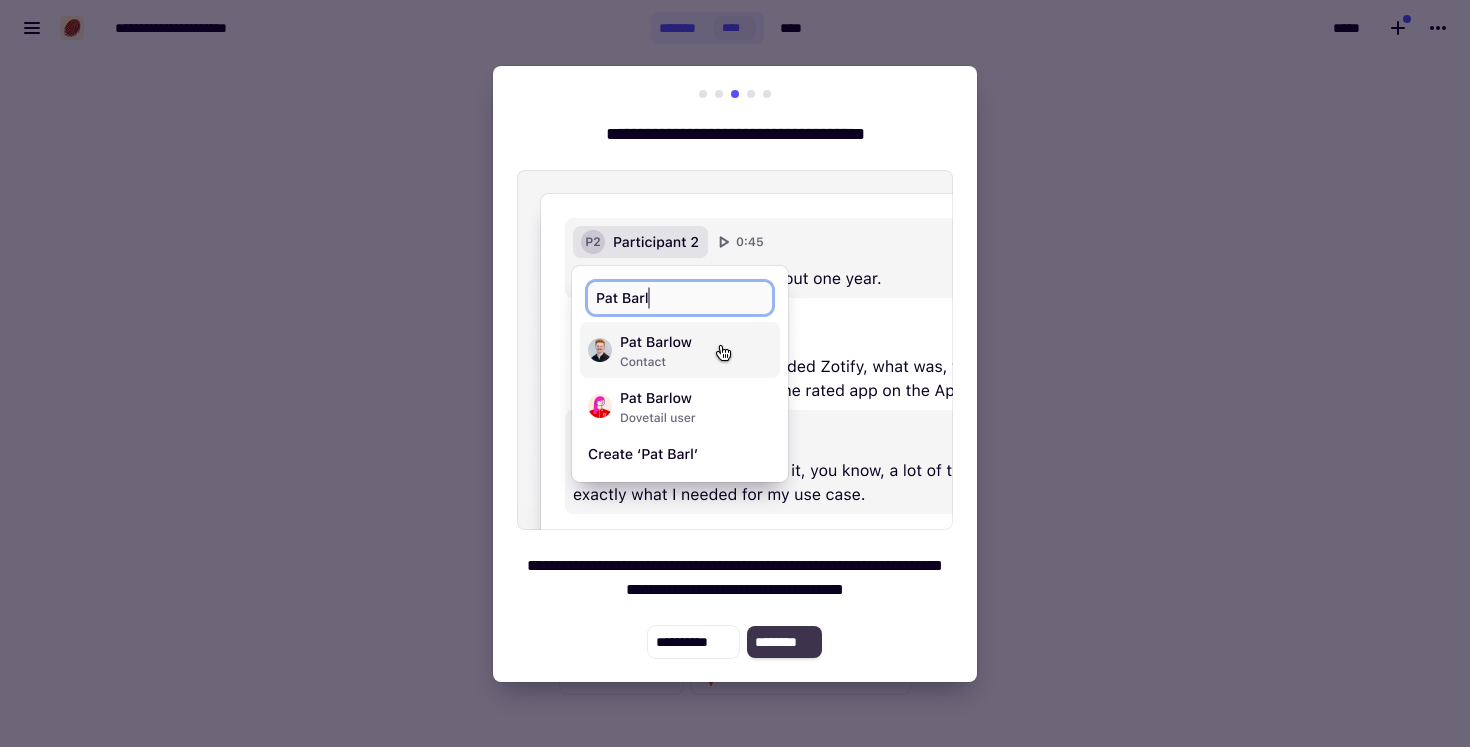 click on "********" 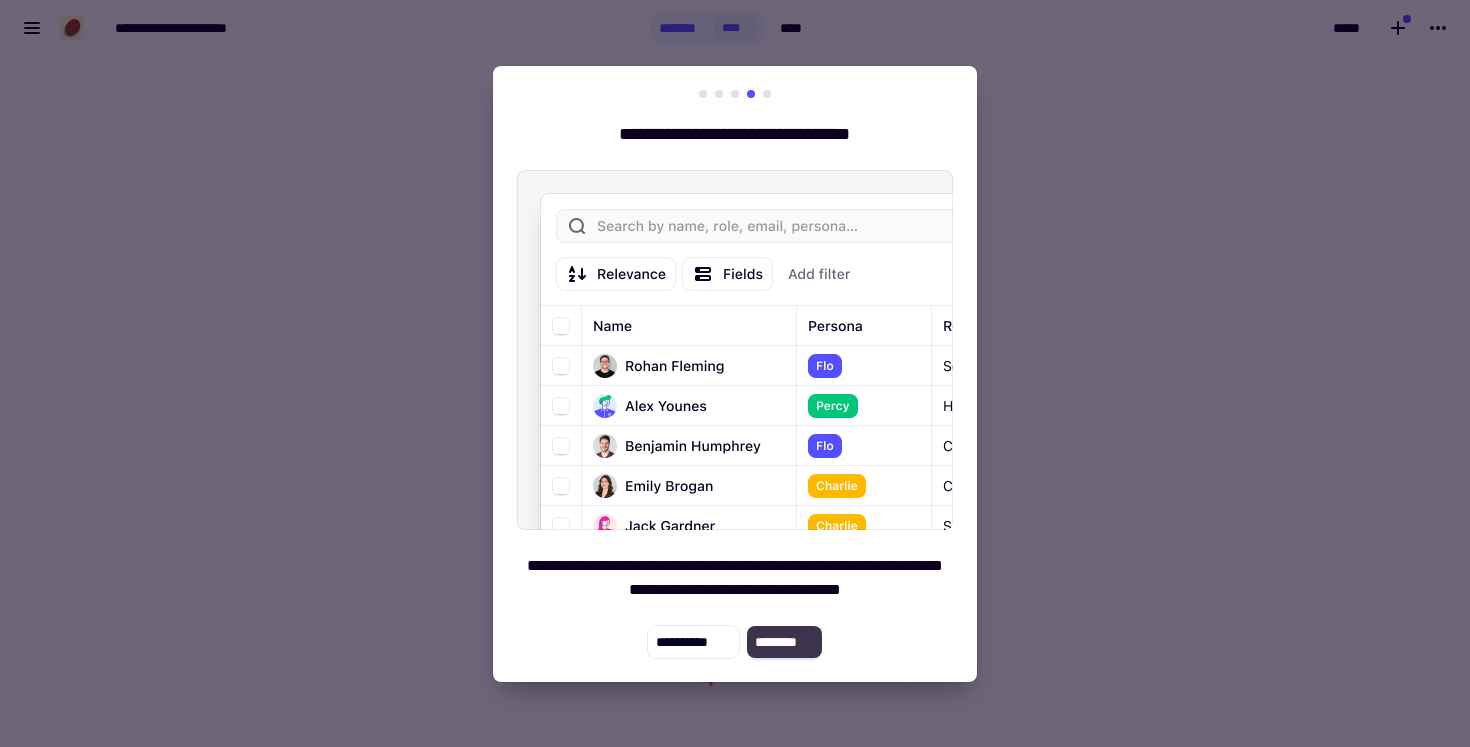 click on "********" 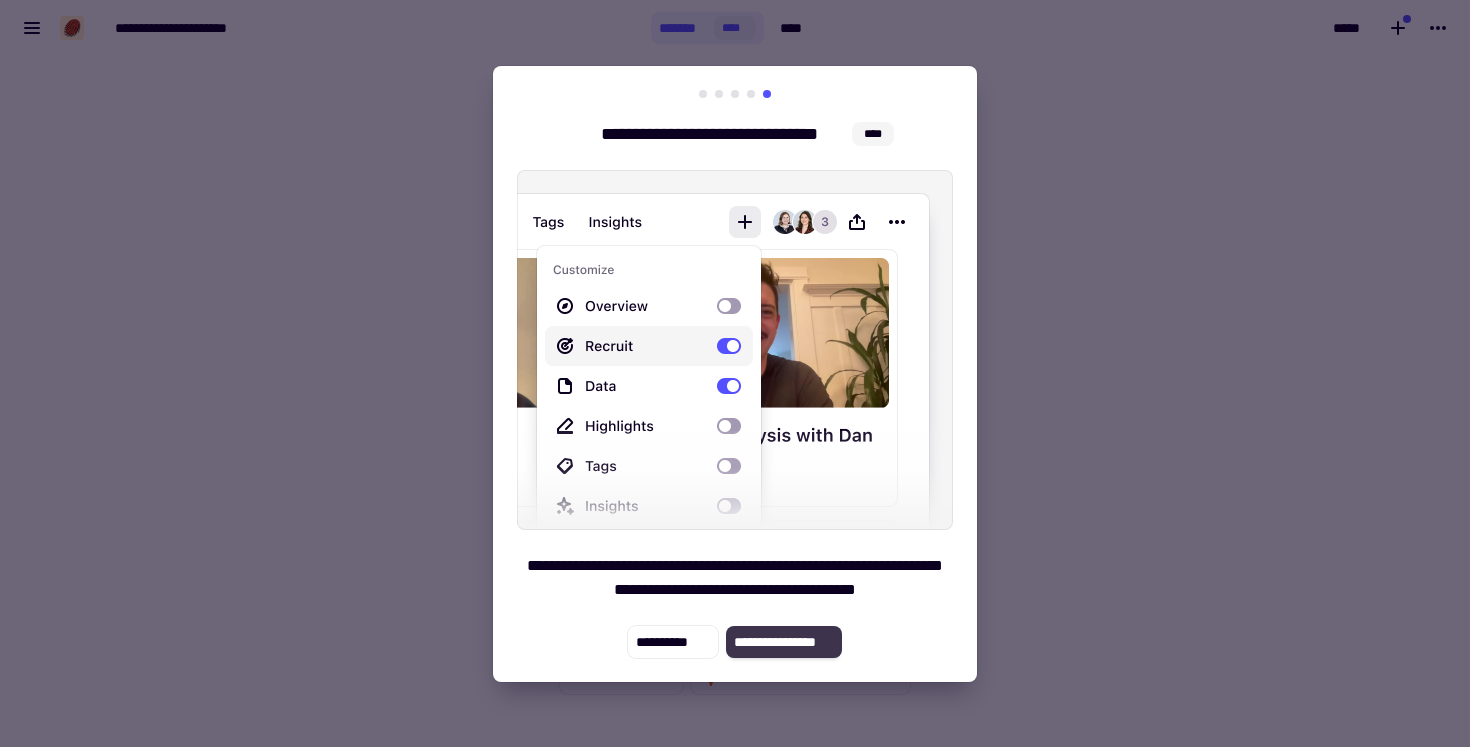 click on "**********" 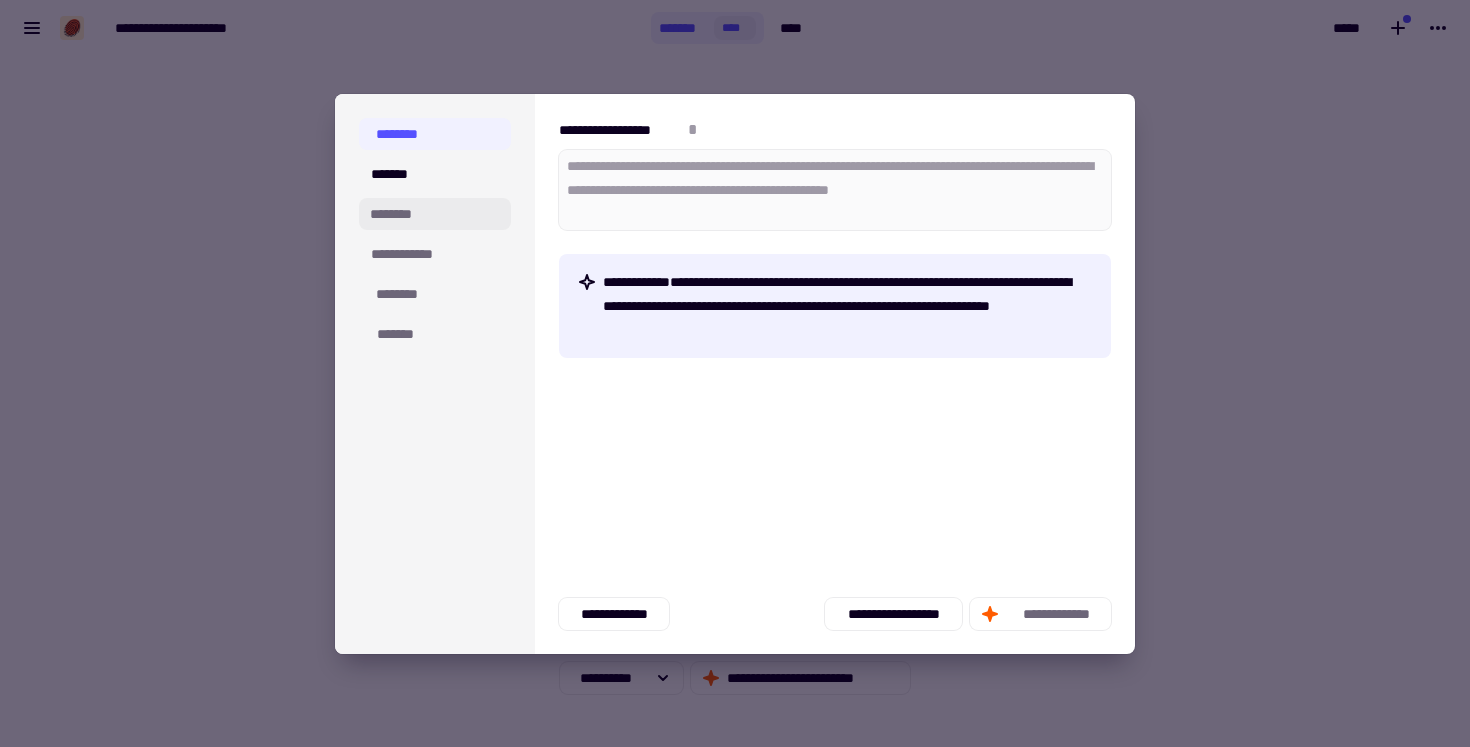 click on "********" 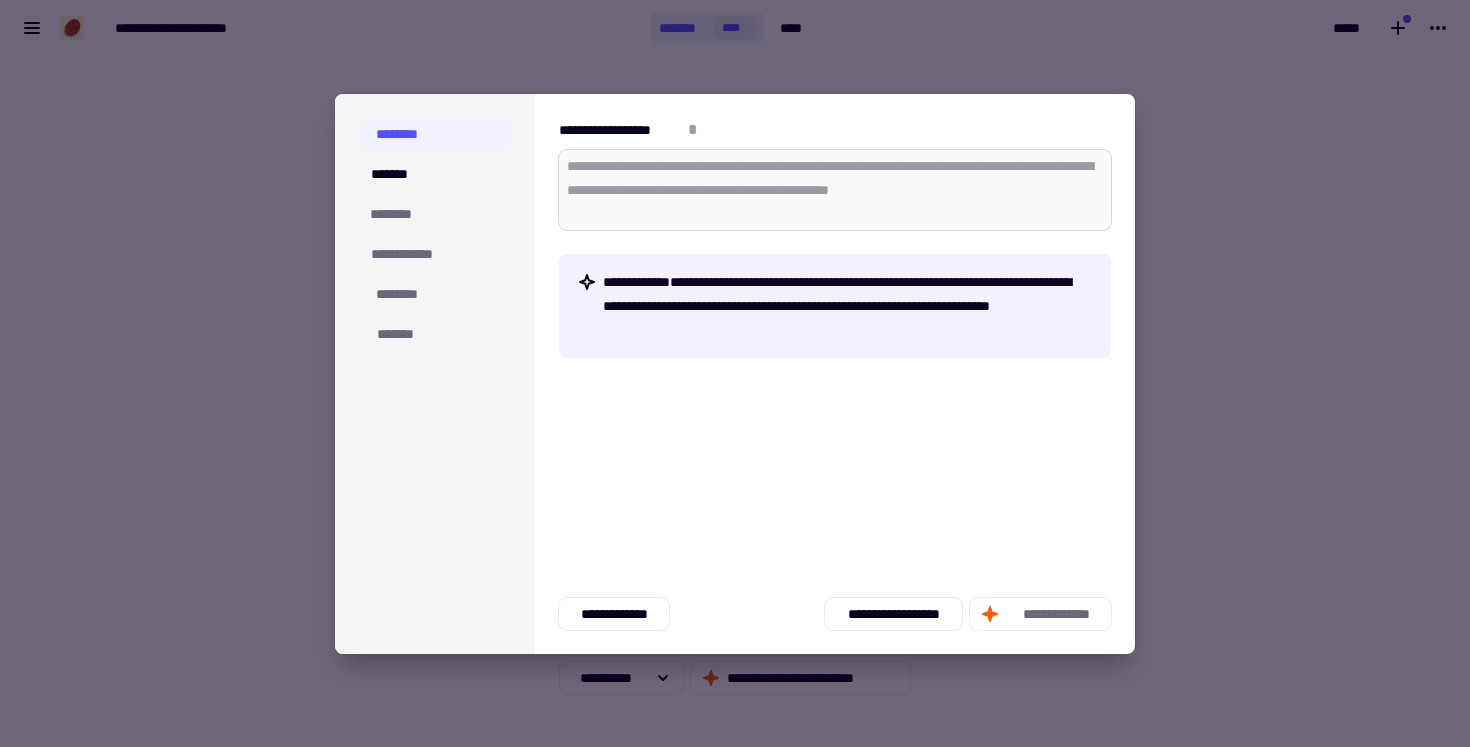 click on "**********" at bounding box center (835, 190) 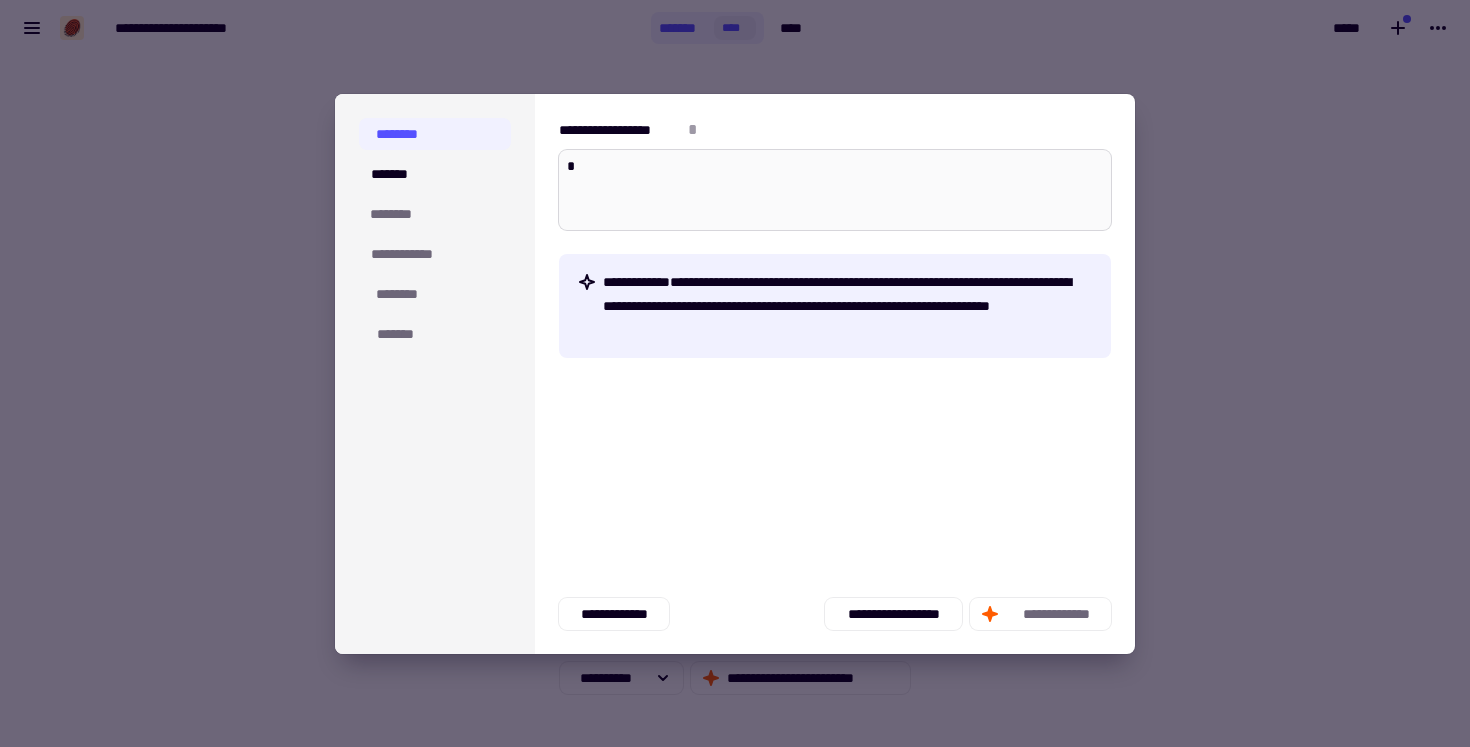 type on "*" 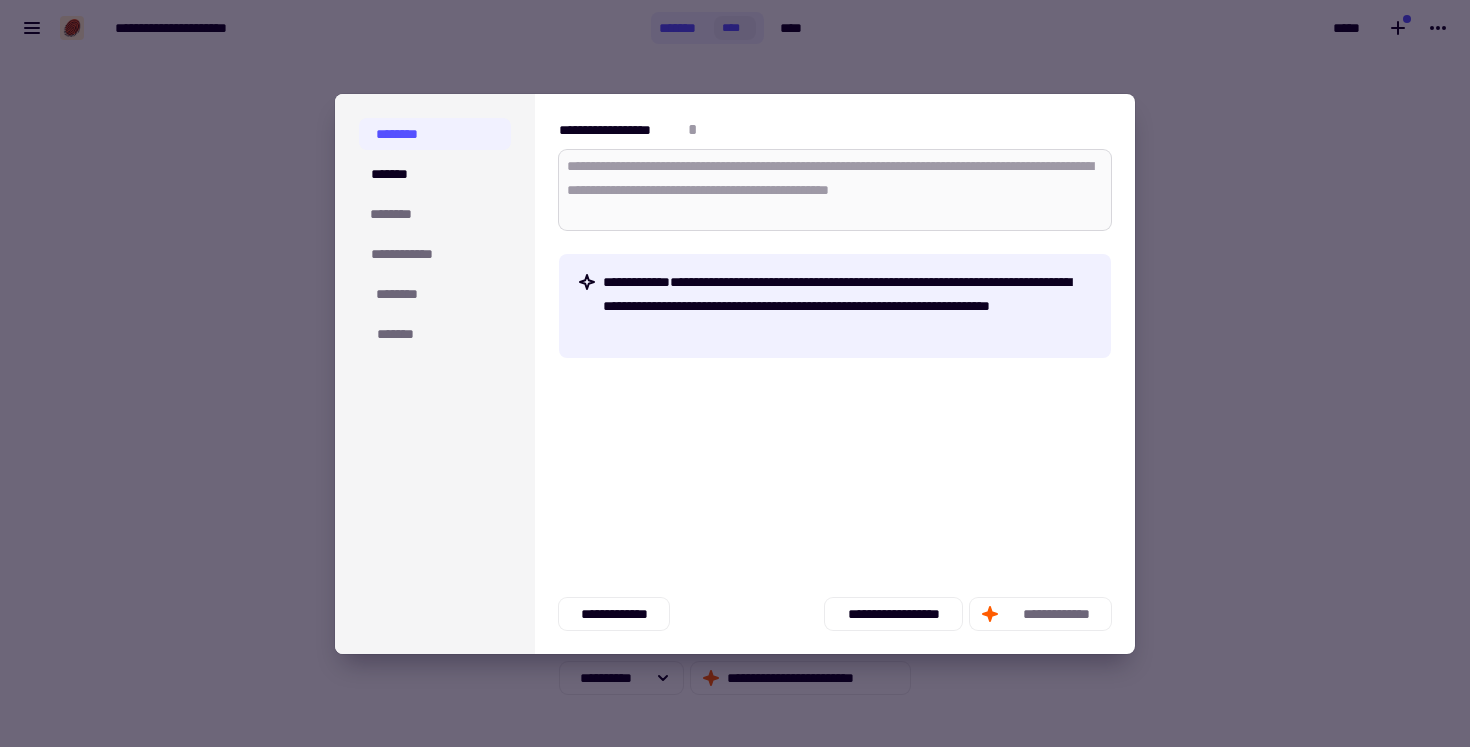type on "*" 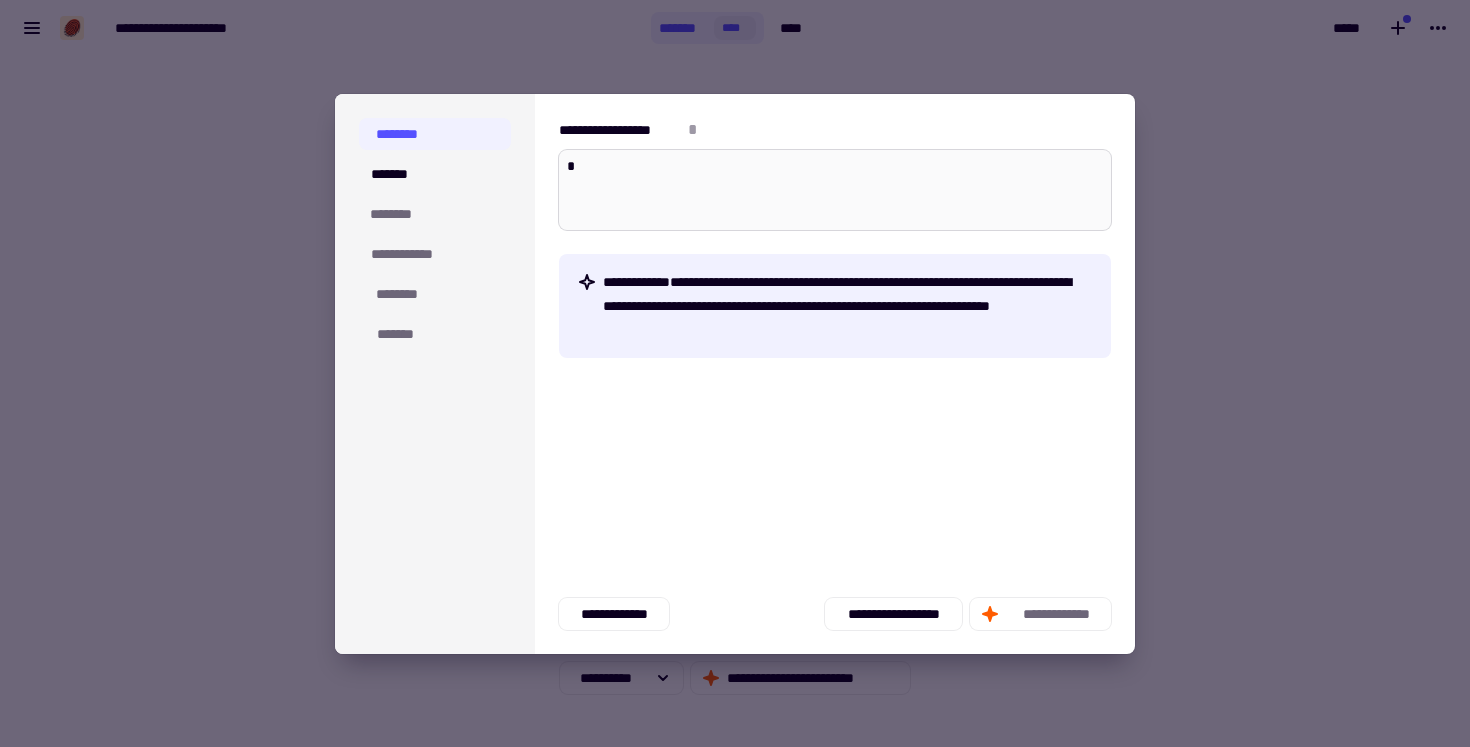 type on "*" 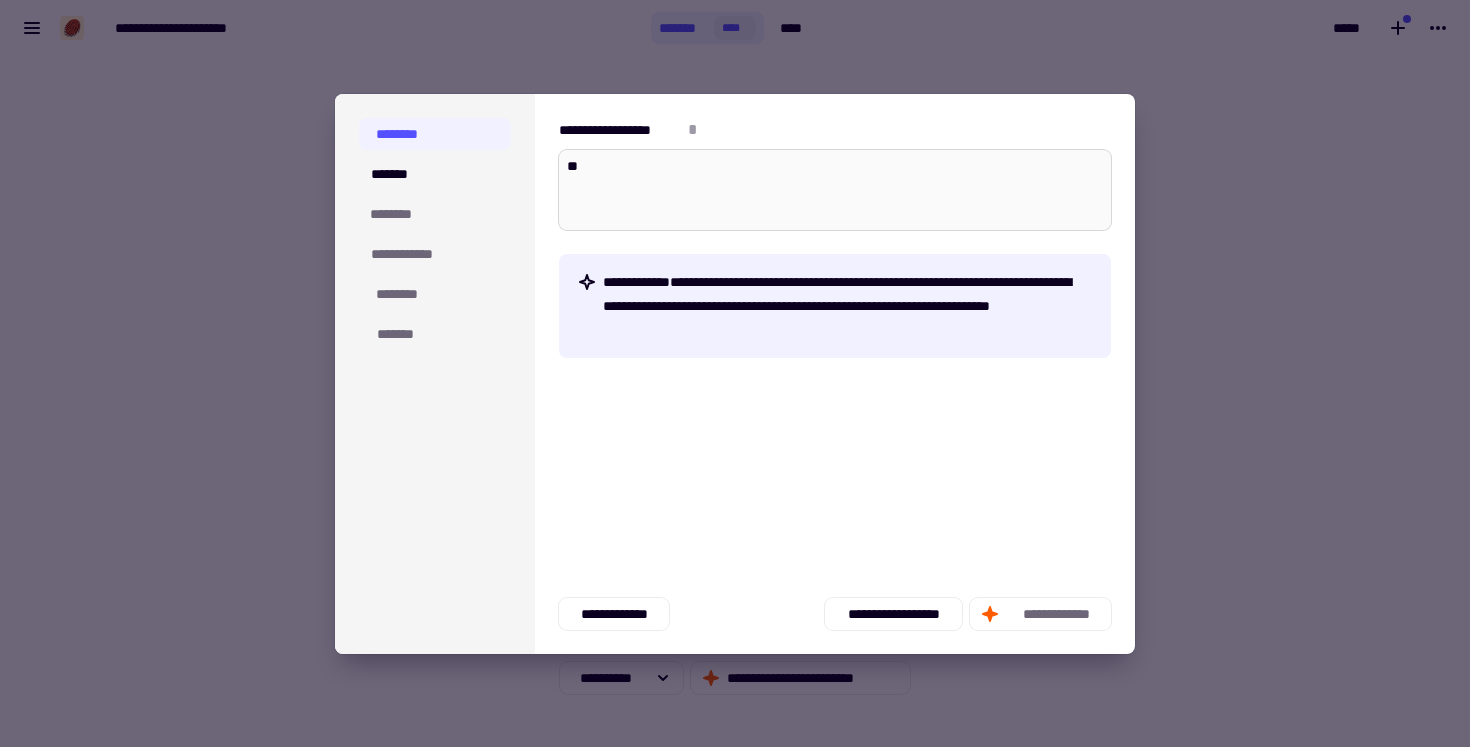 type on "*" 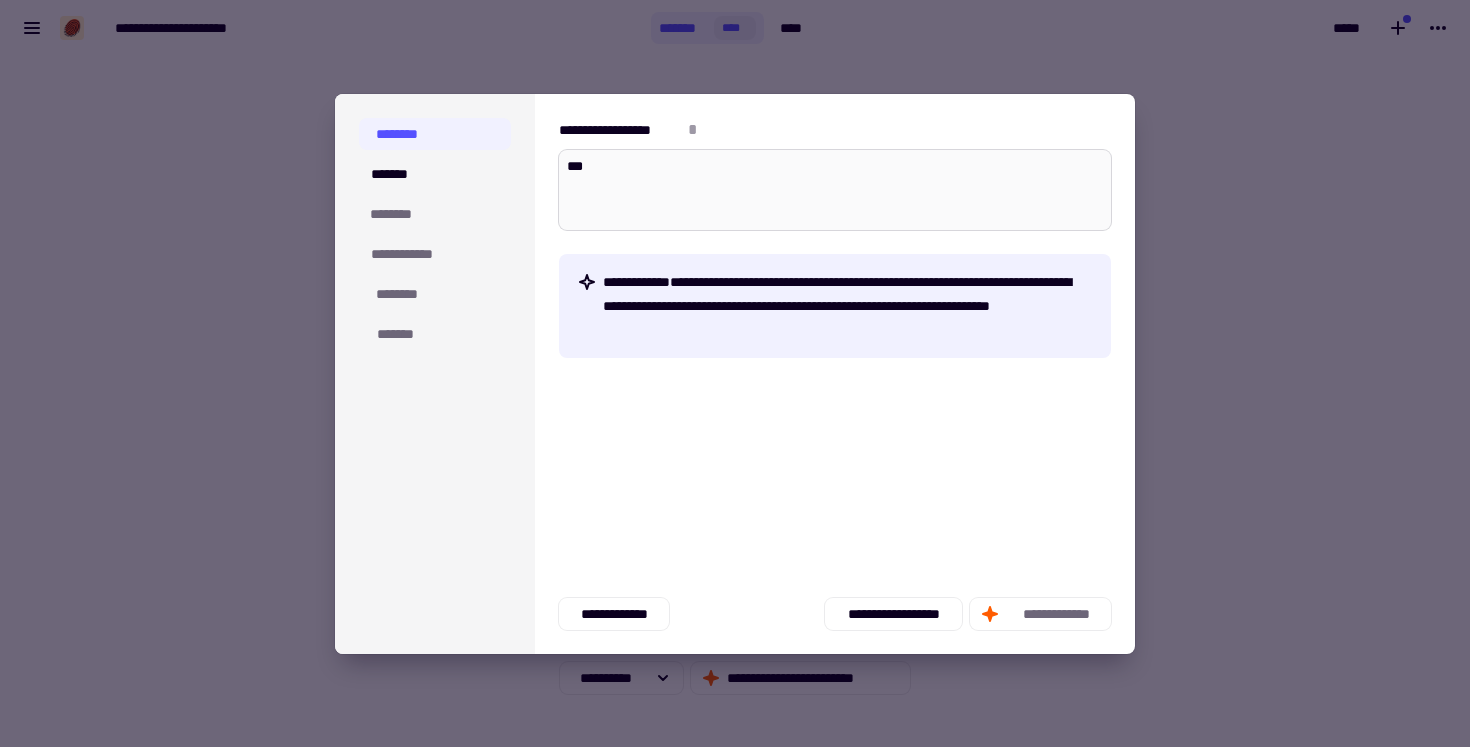 type on "*" 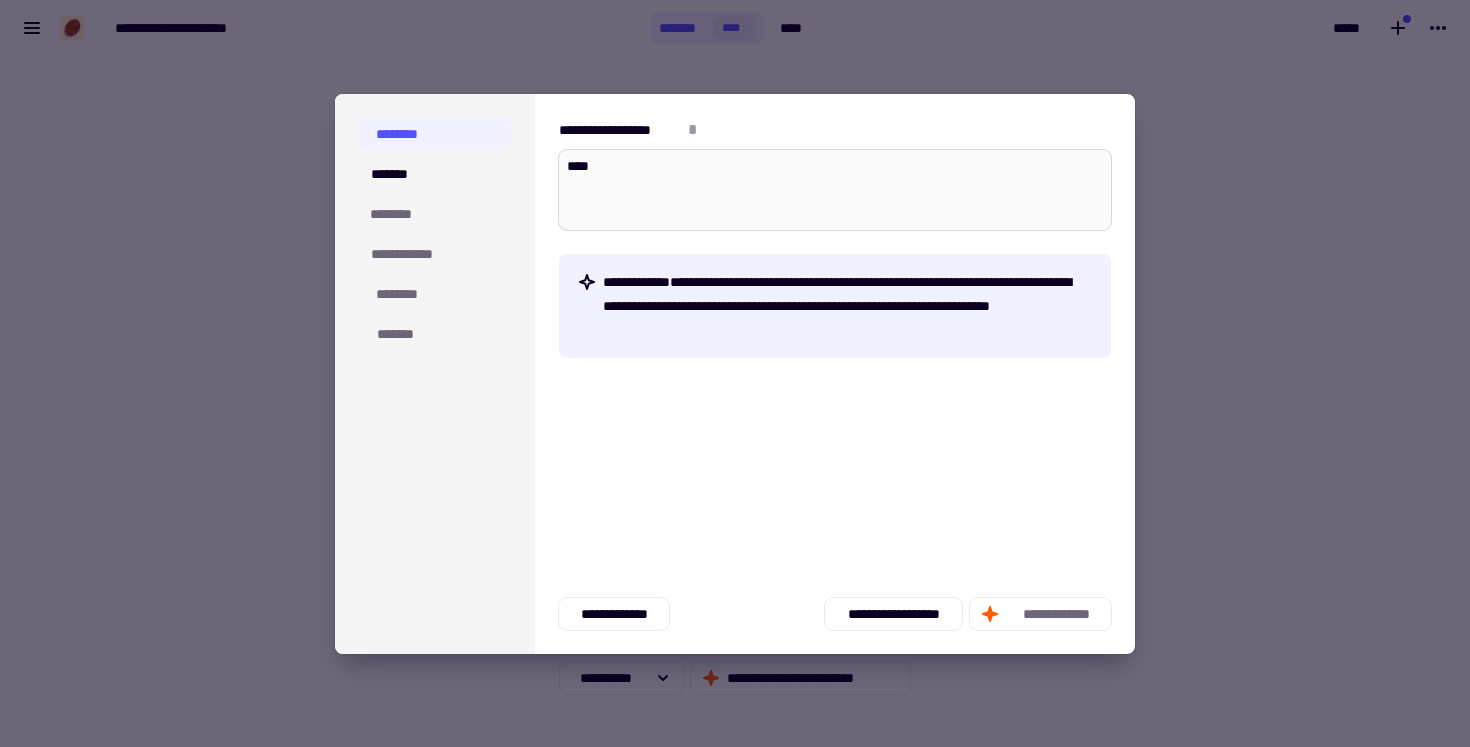 type on "*" 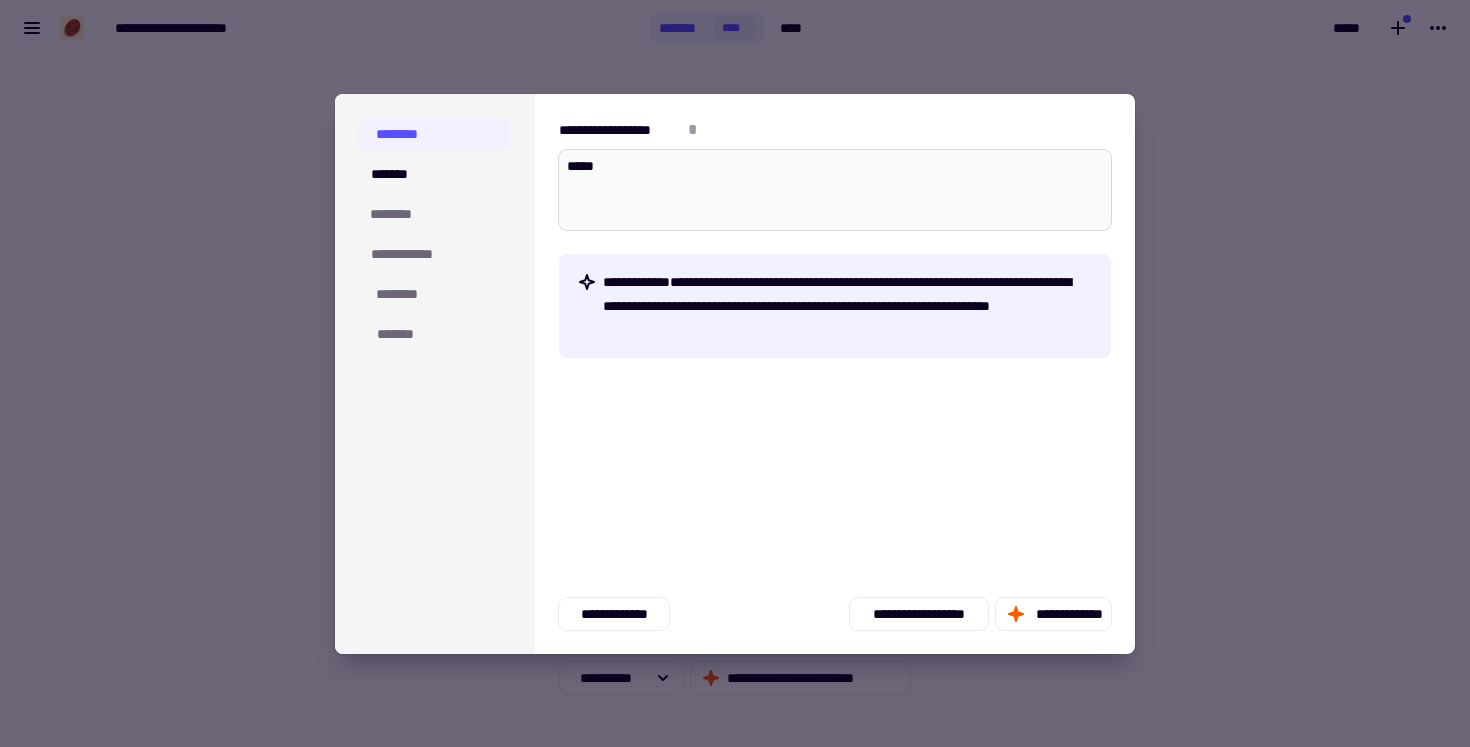 type on "*" 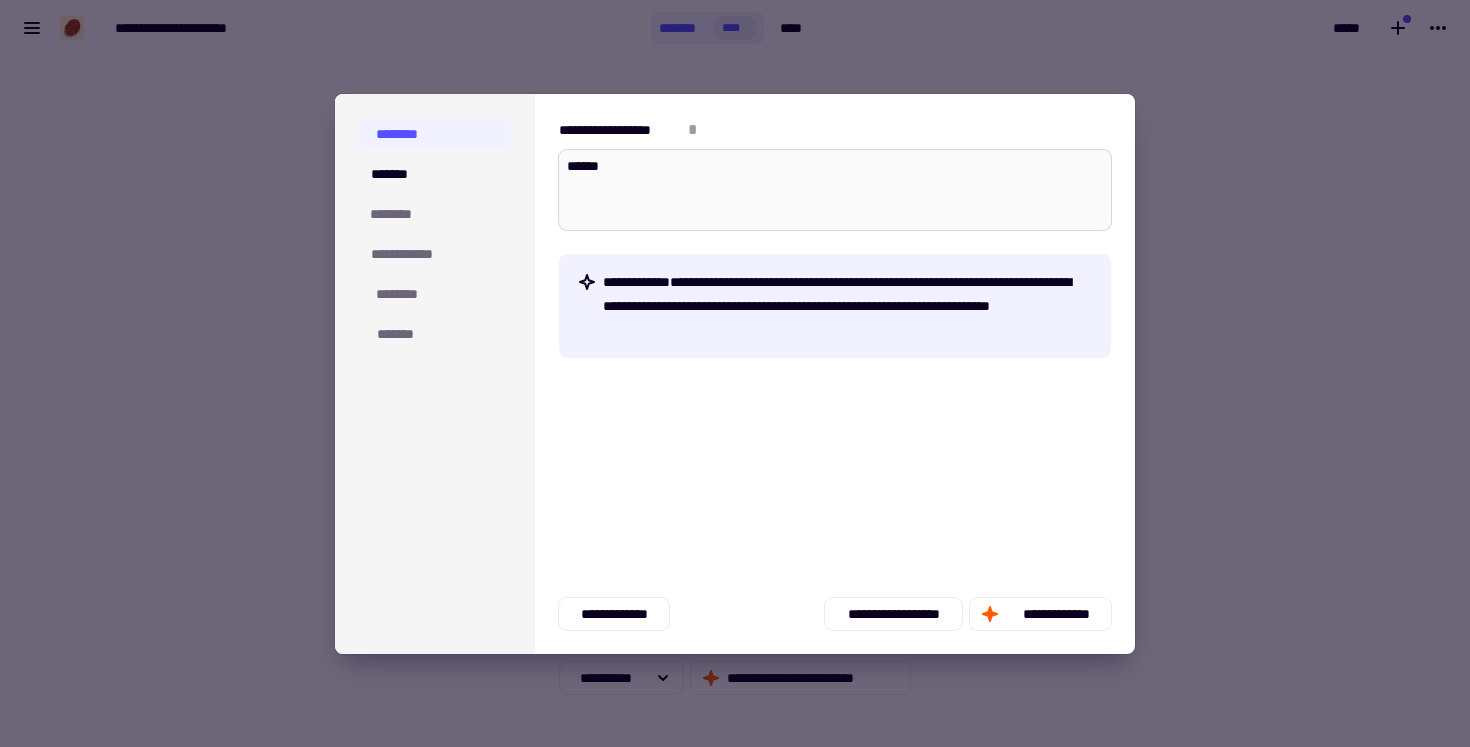 type on "*" 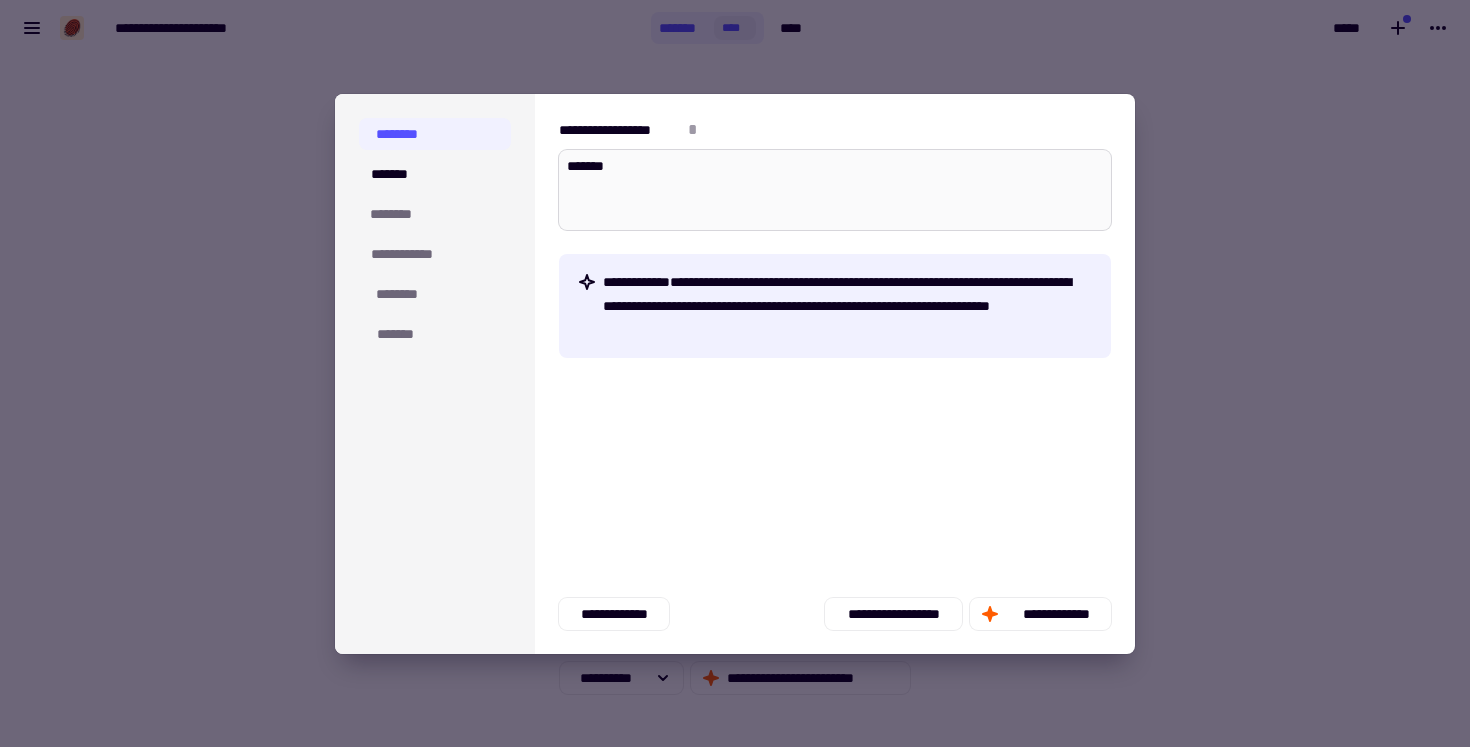type on "*" 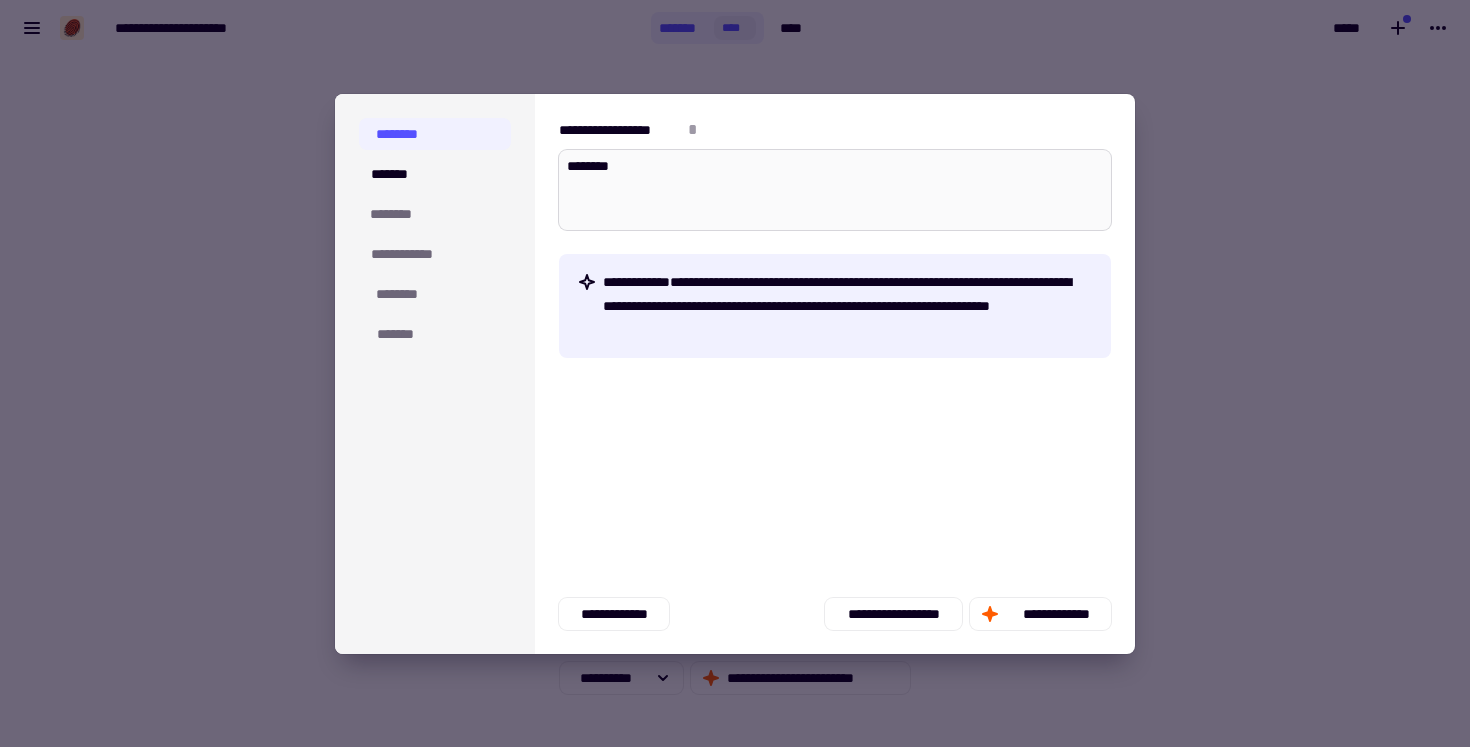 type on "*" 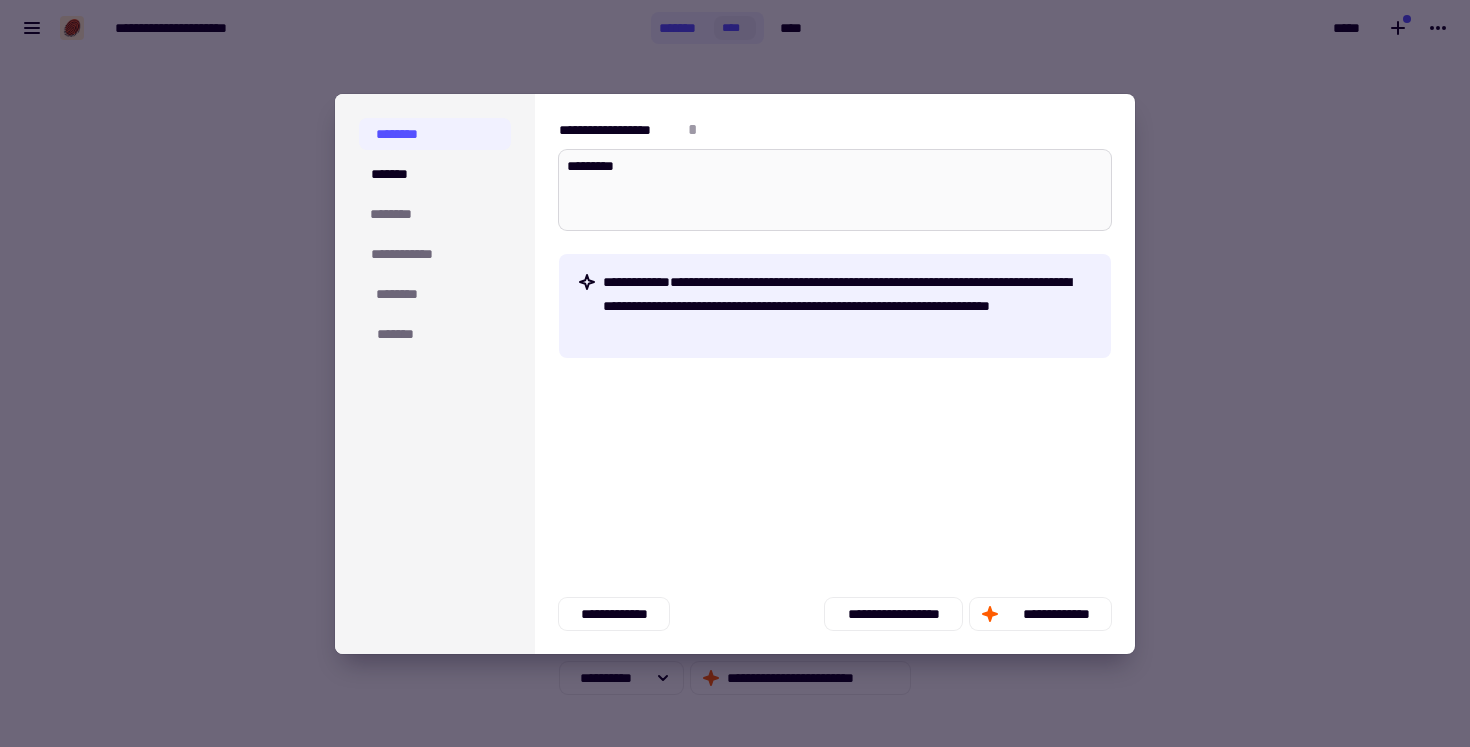 type on "*" 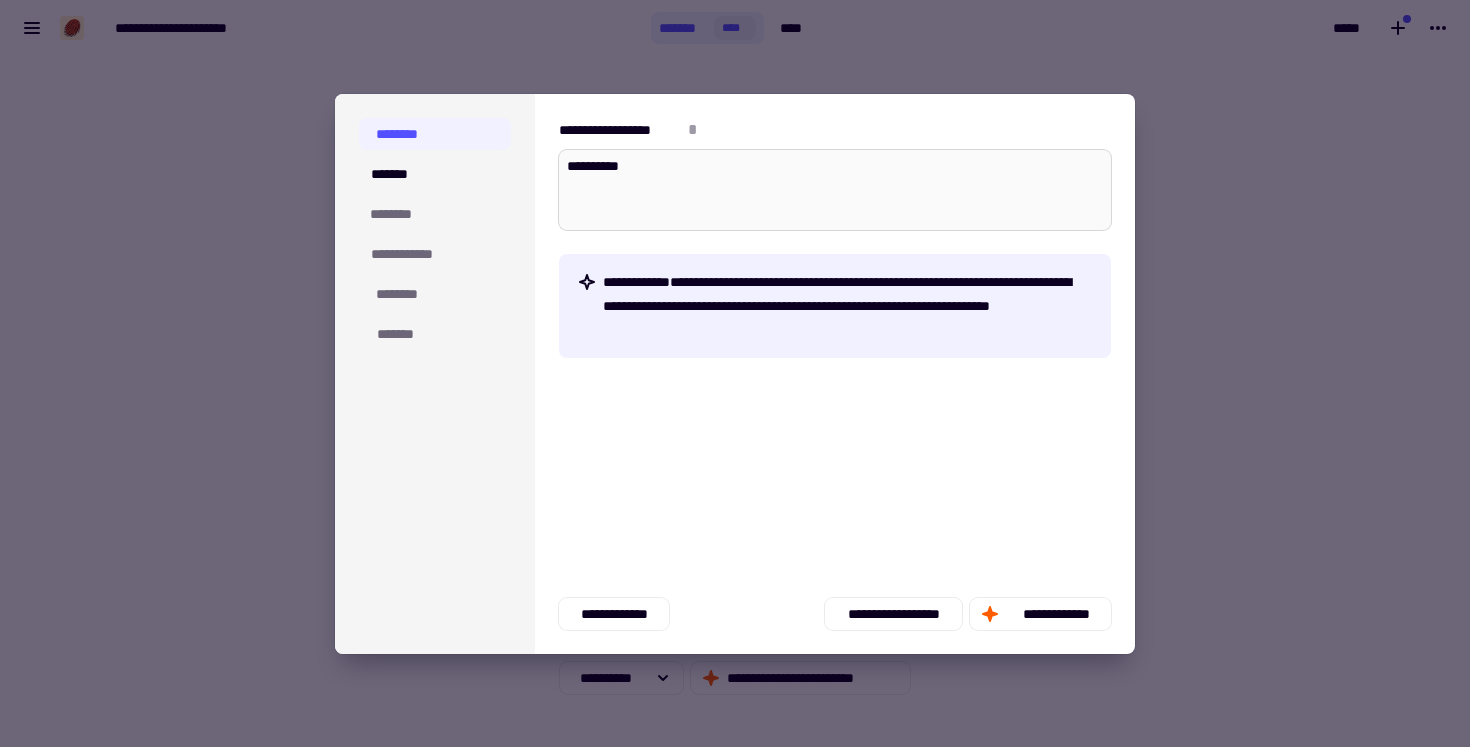 type on "*" 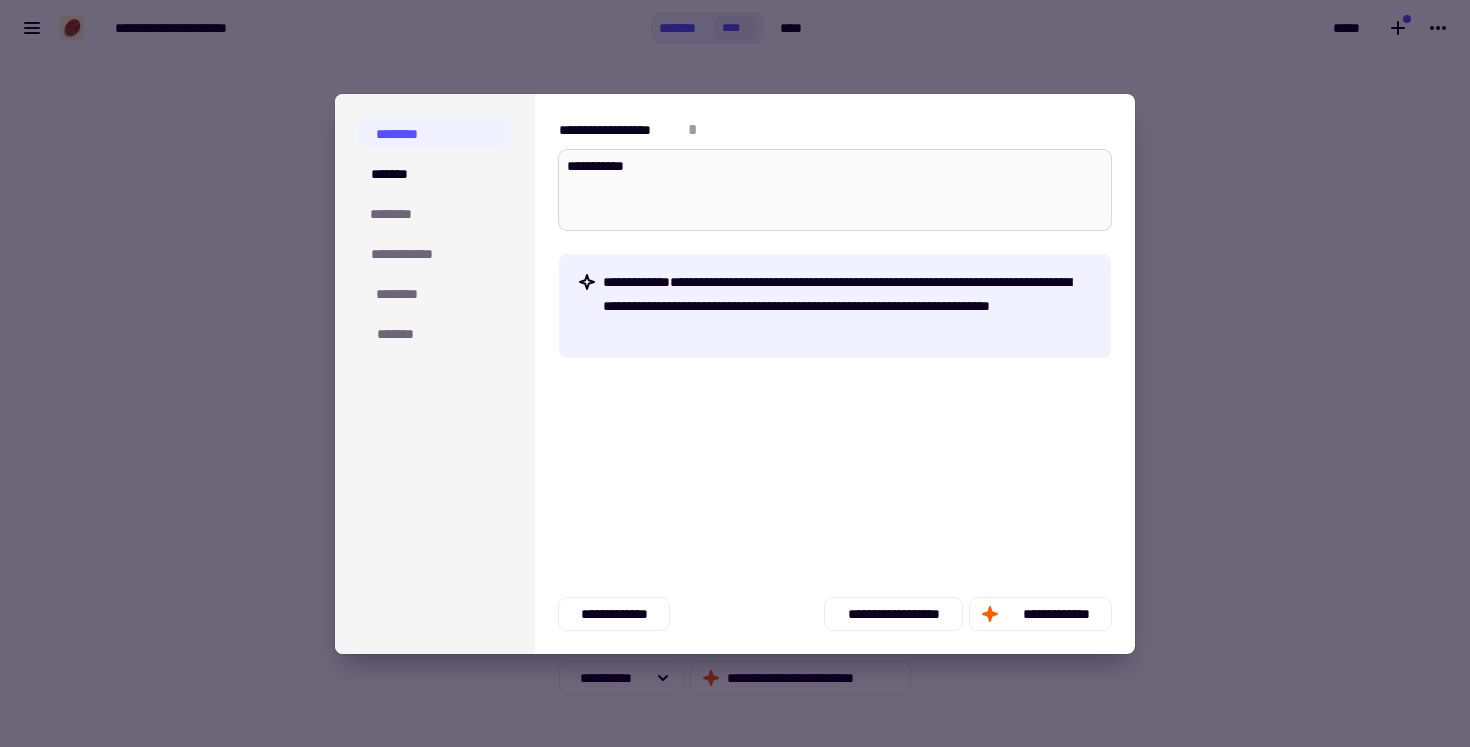 type on "**********" 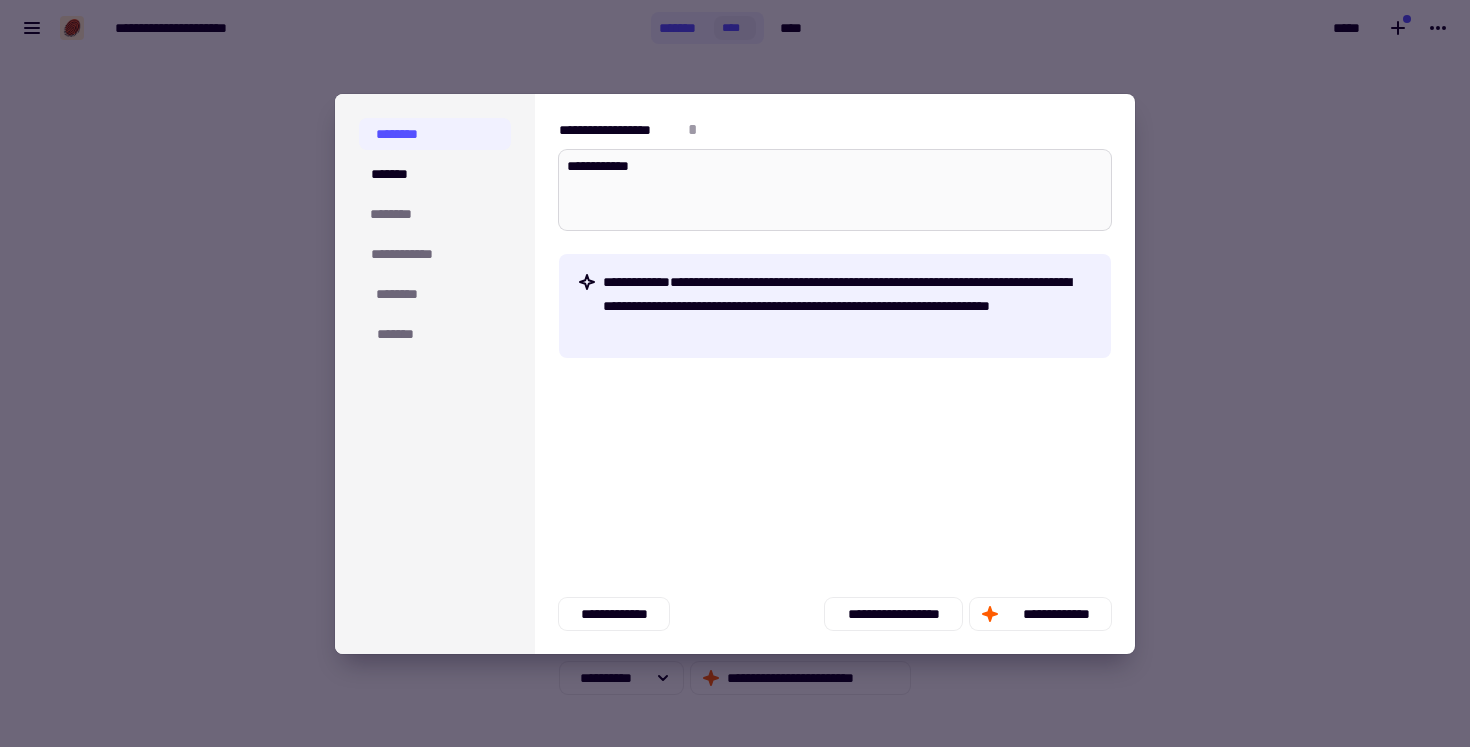 type on "*" 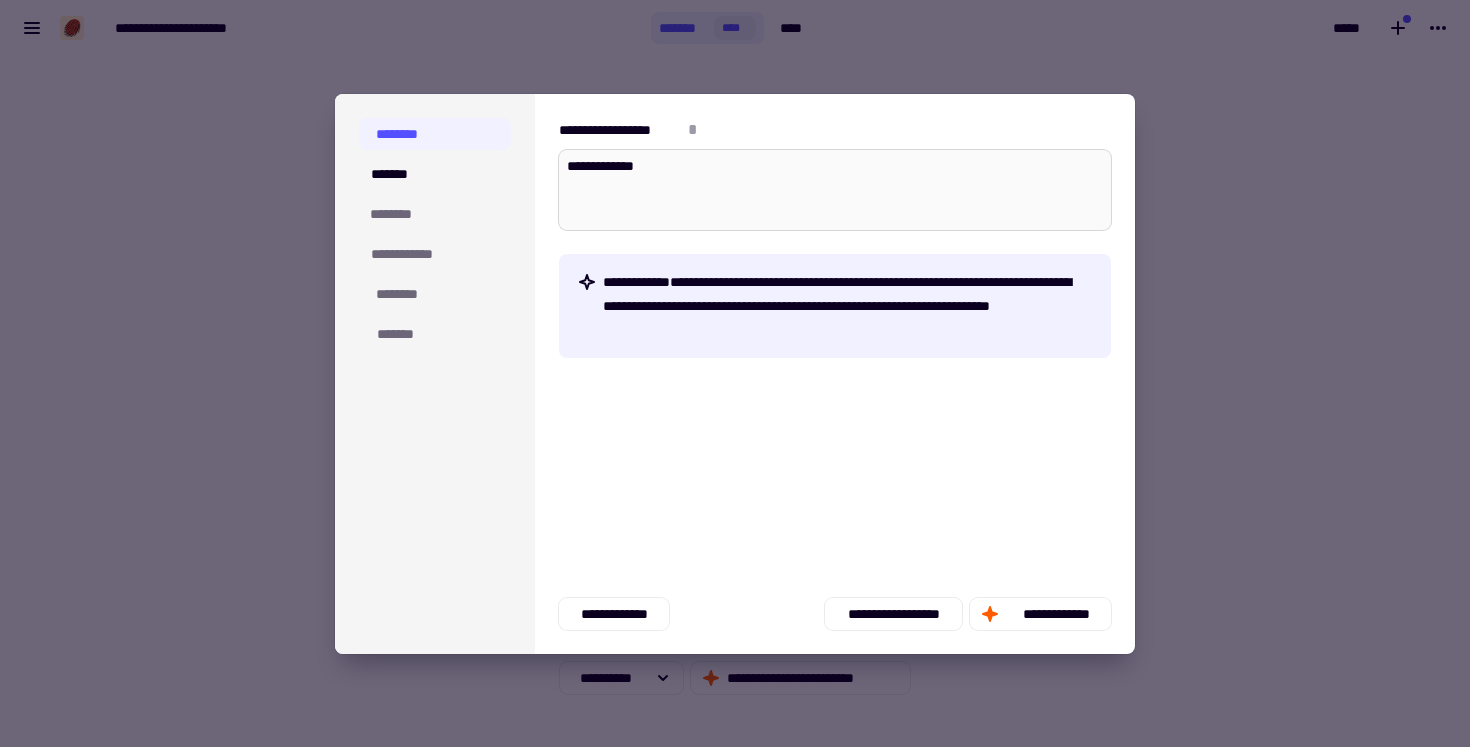 type on "*" 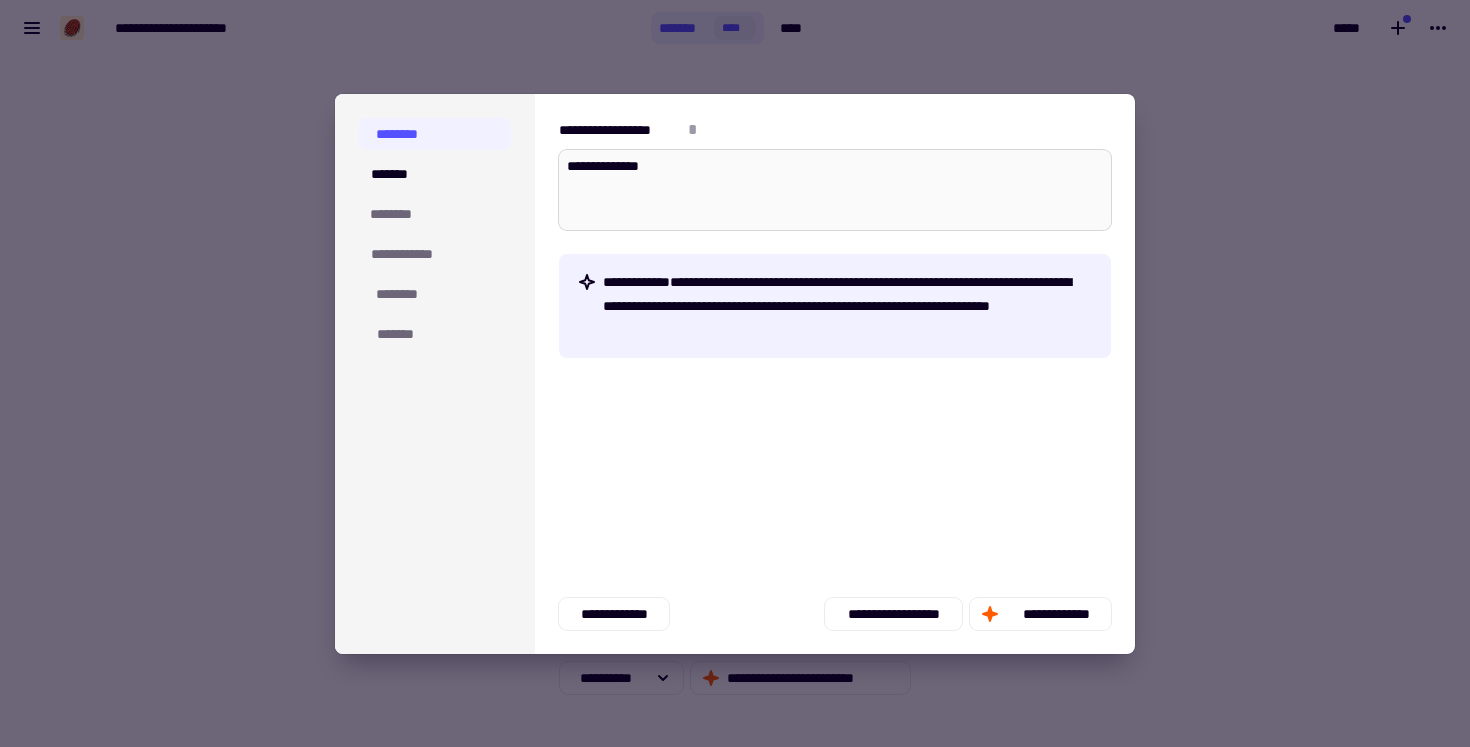 type on "*" 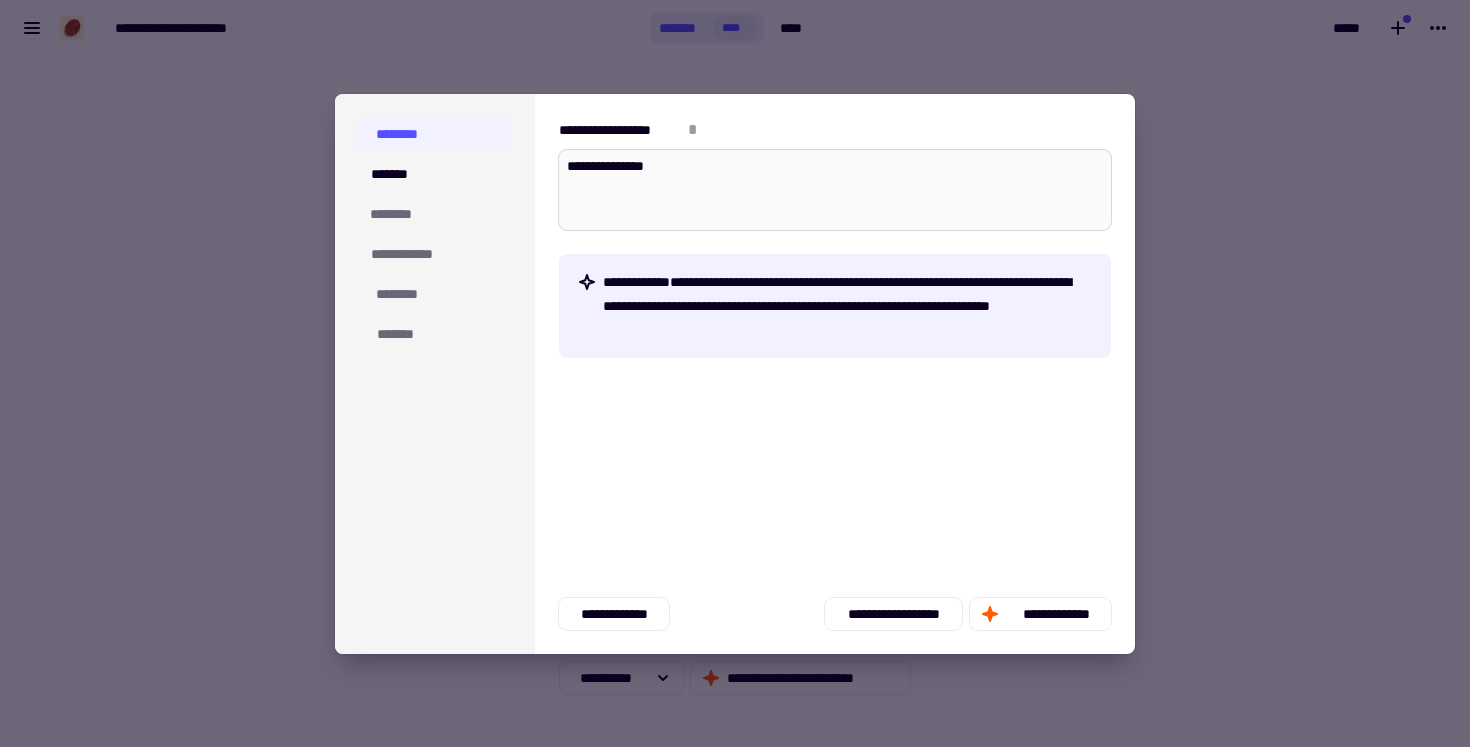 type on "*" 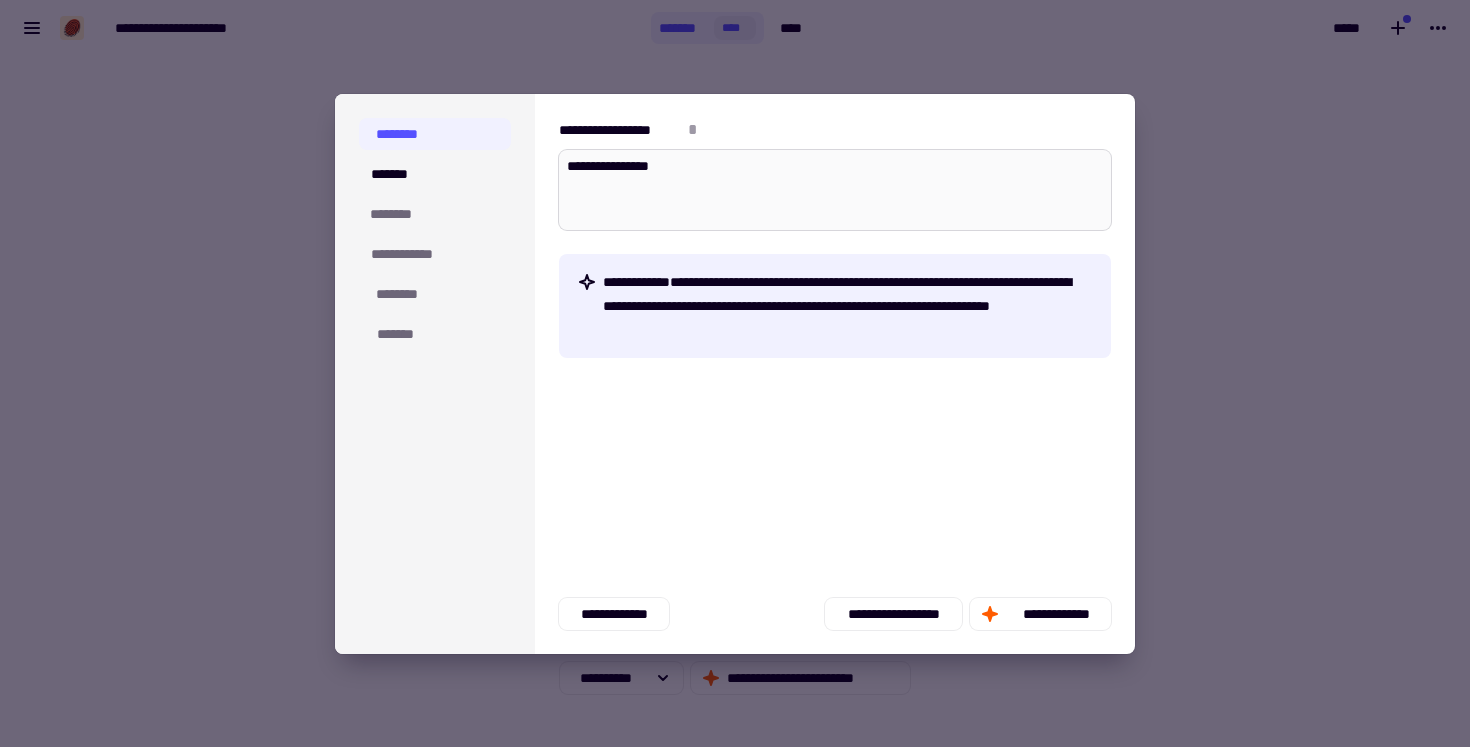 type on "*" 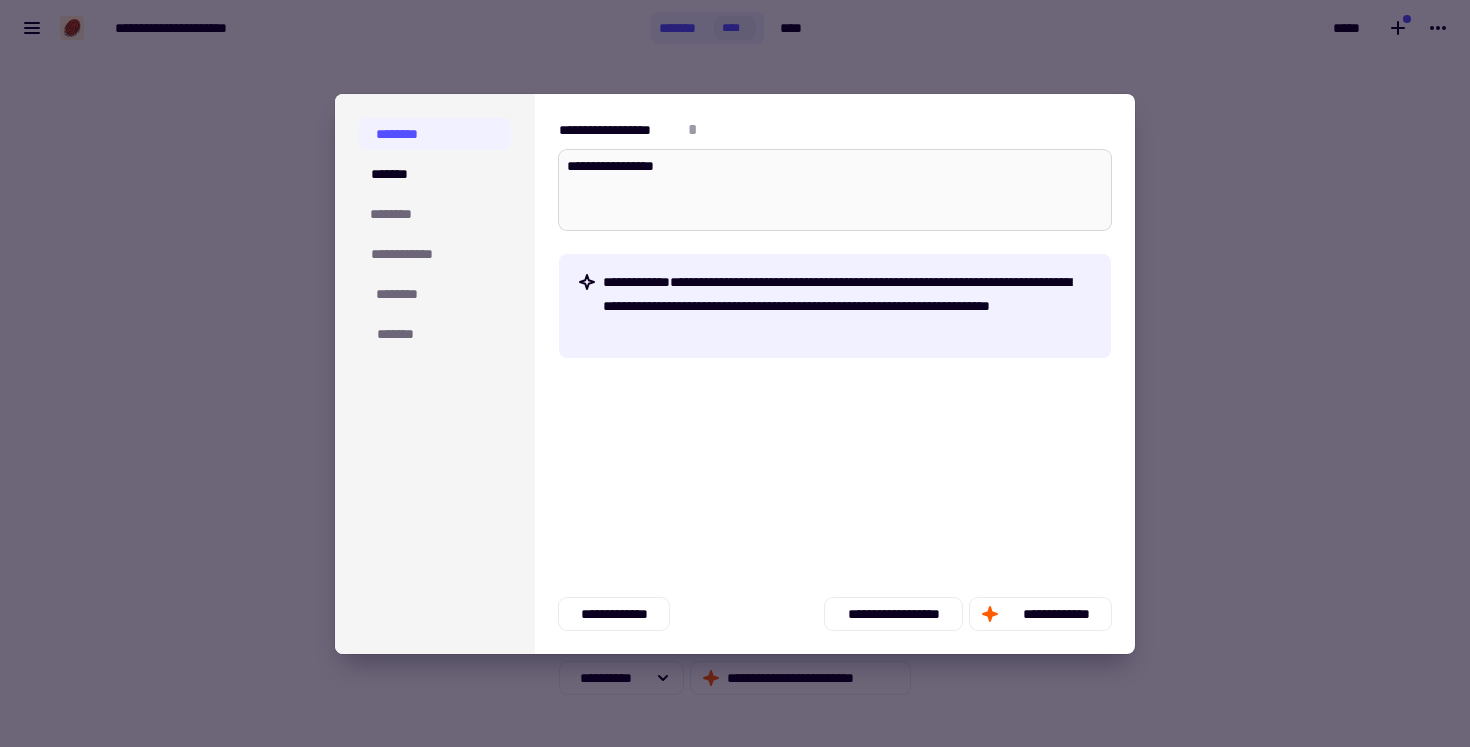 type on "*" 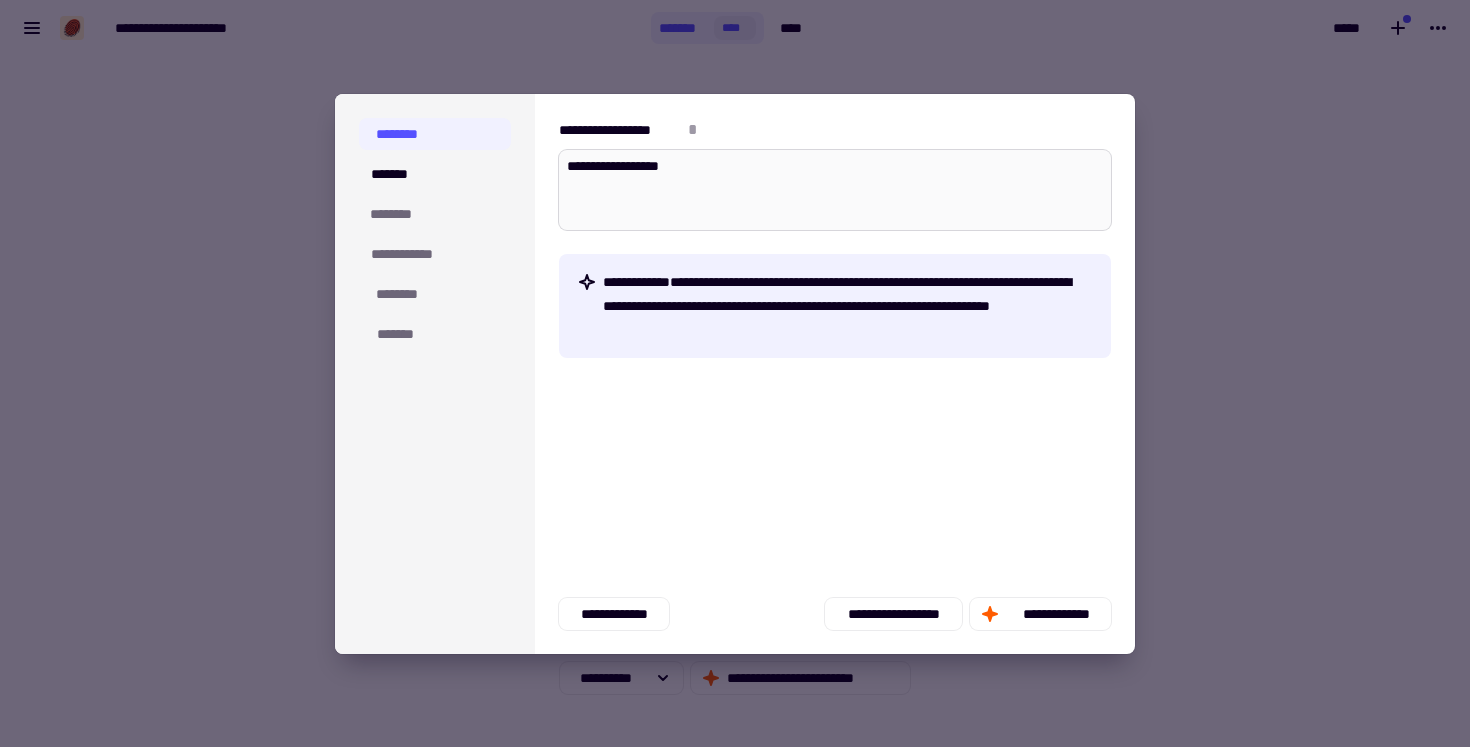 type on "*" 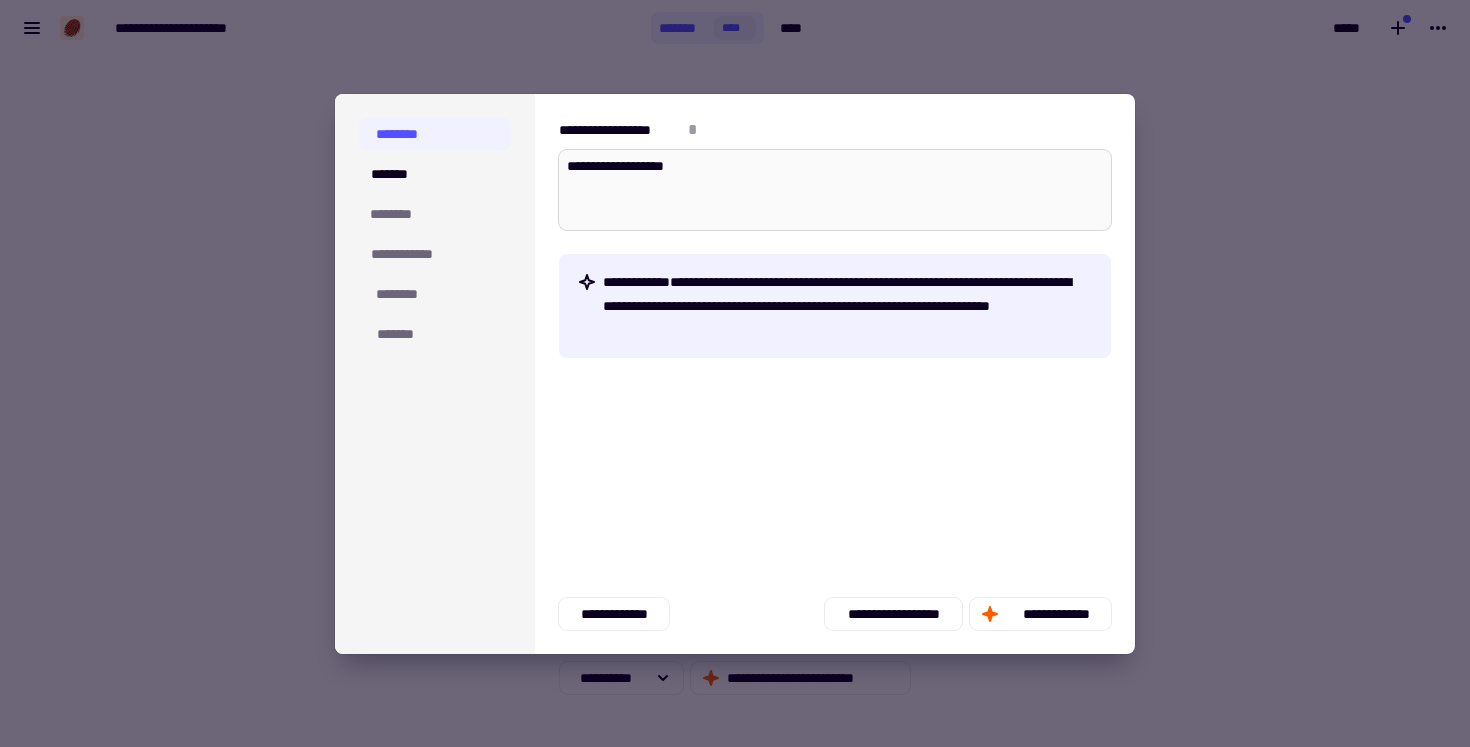 type on "*" 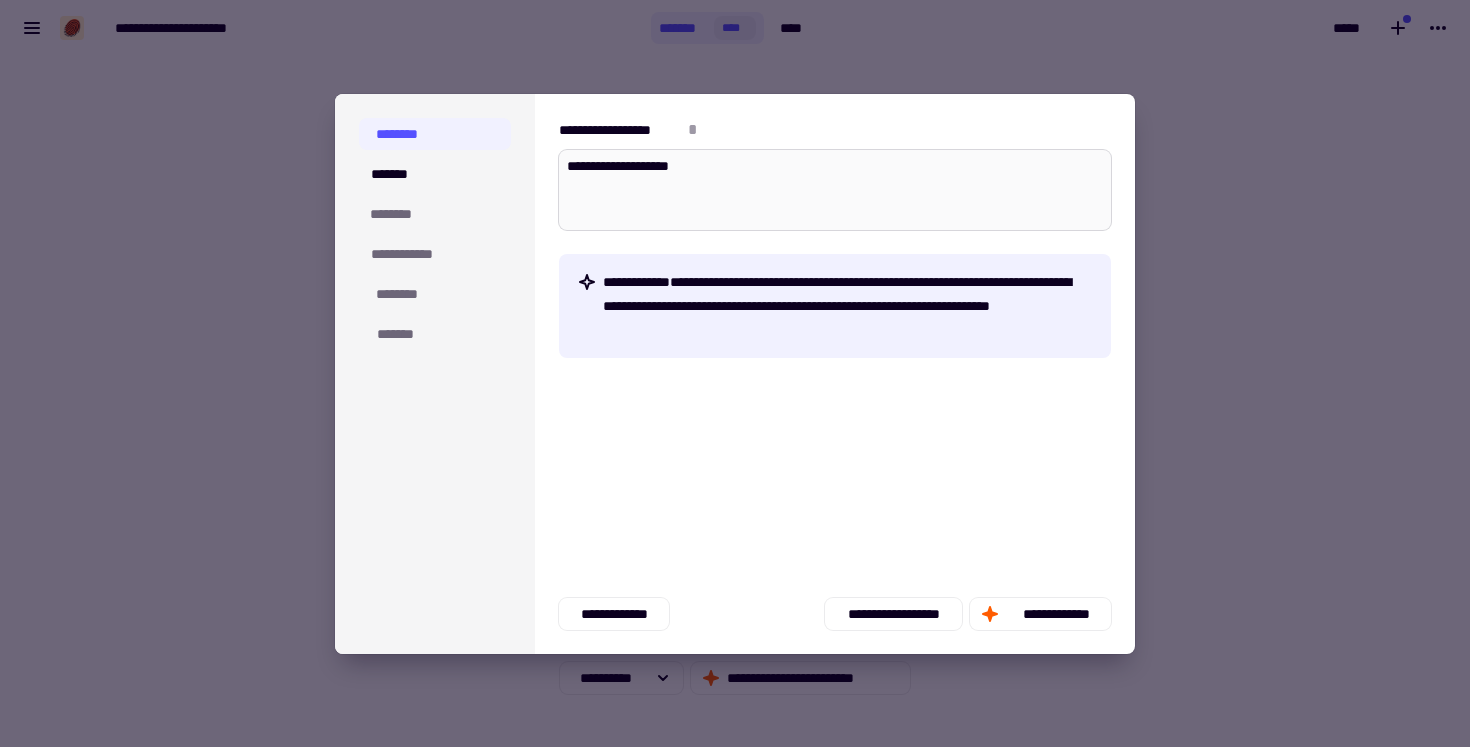 type on "*" 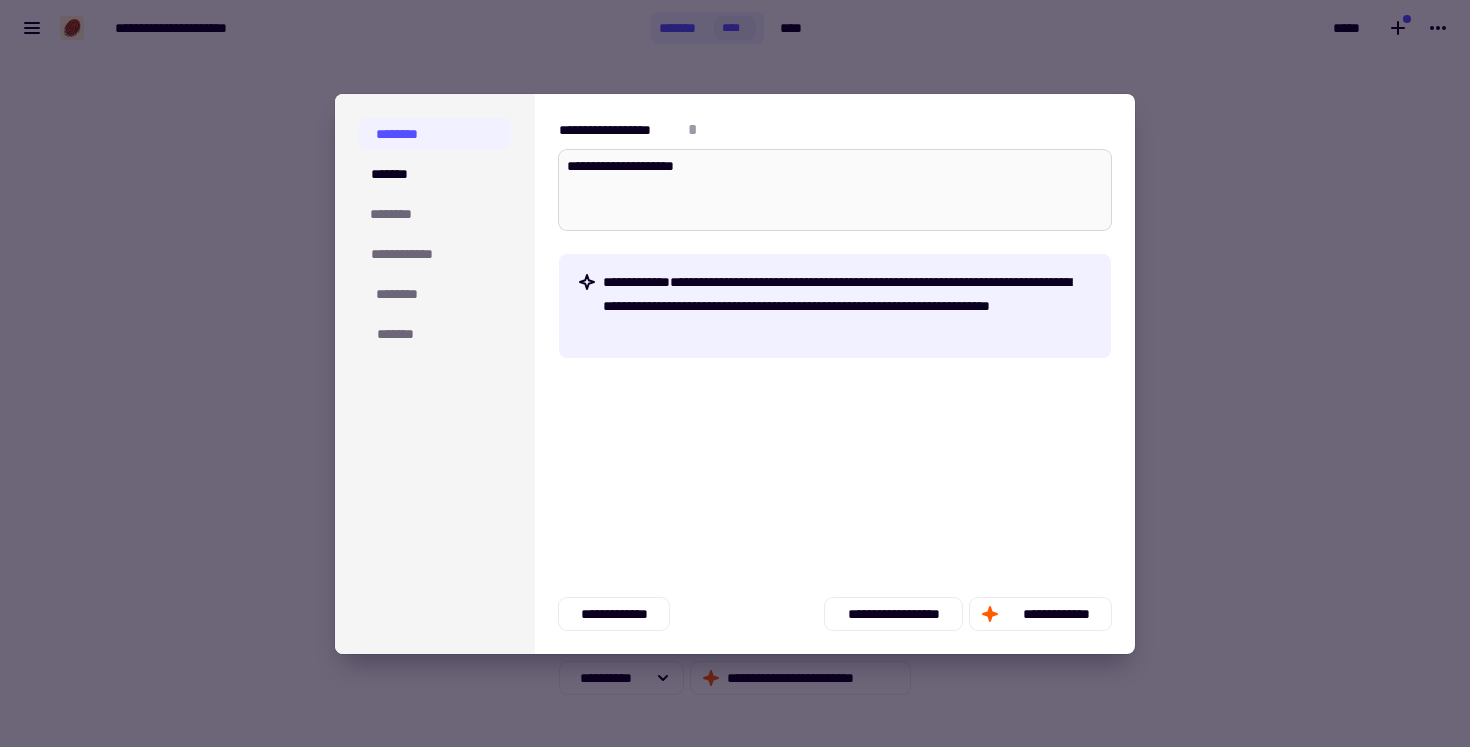 type on "*" 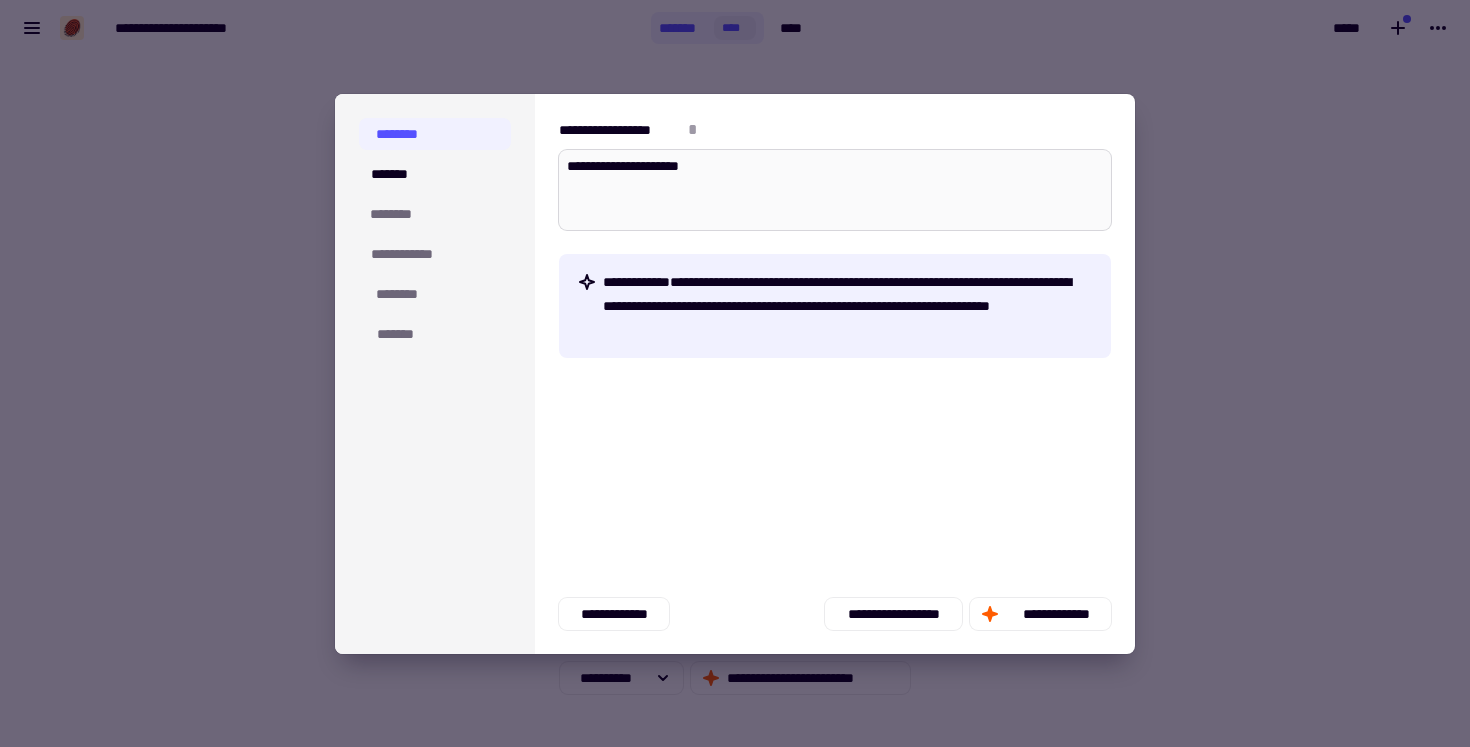 type on "*" 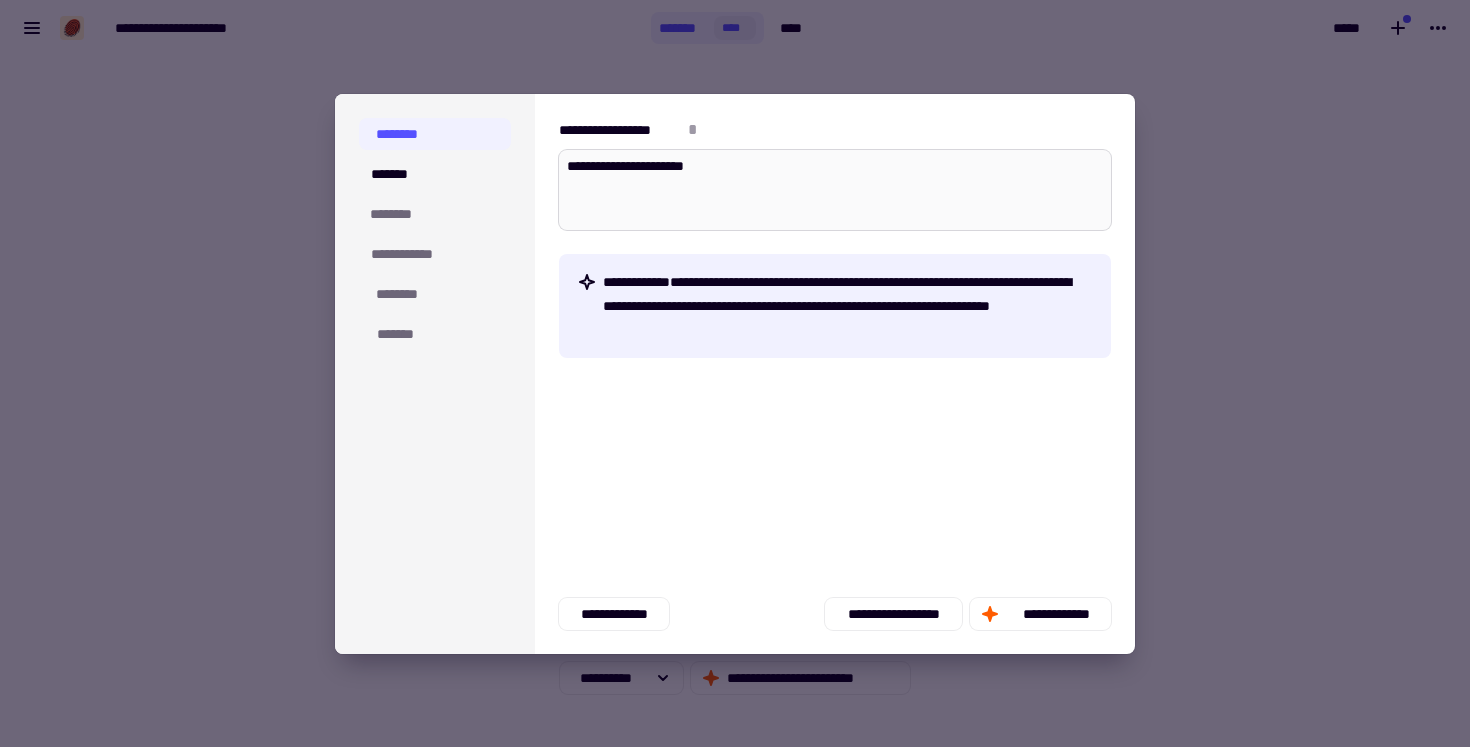 type on "*" 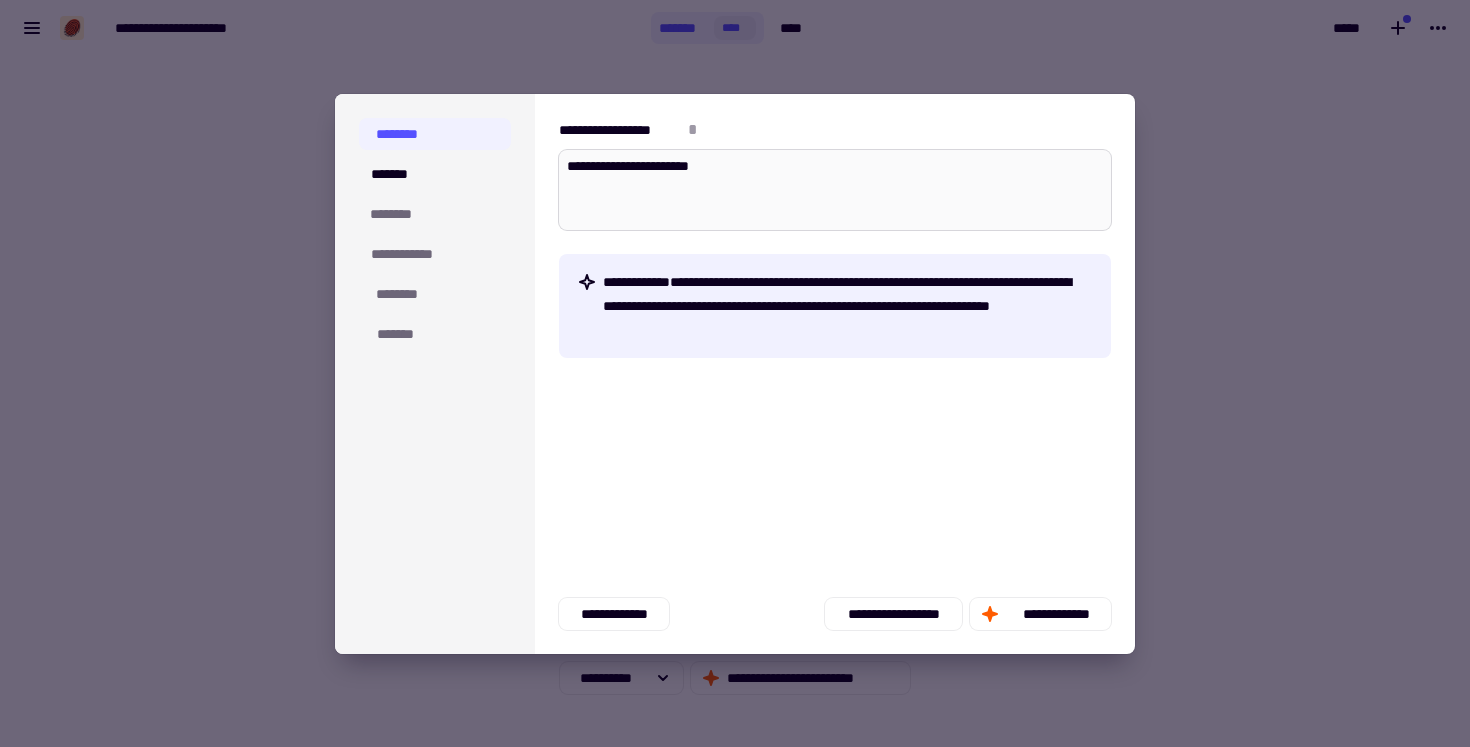 type on "*" 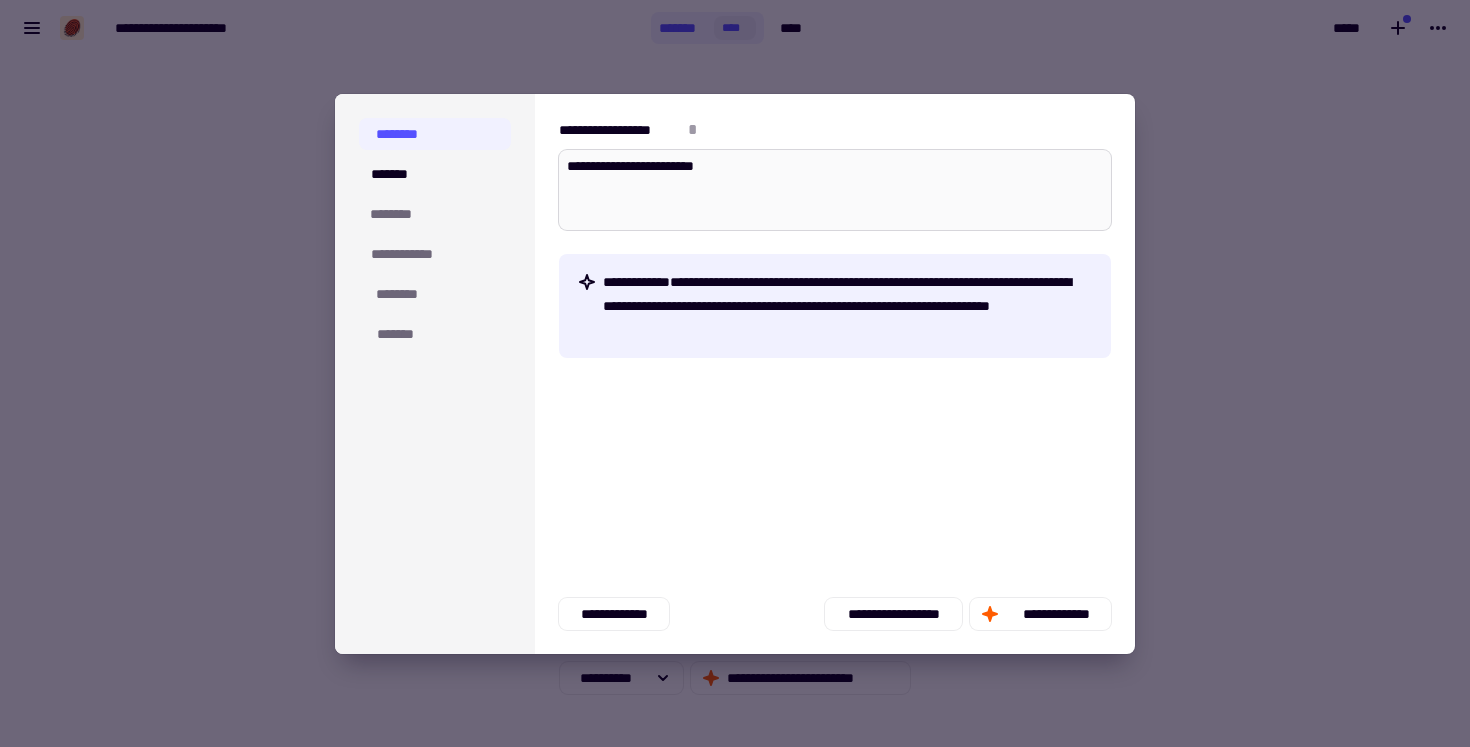 type on "*" 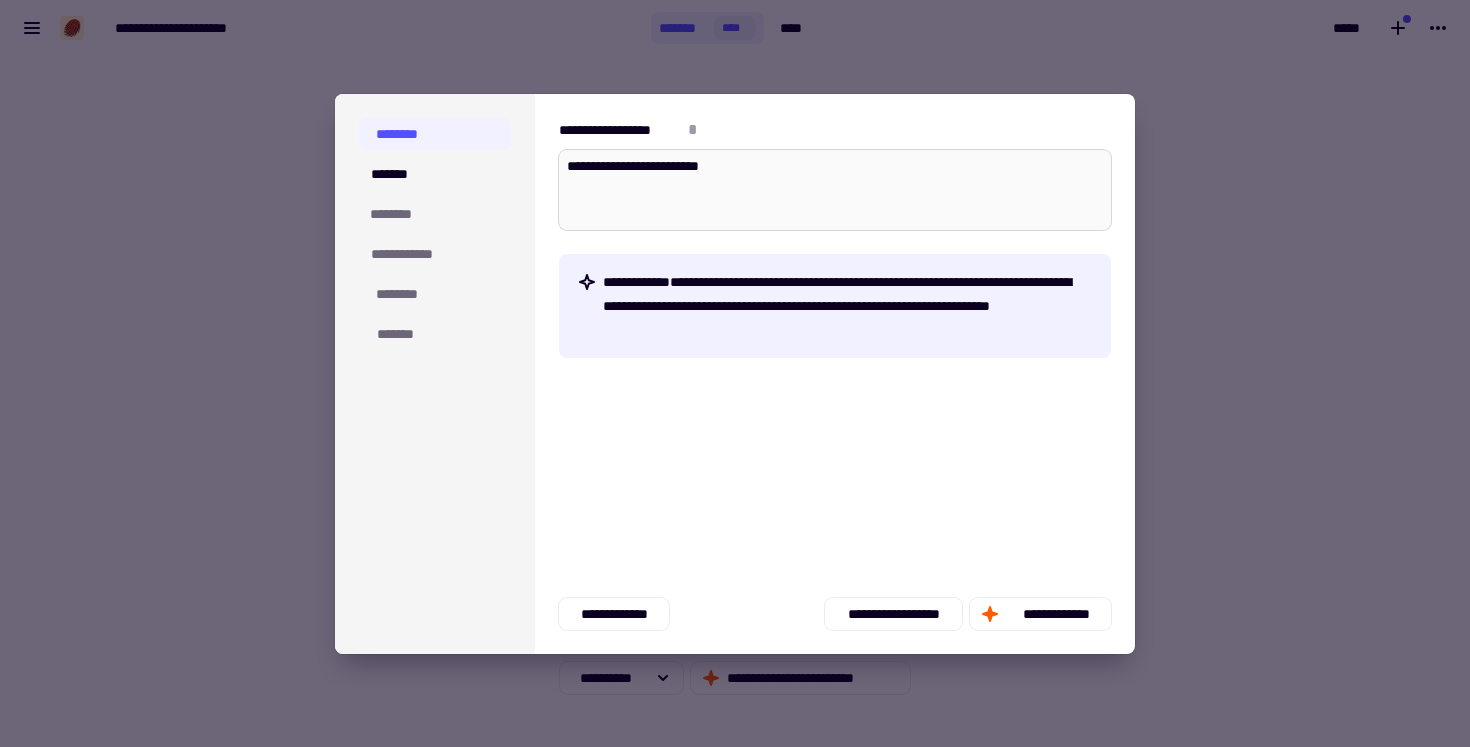 type on "*" 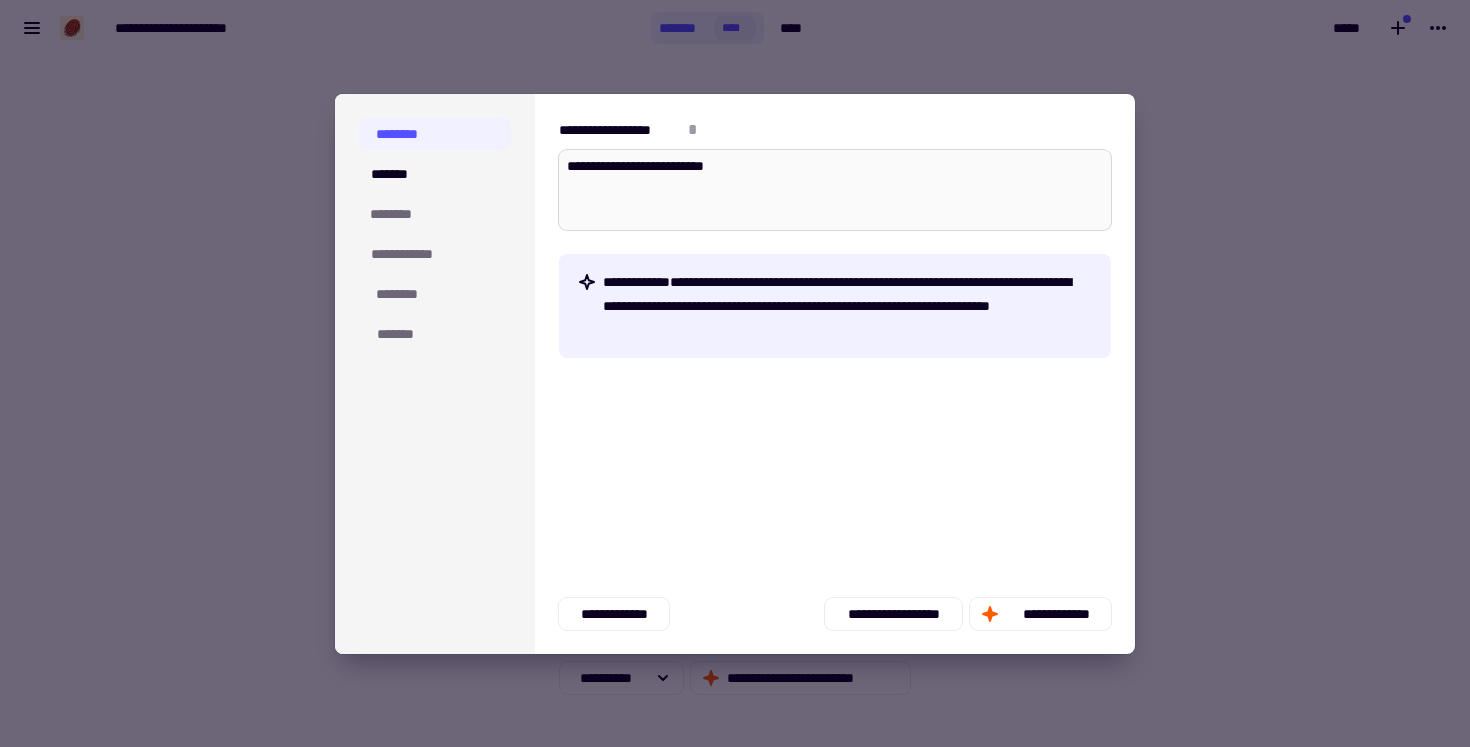 type on "*" 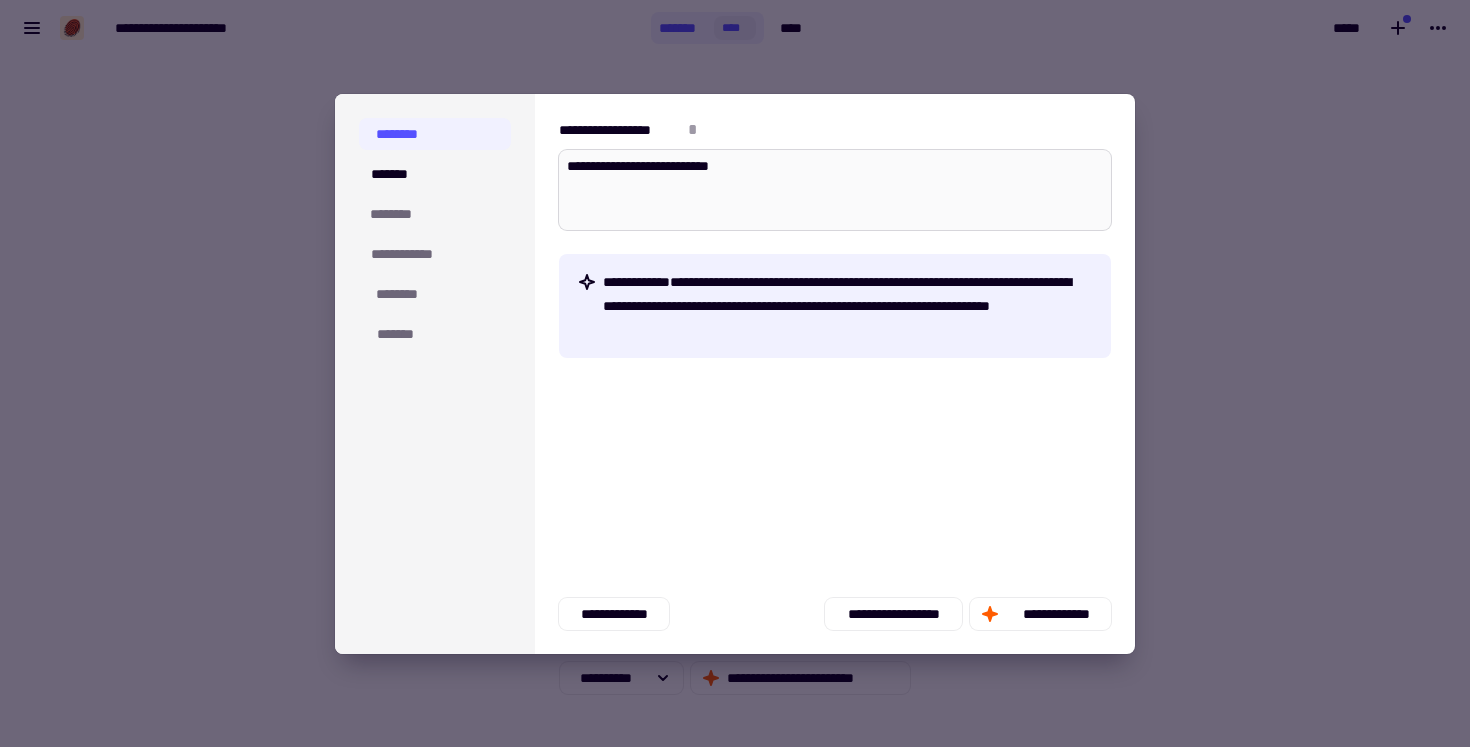 type on "*" 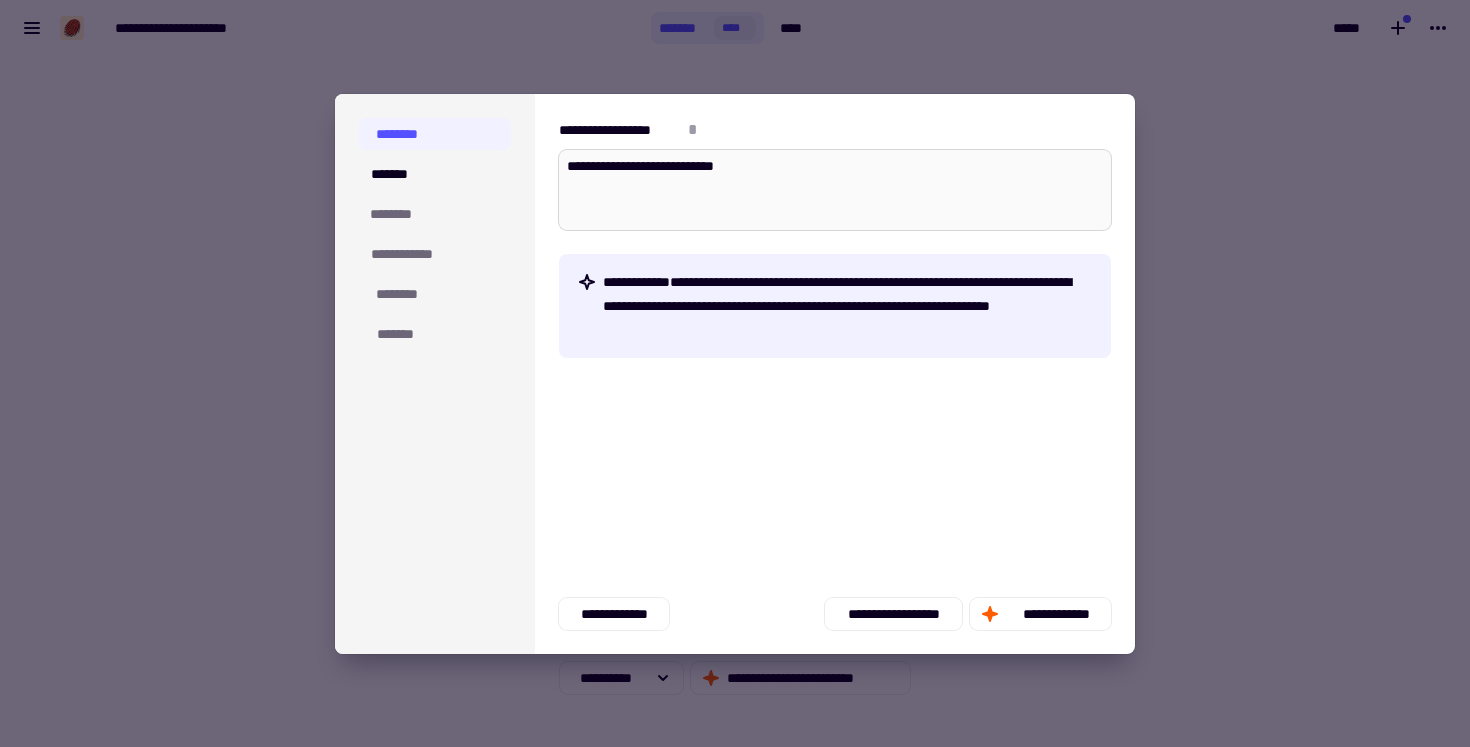 type on "*" 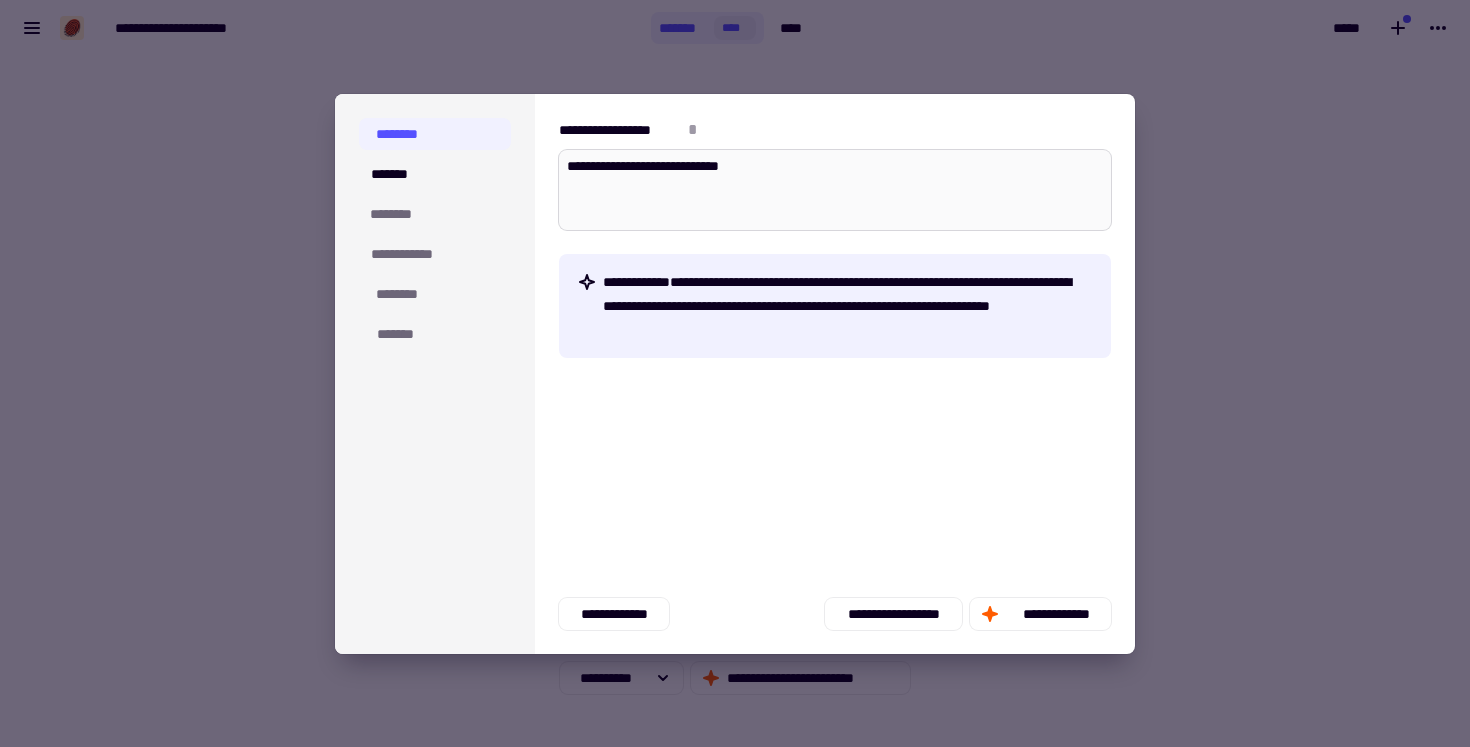 type on "*" 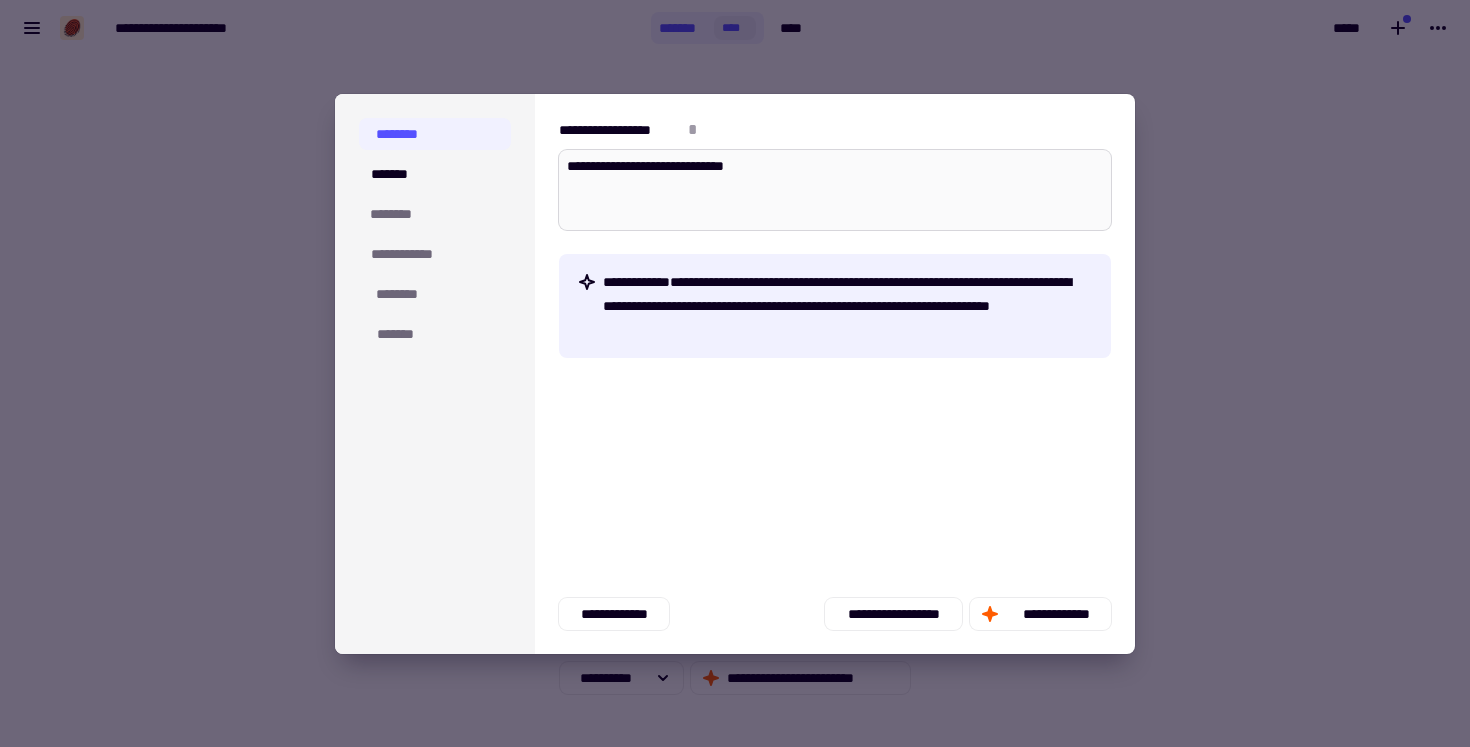 type on "*" 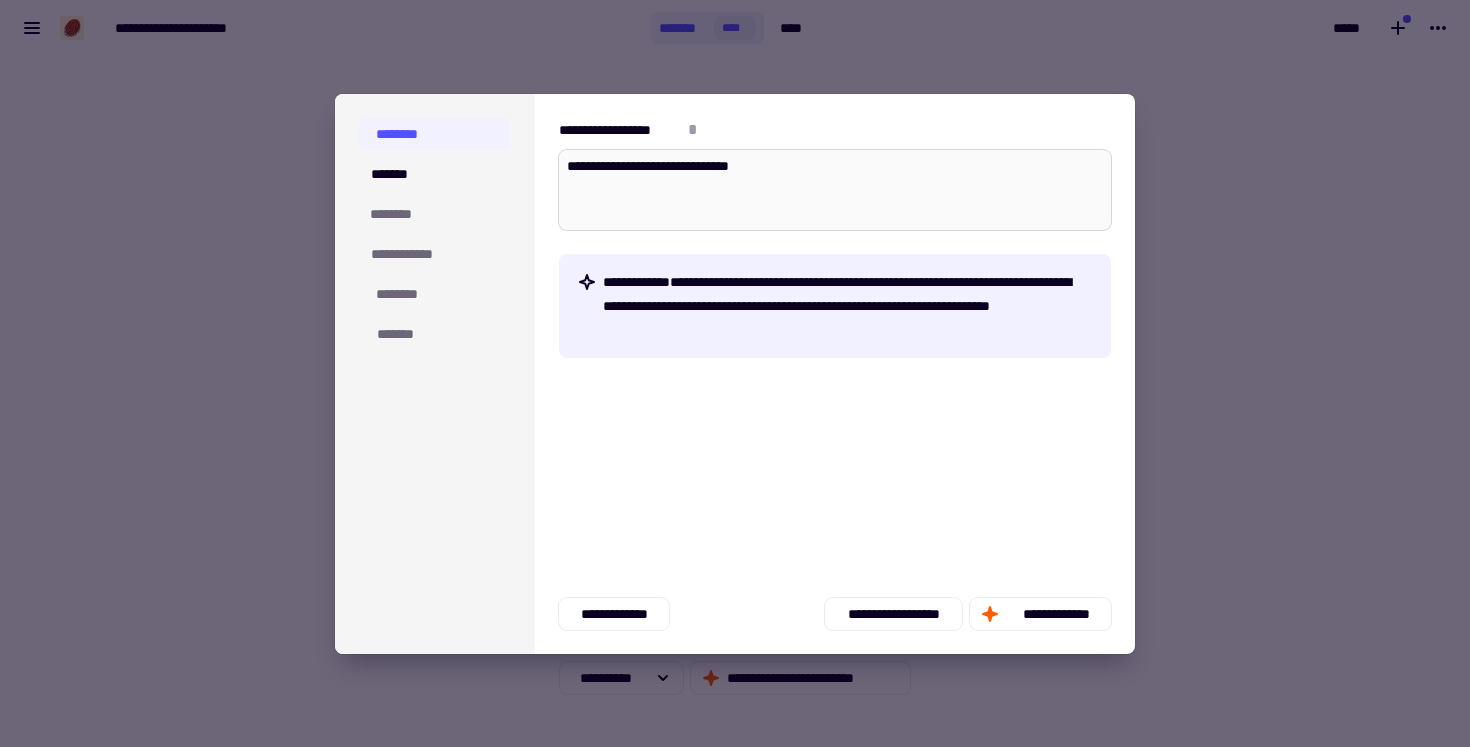 type on "*" 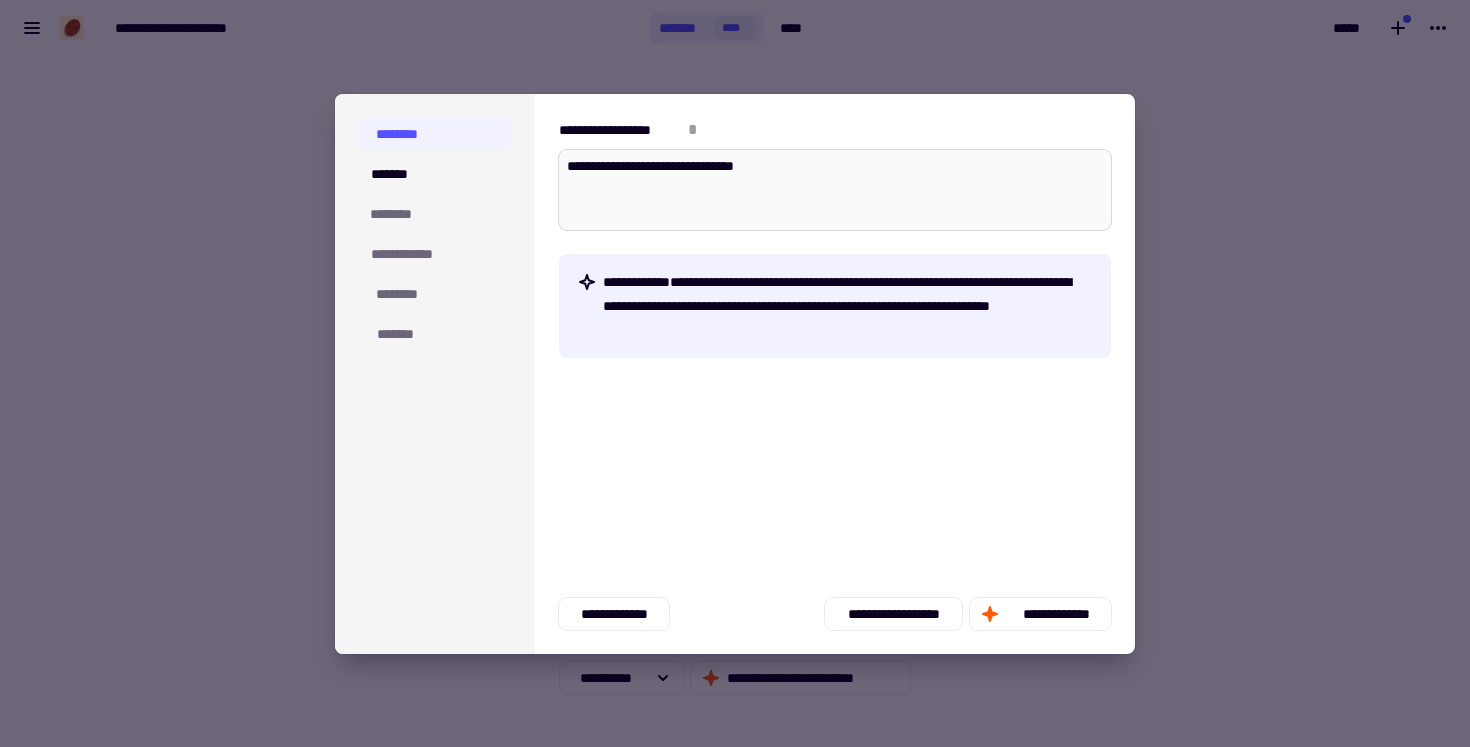 type on "*" 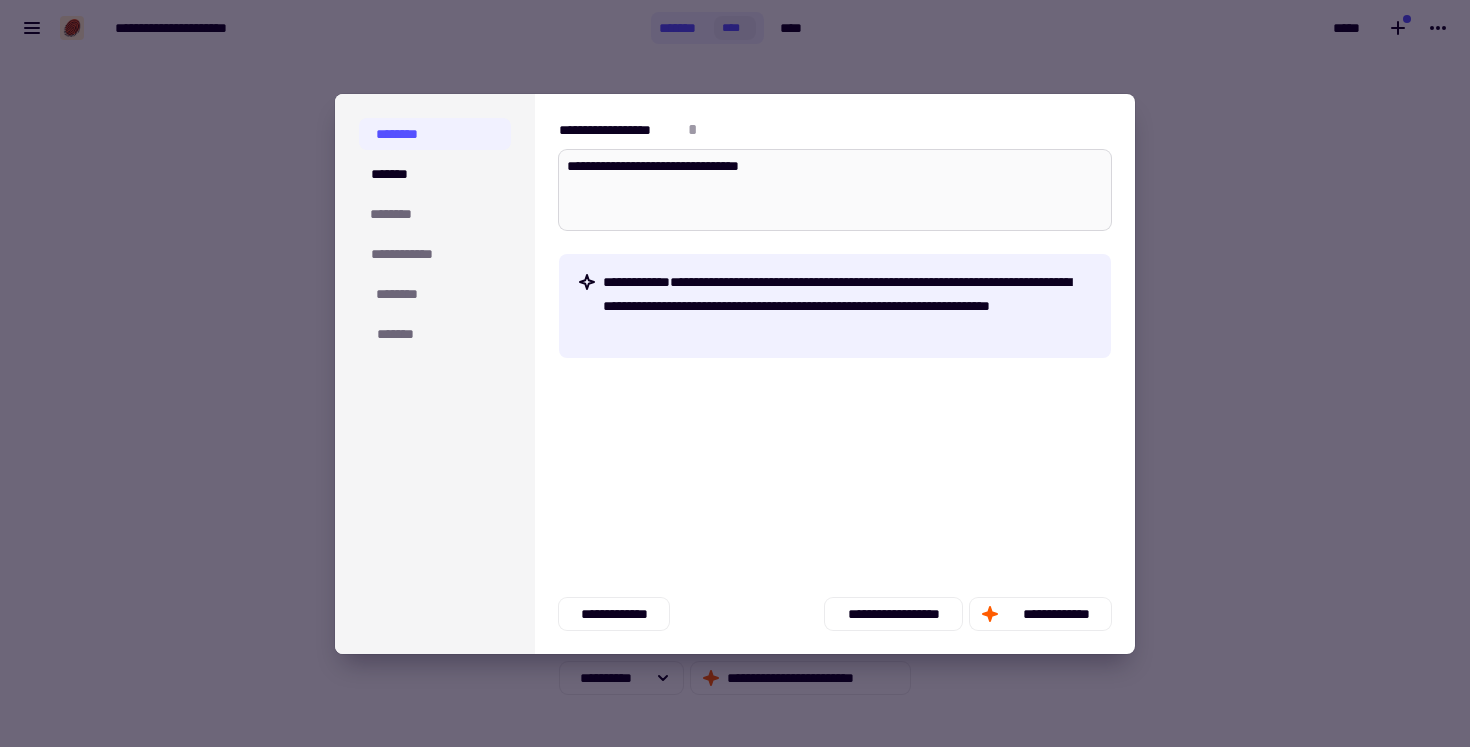 type on "*" 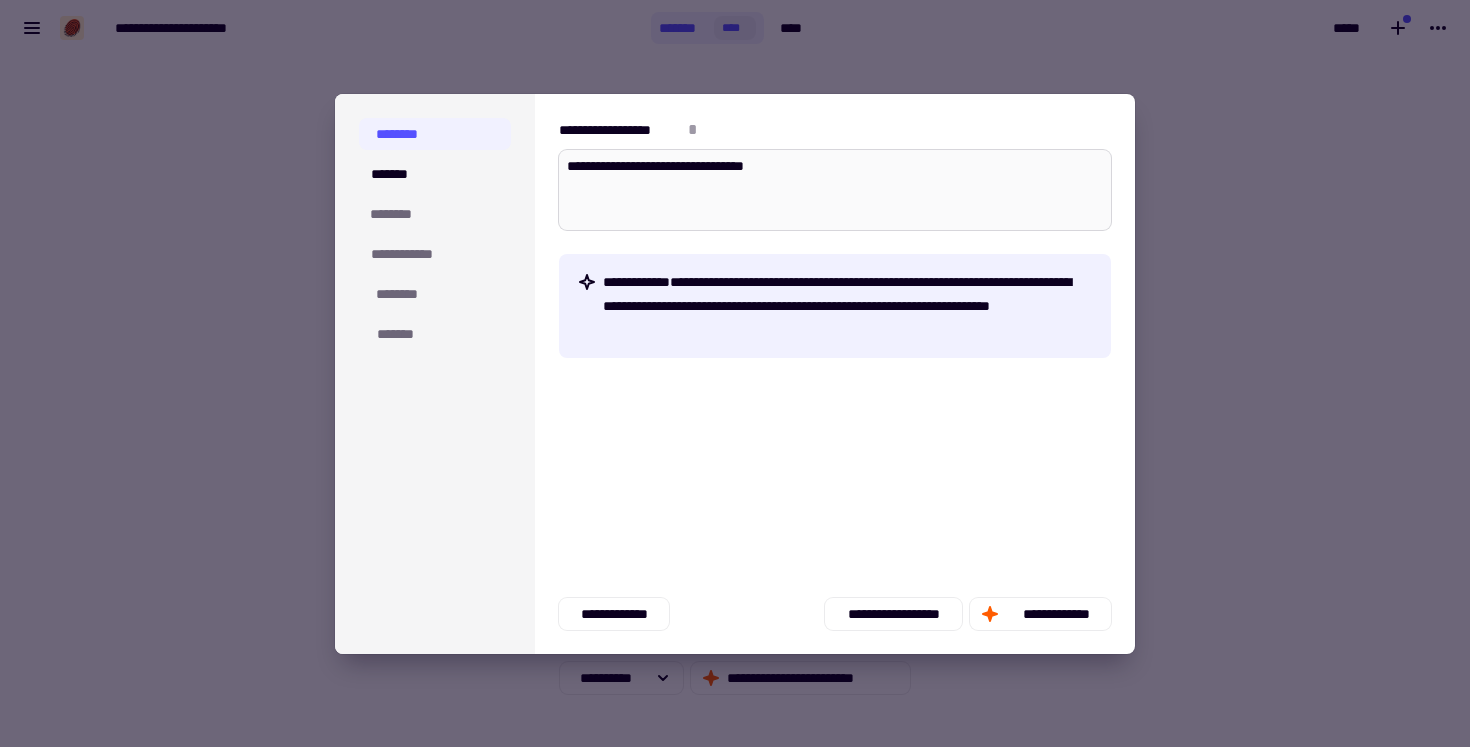 type on "*" 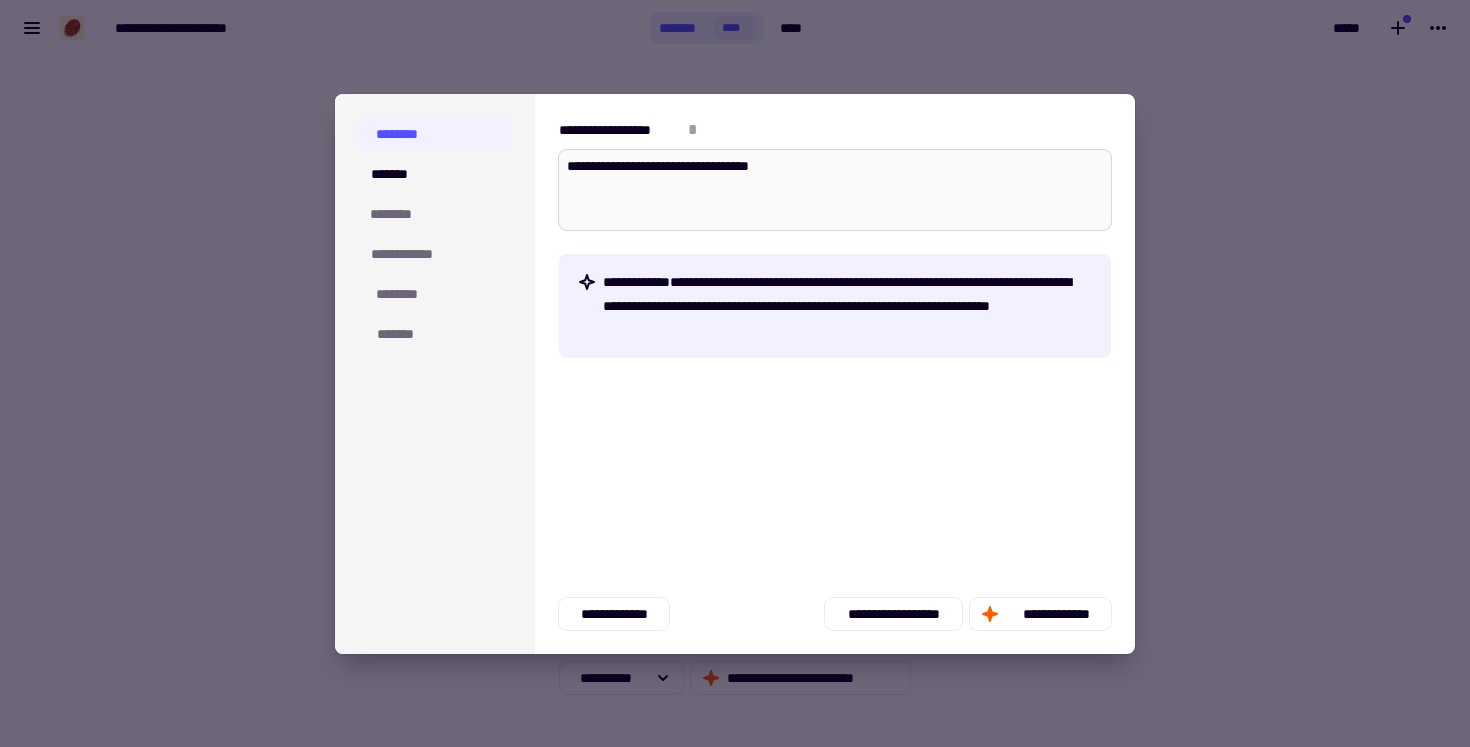 type on "*" 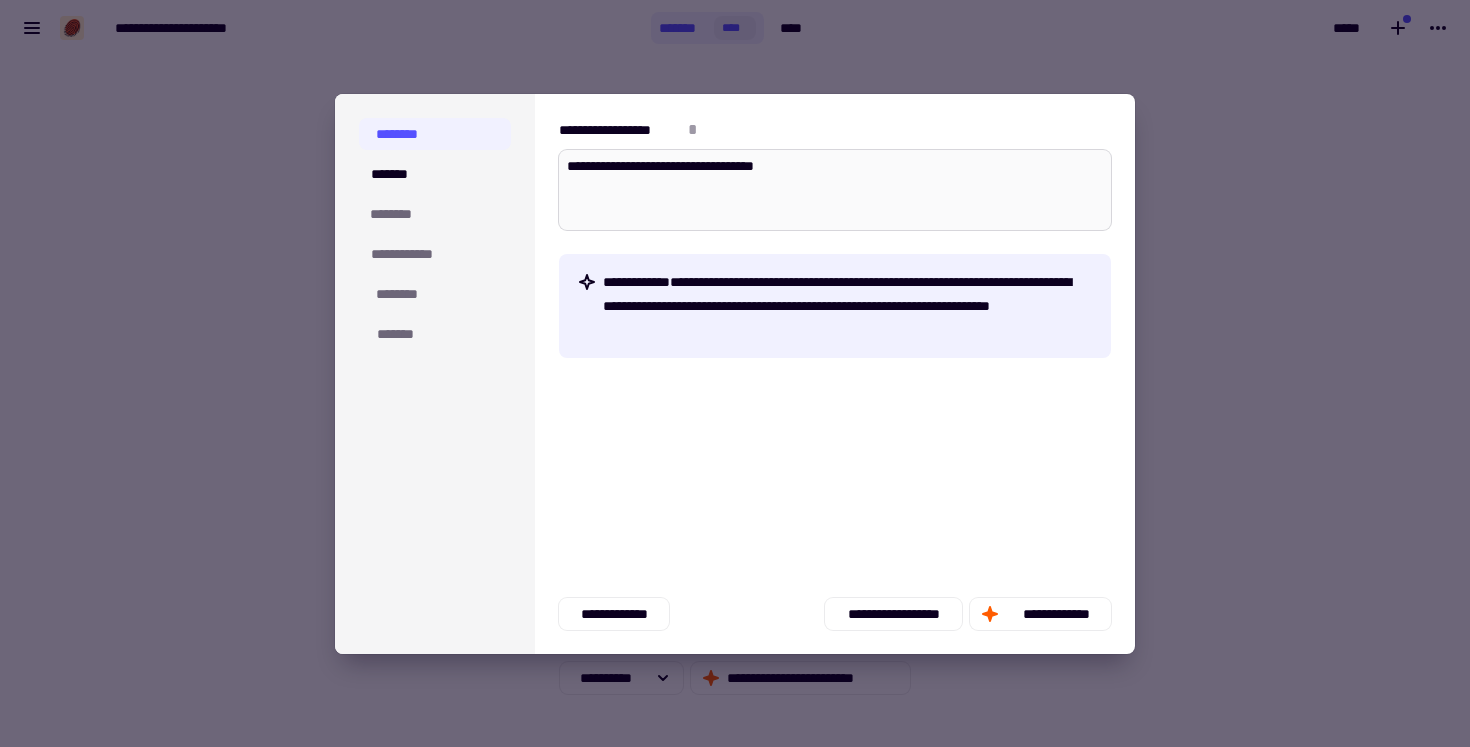 type on "**********" 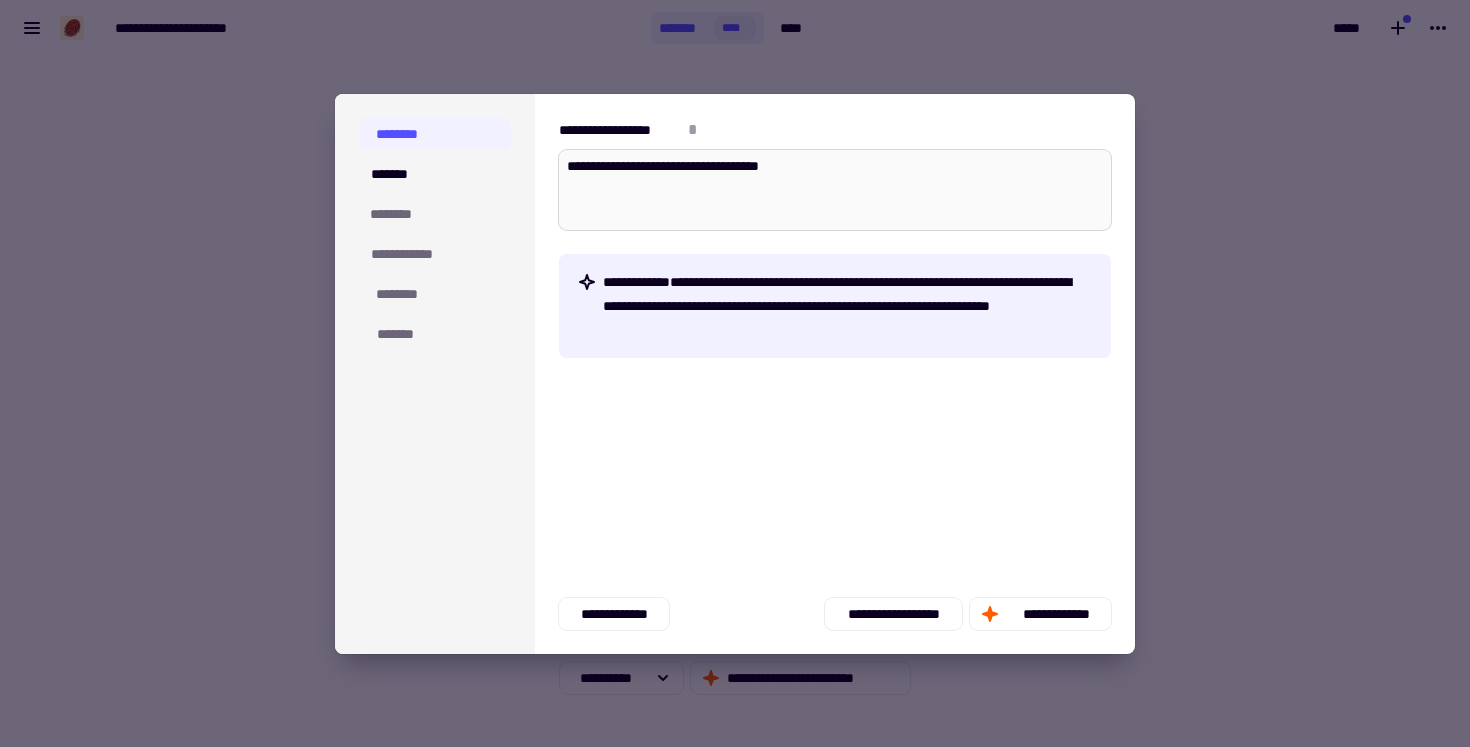 type on "*" 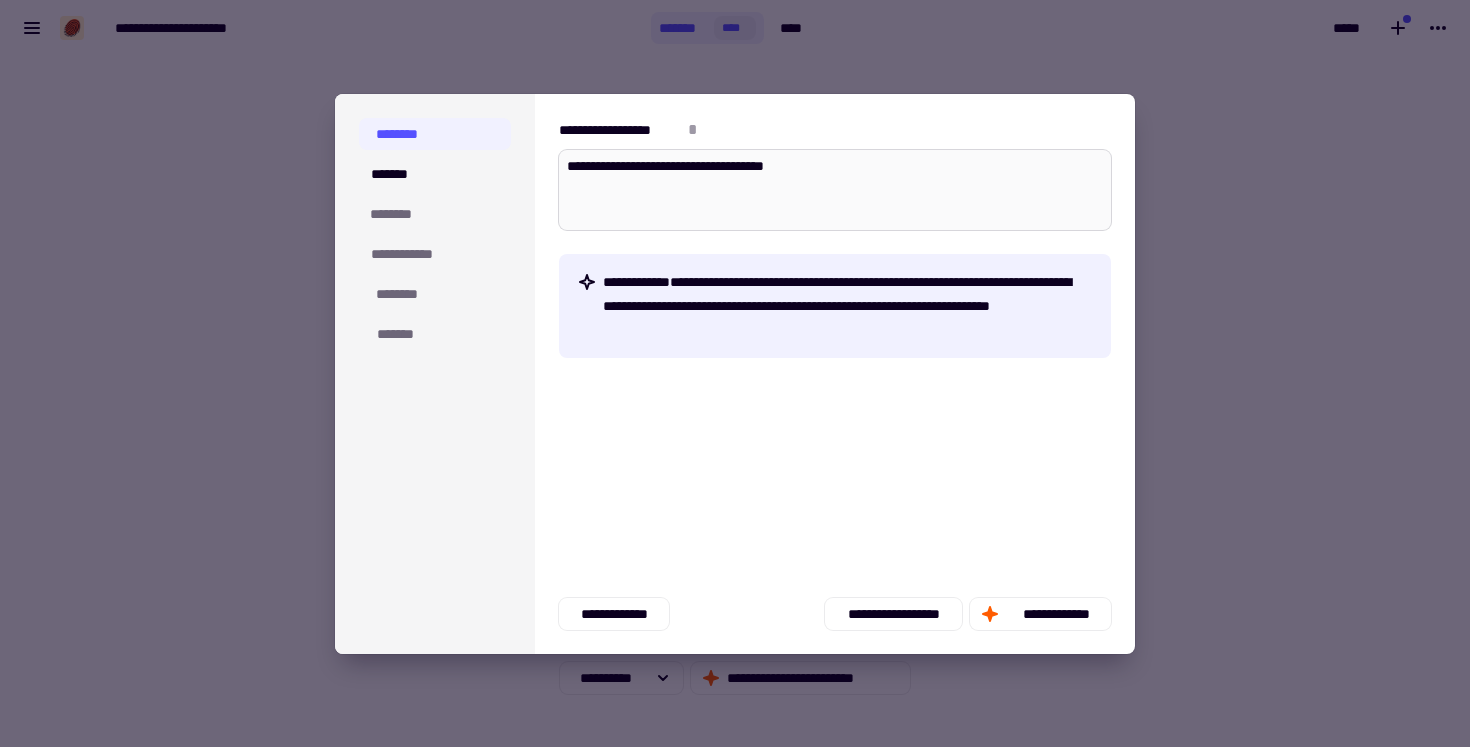 type on "*" 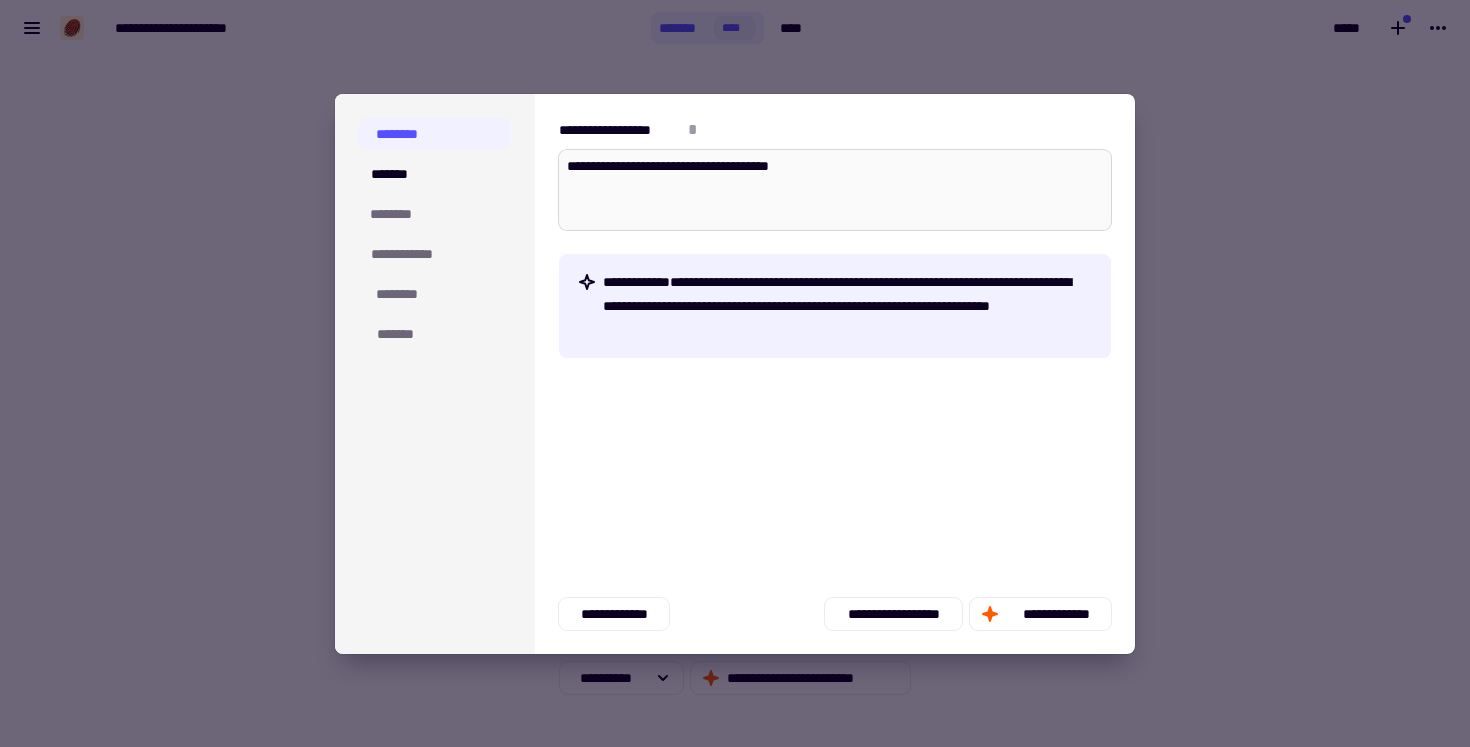 type on "*" 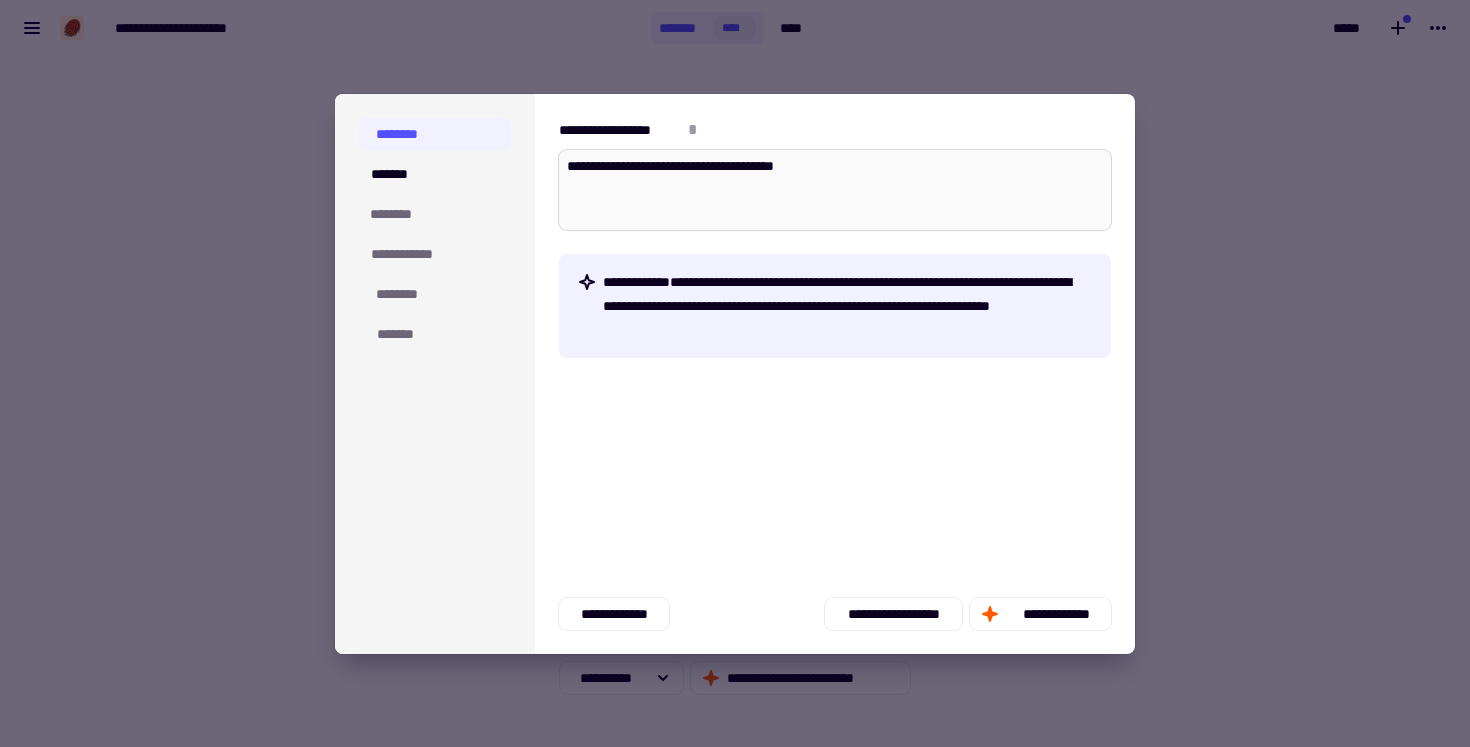 type on "*" 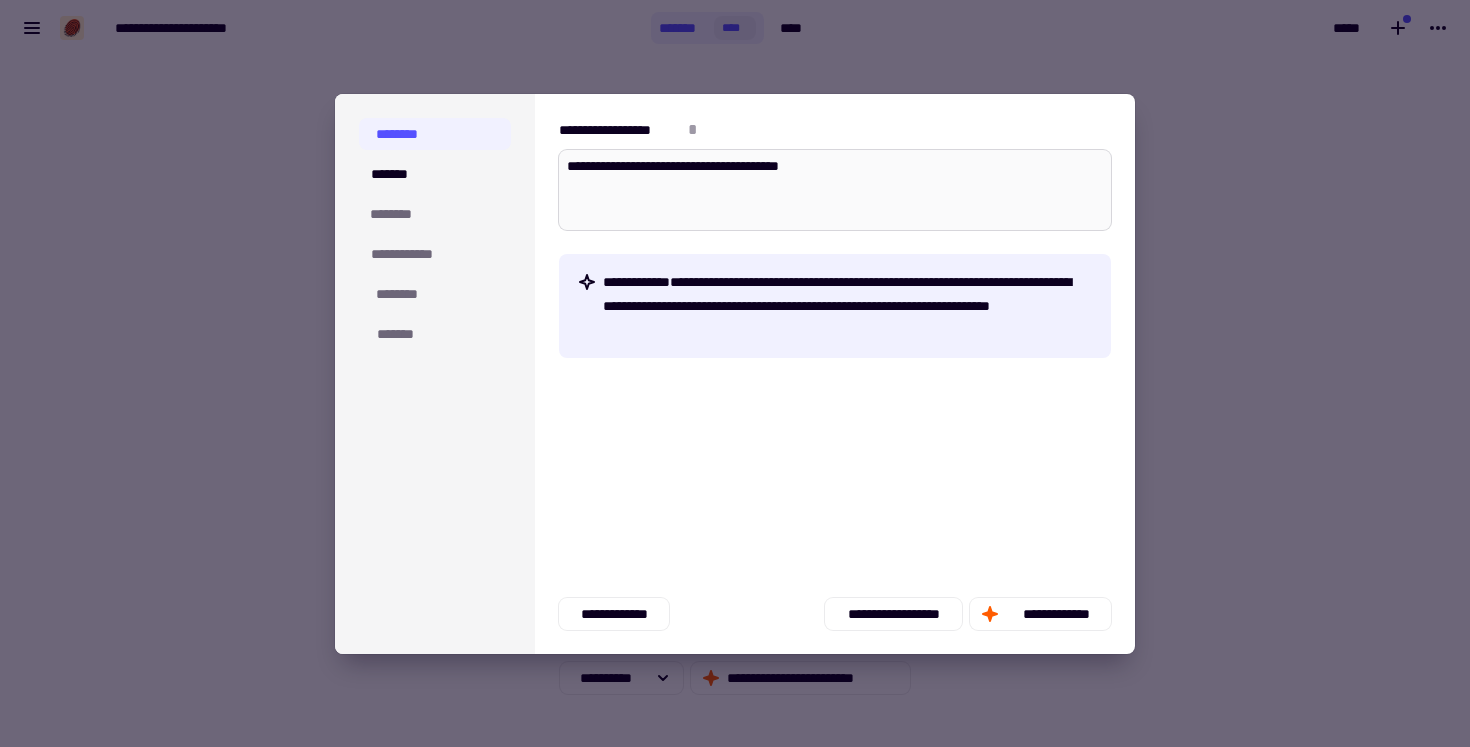 type on "*" 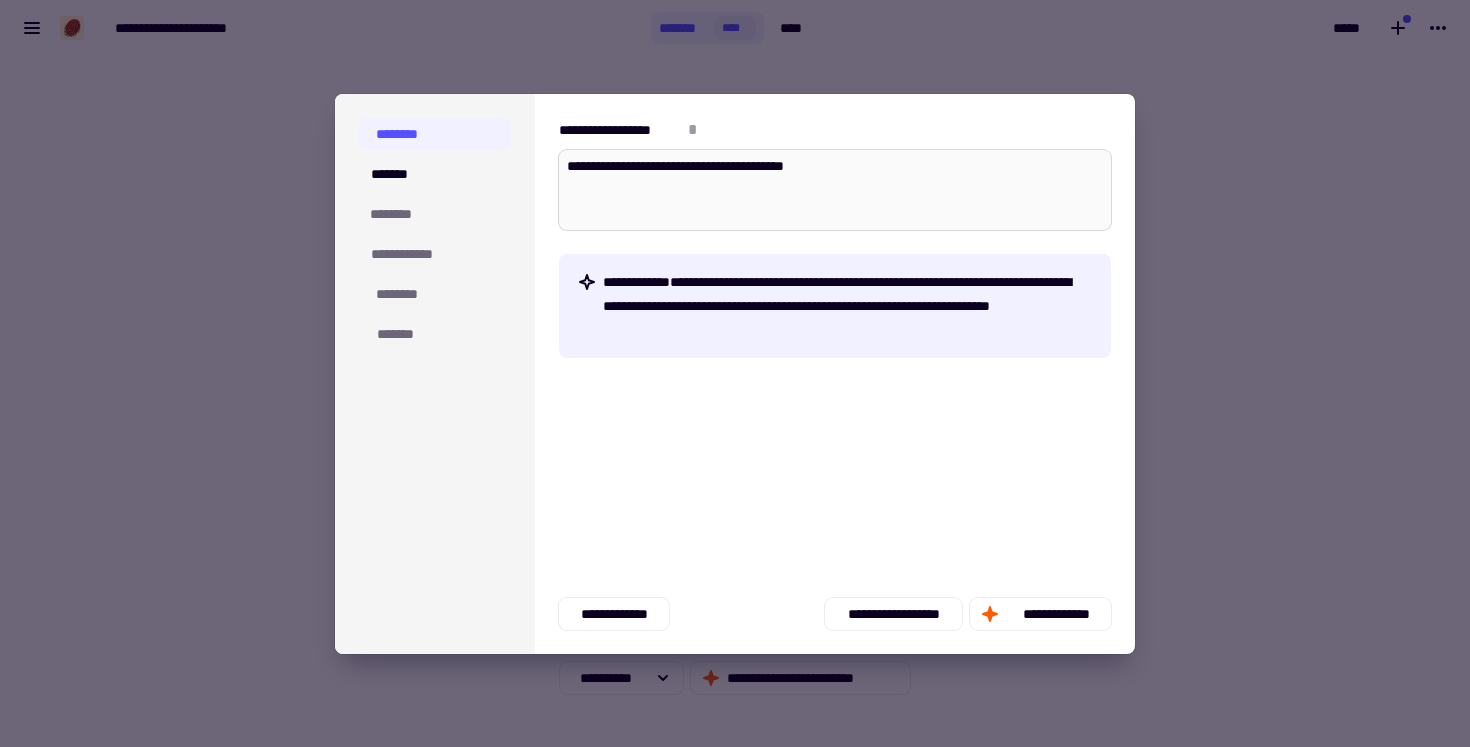 type on "*" 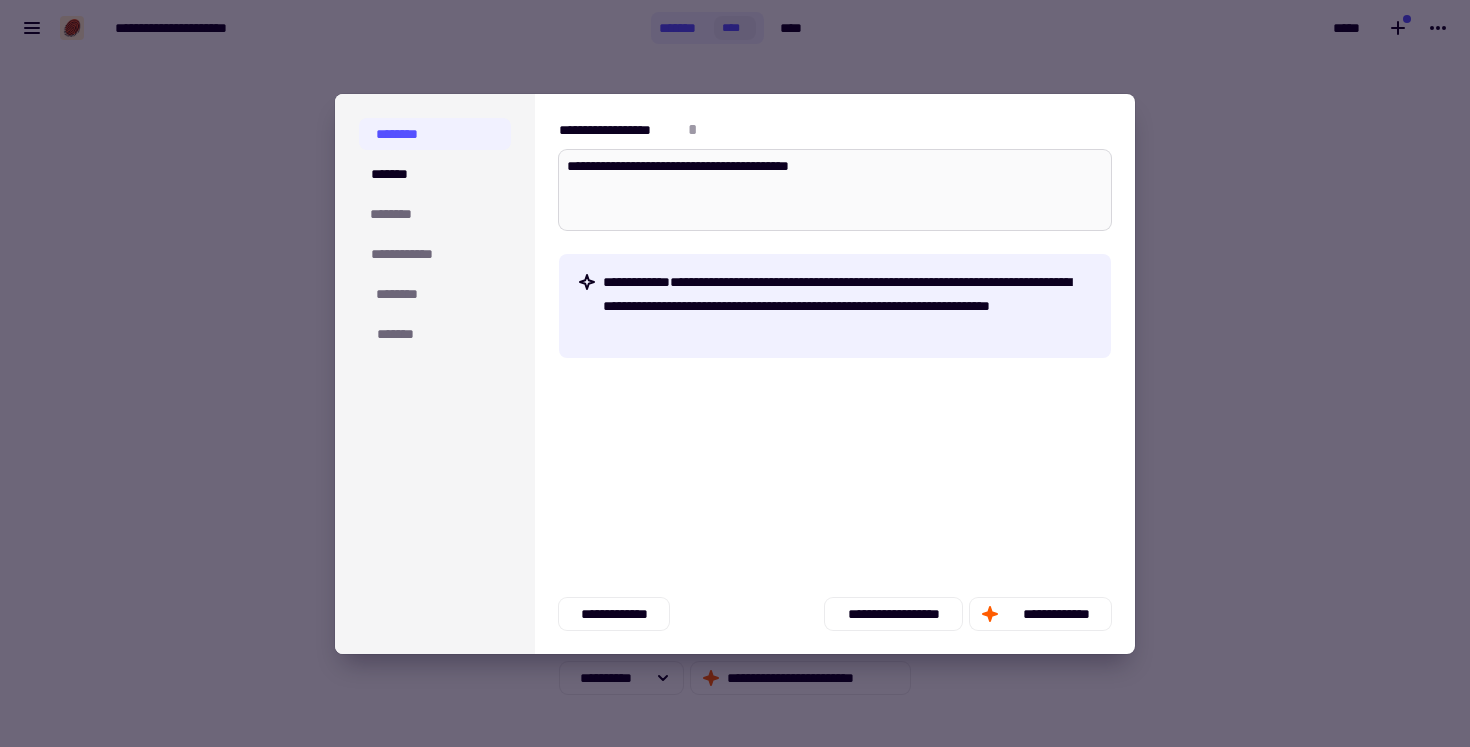 type on "*" 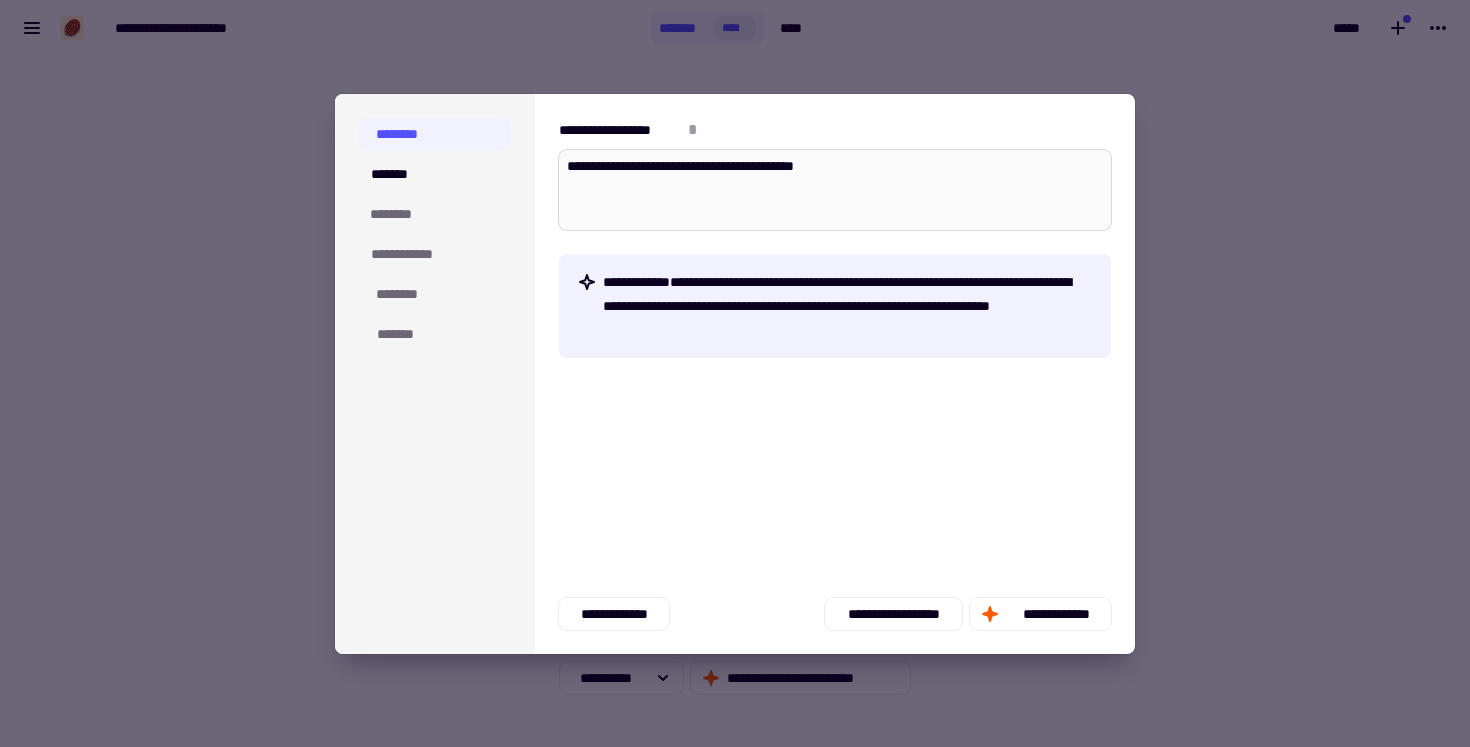 type on "*" 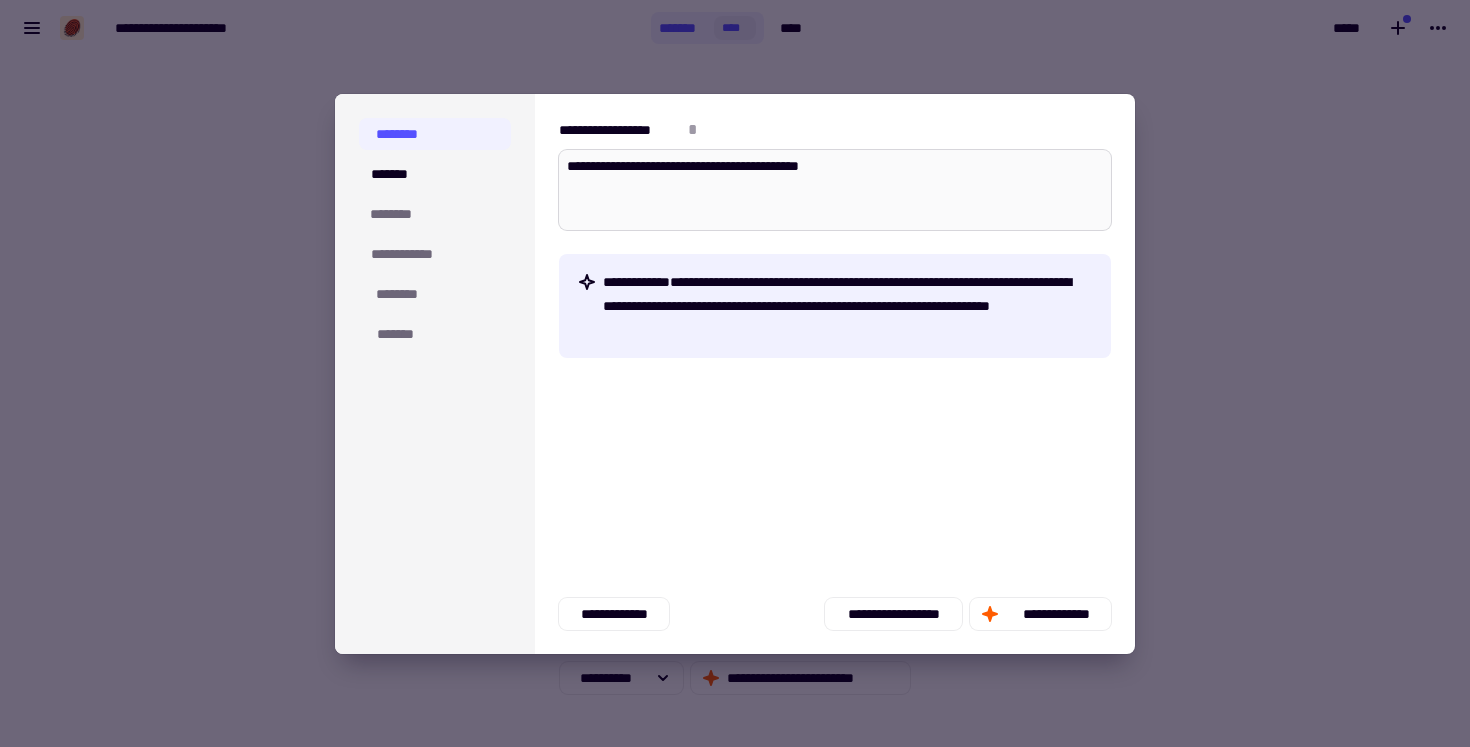 type on "*" 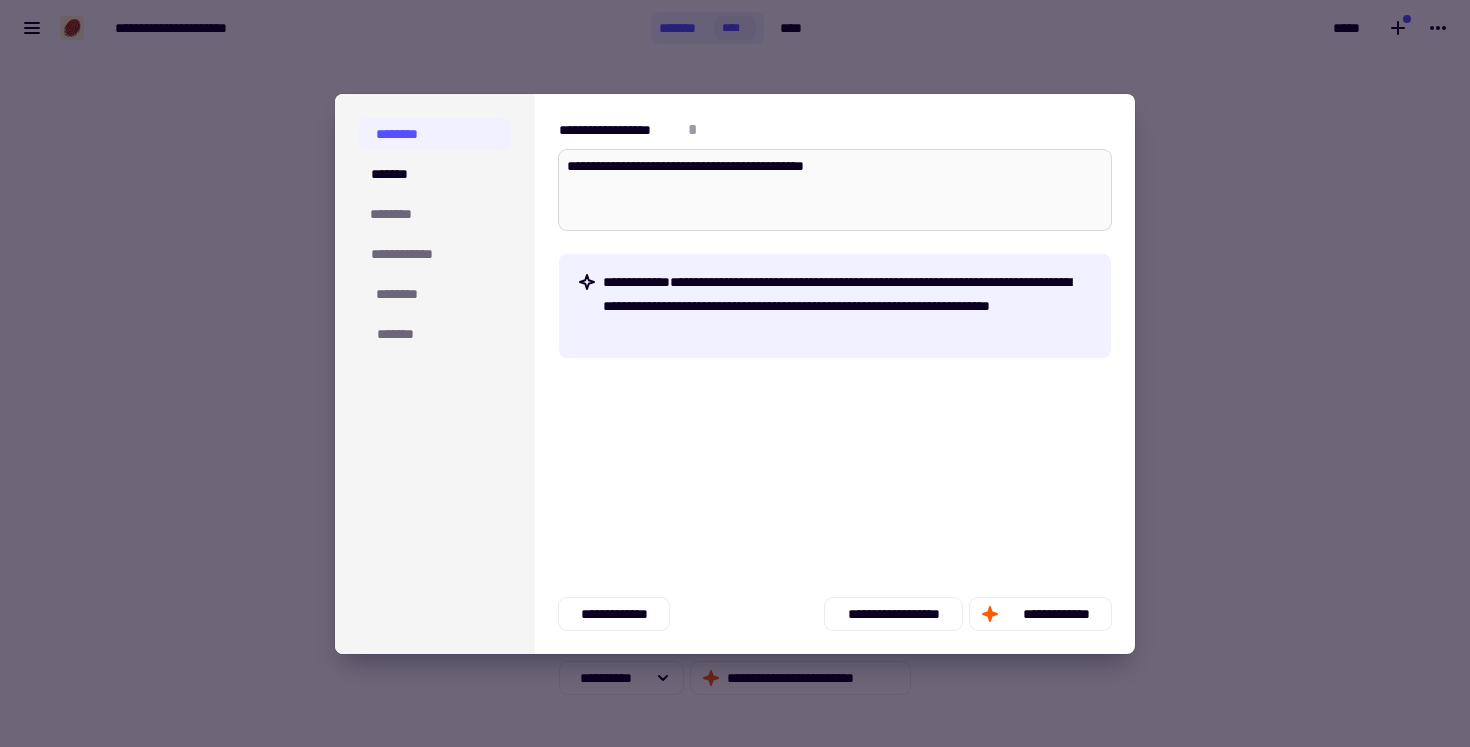 type on "*" 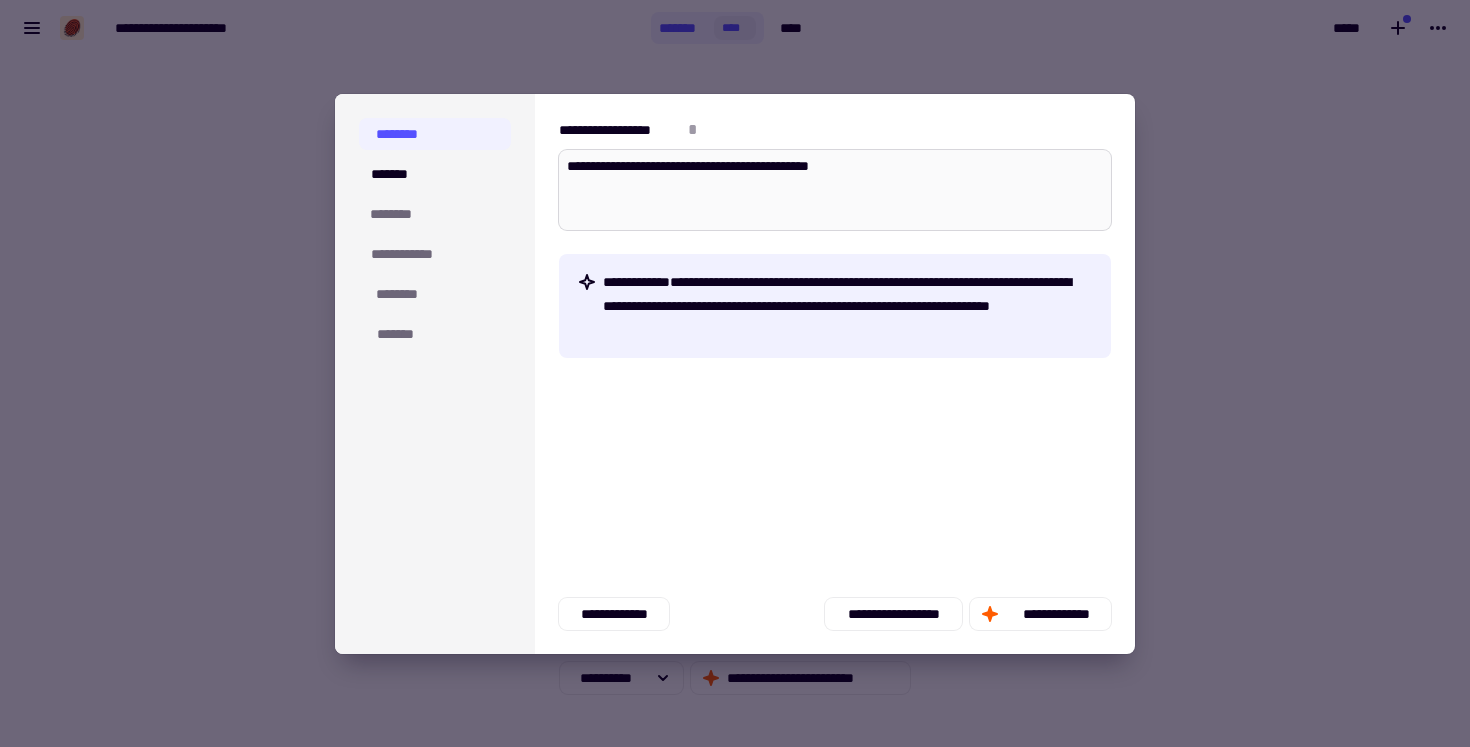 type on "*" 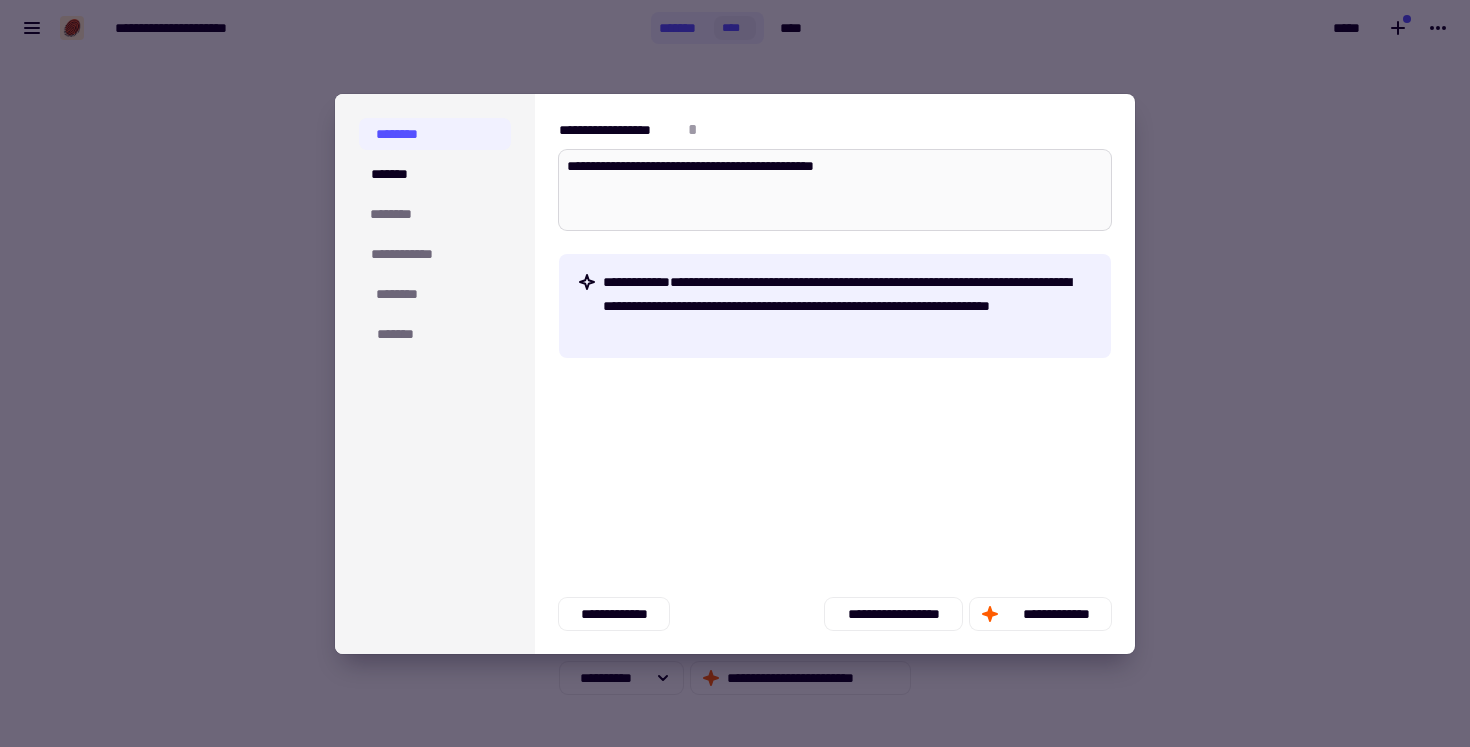 type on "*" 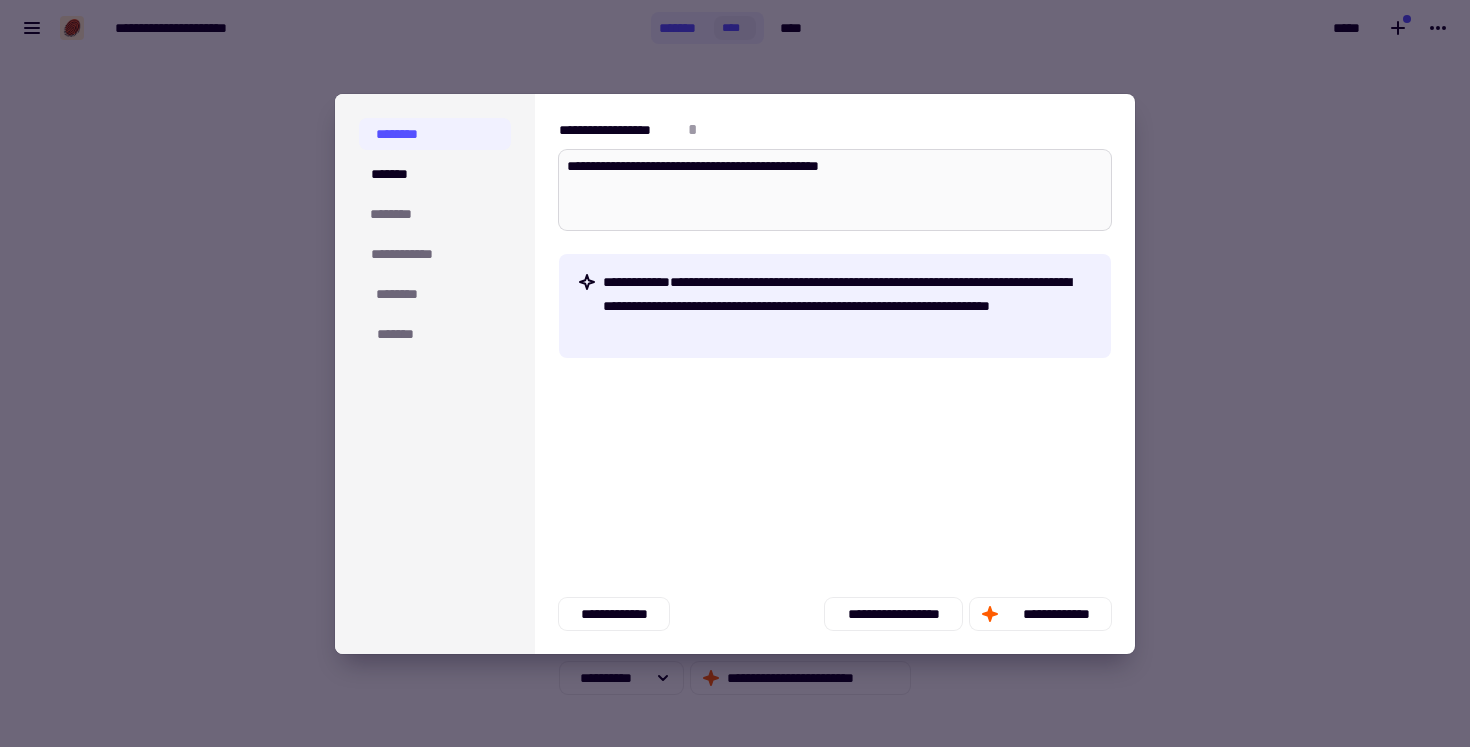 type on "*" 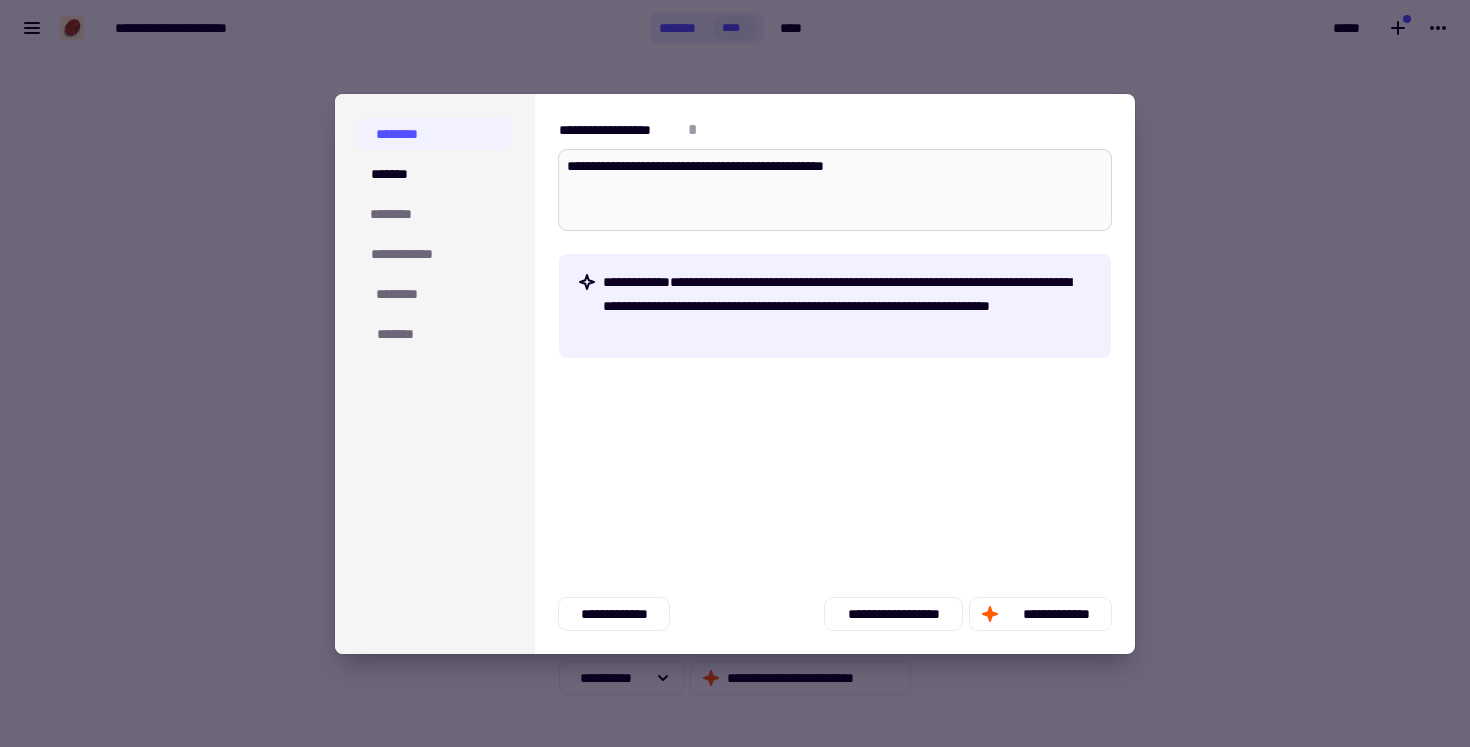 type on "*" 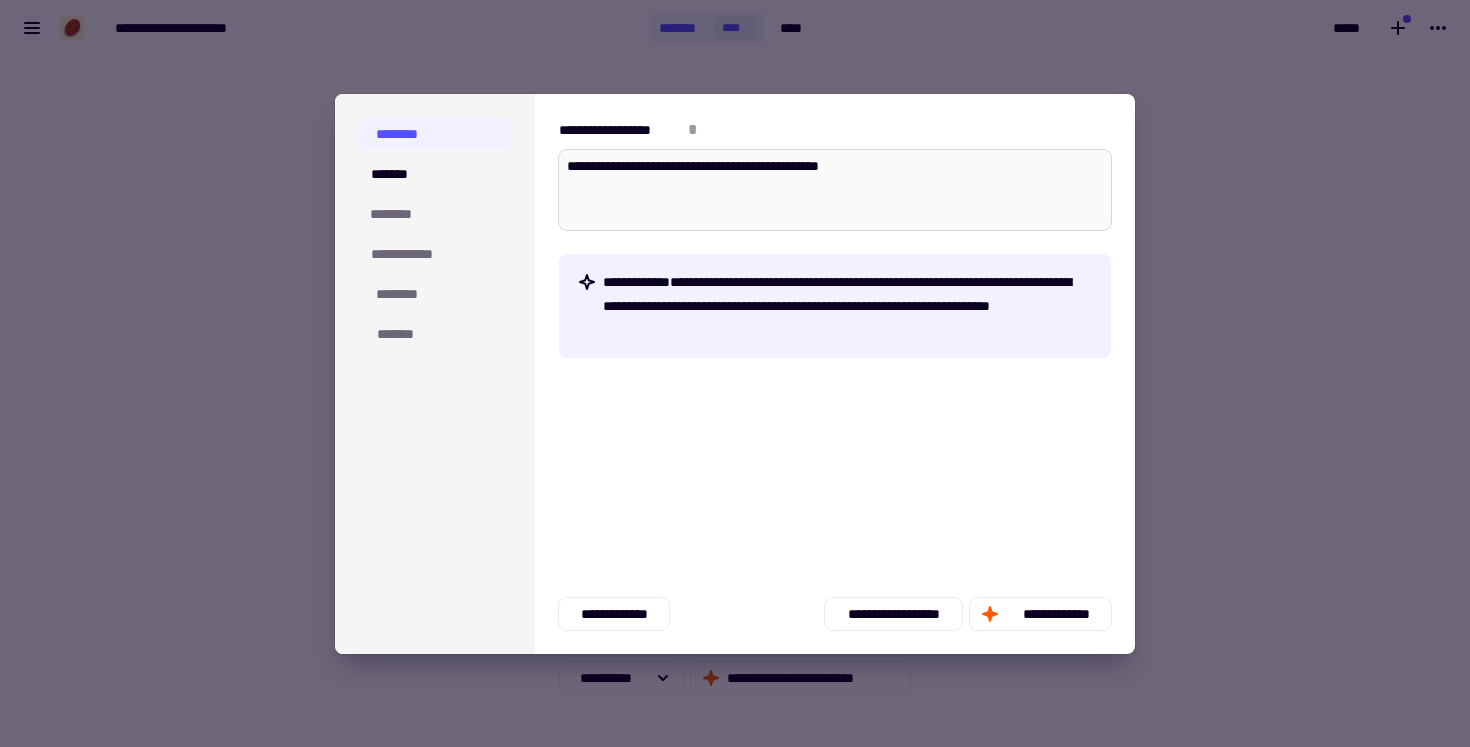 type on "*" 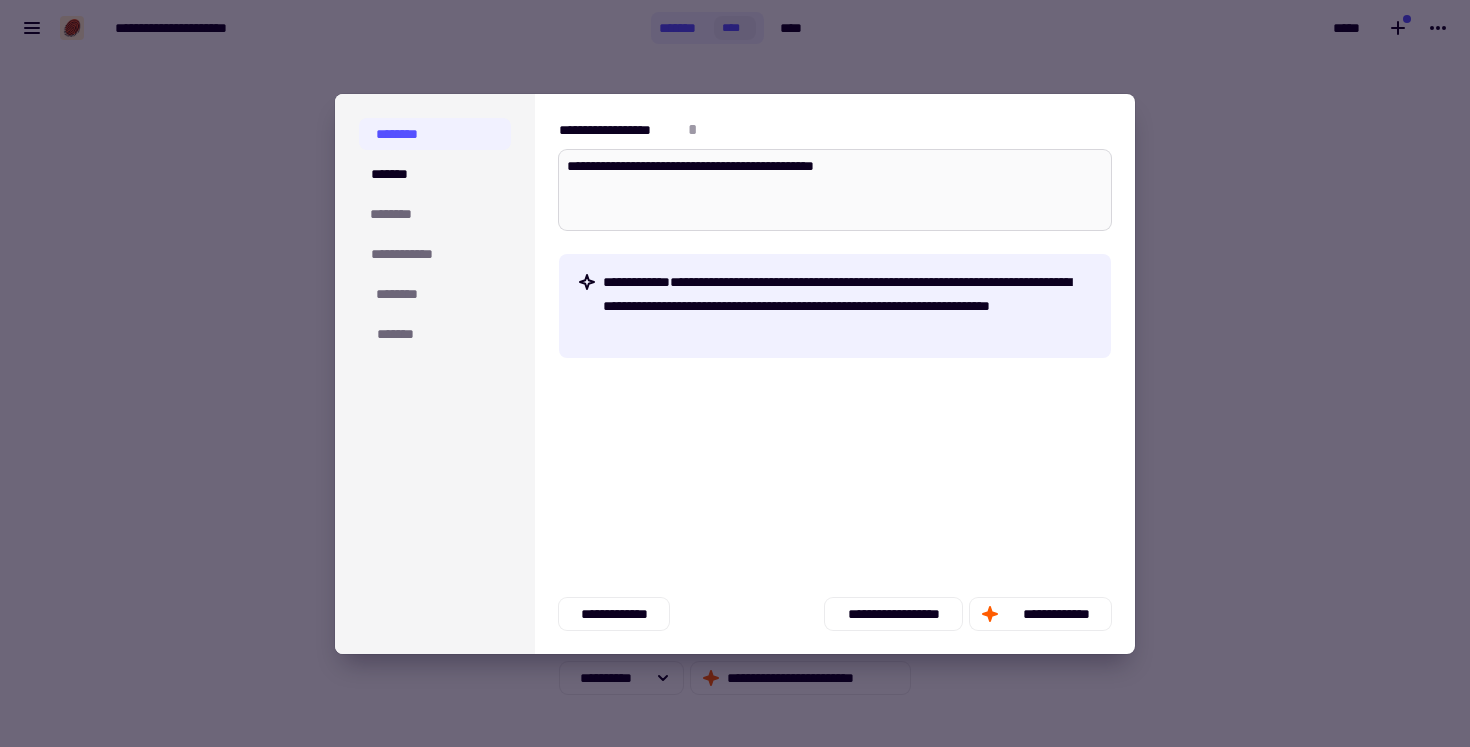 type on "*" 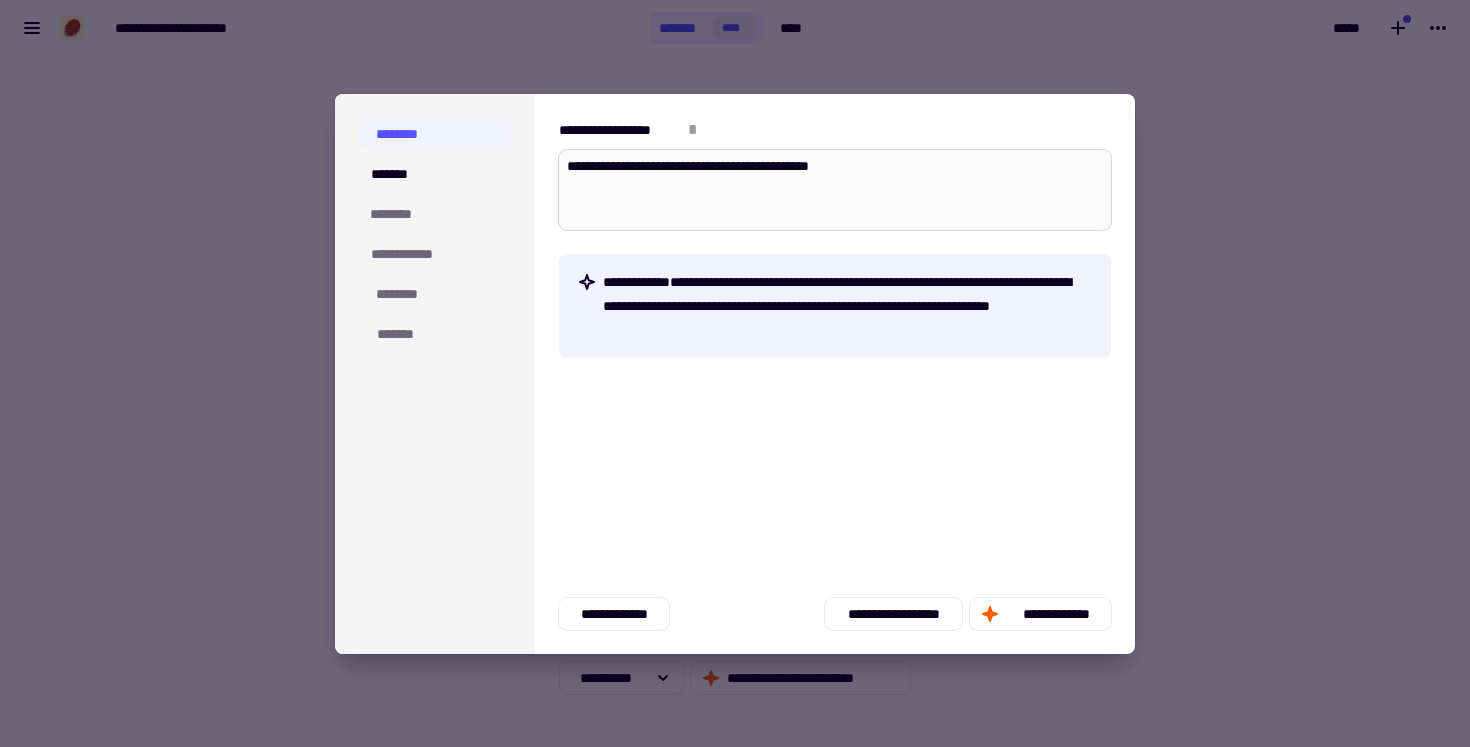type on "*" 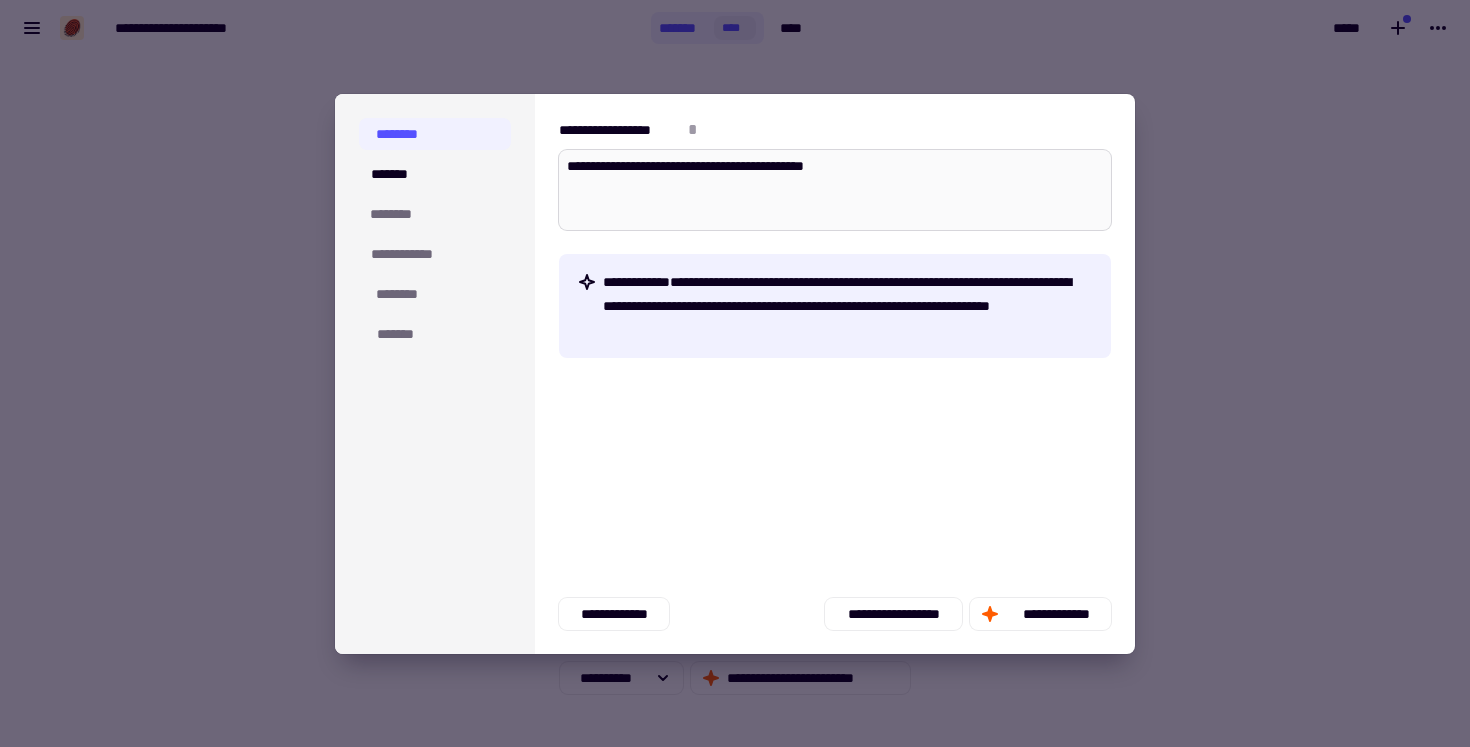 type on "*" 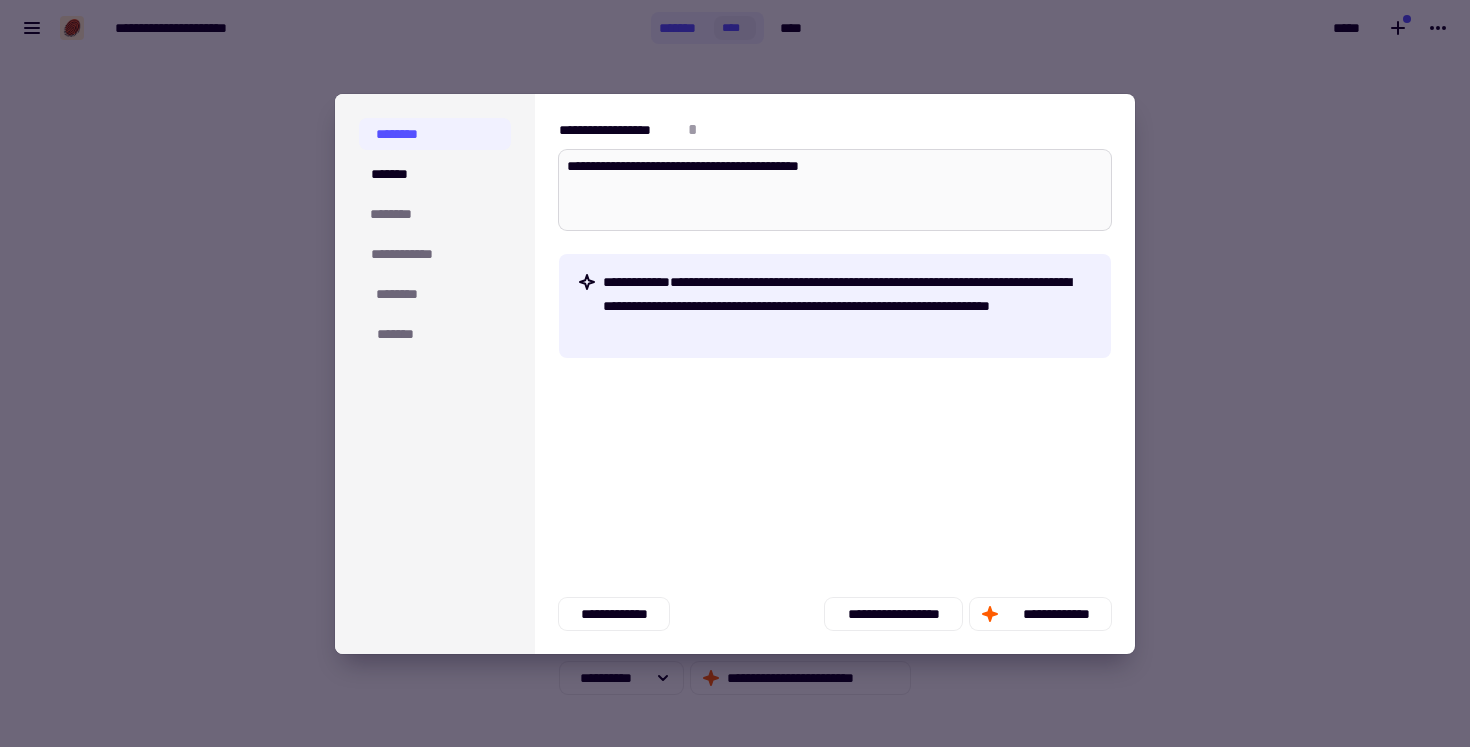 type on "*" 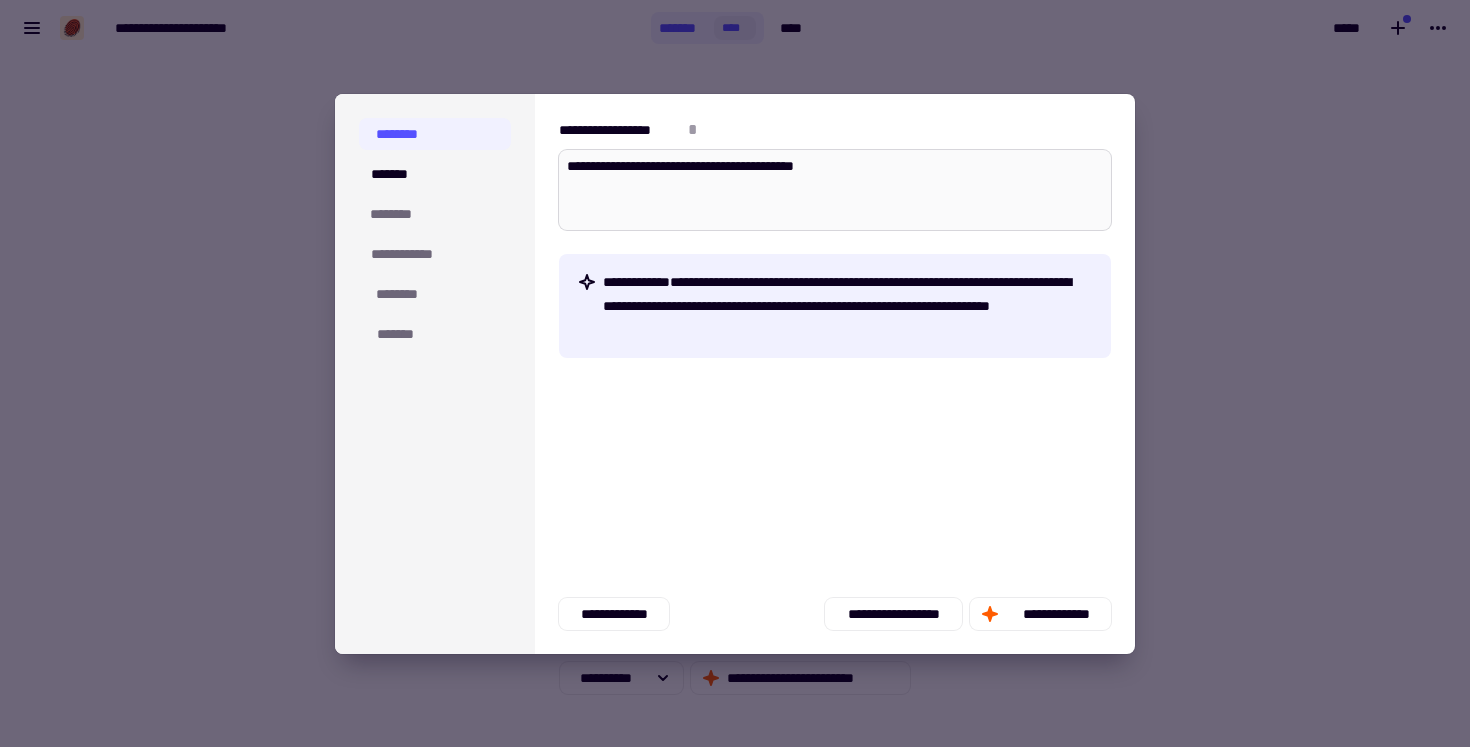 type on "*" 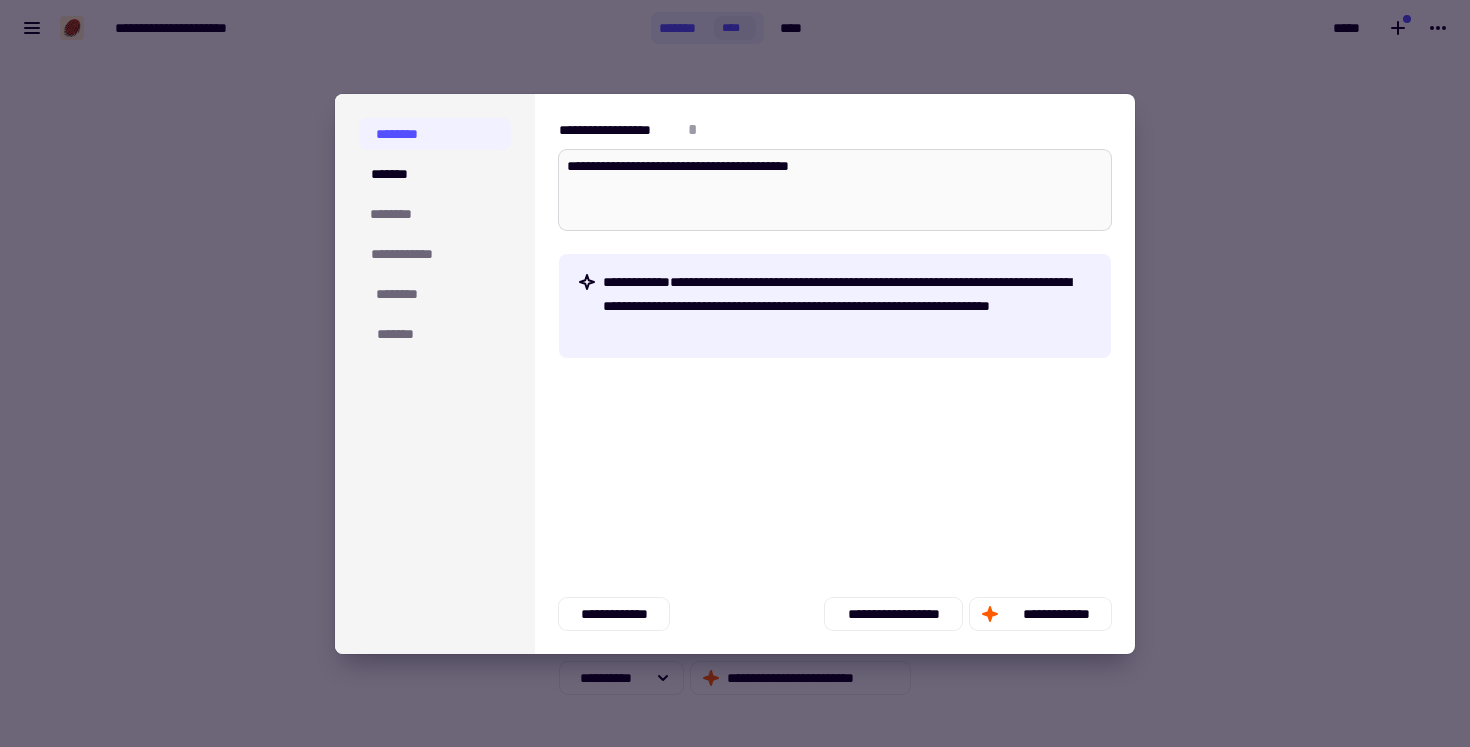 type on "*" 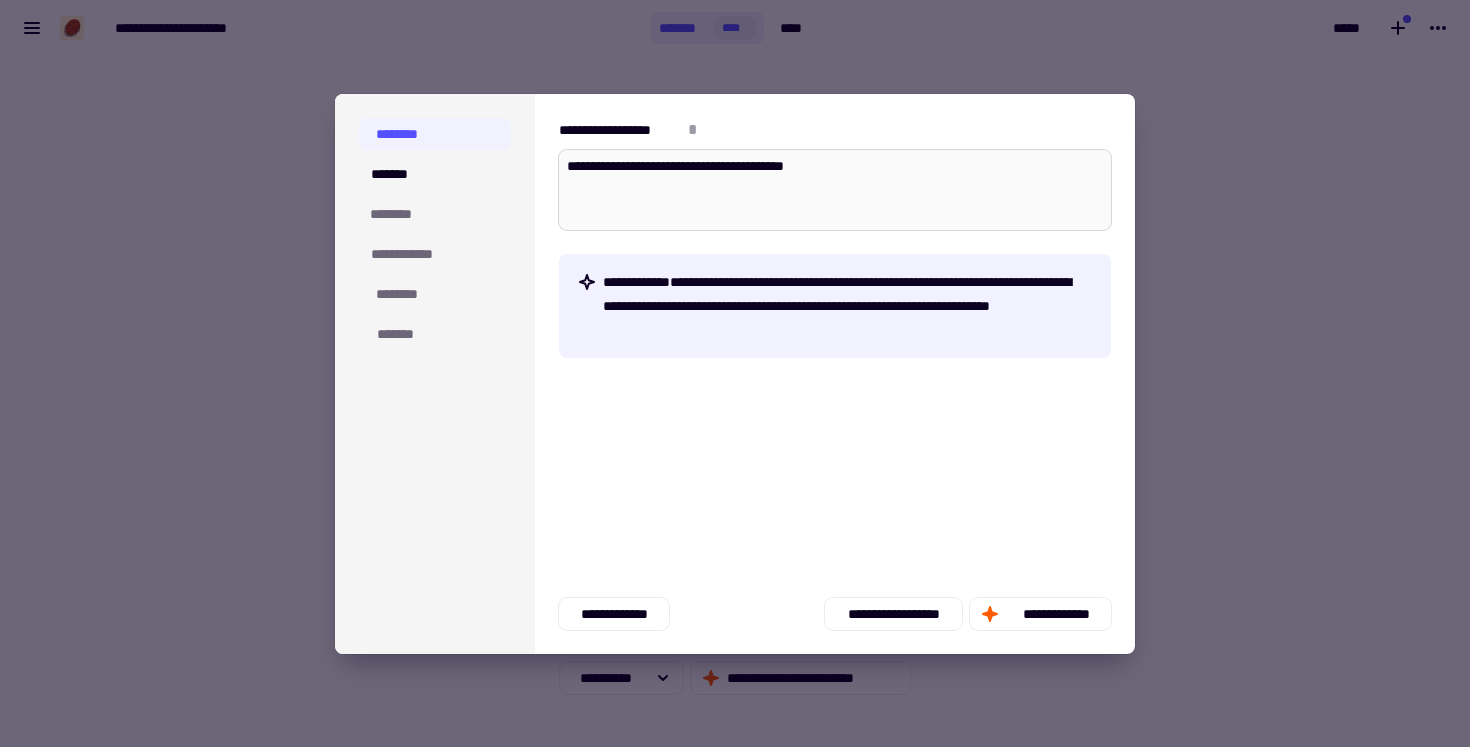 type on "*" 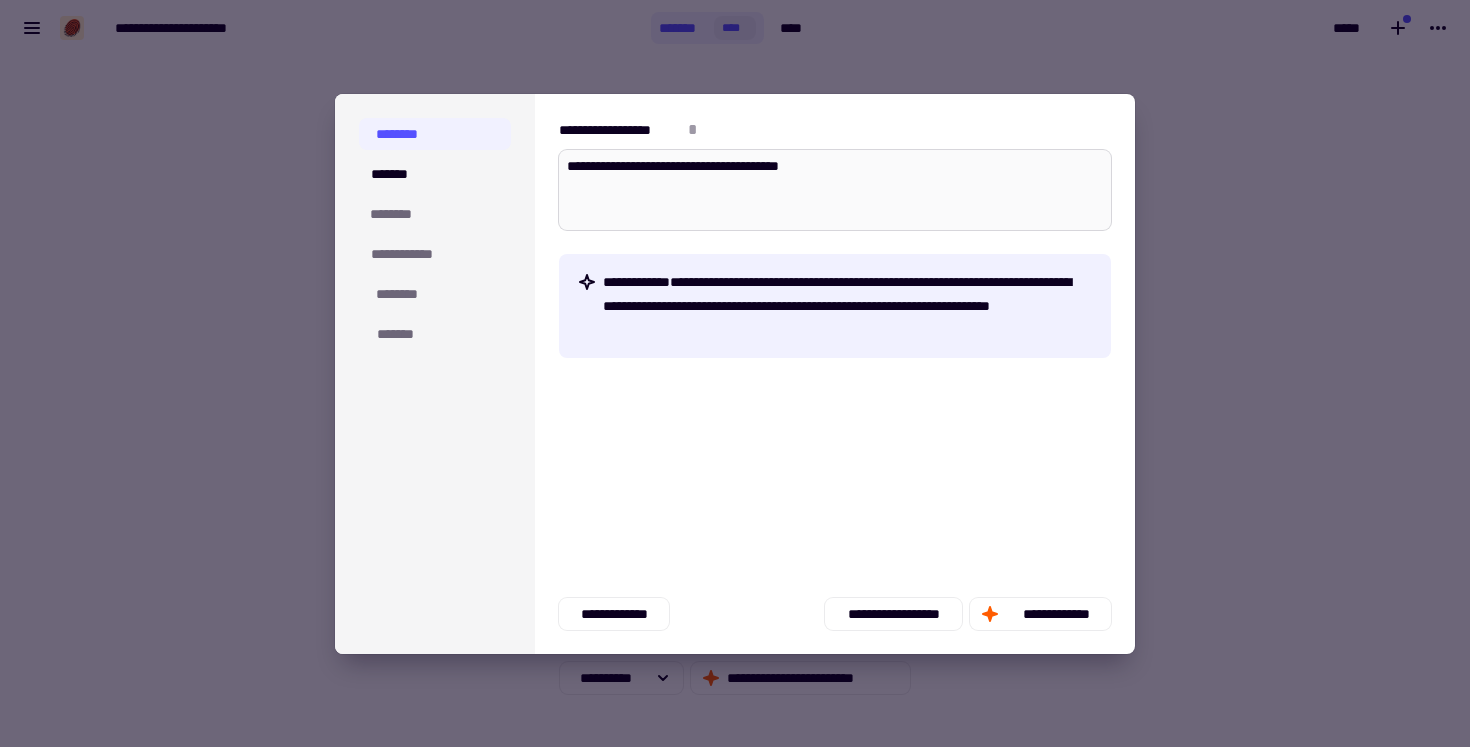 type on "*" 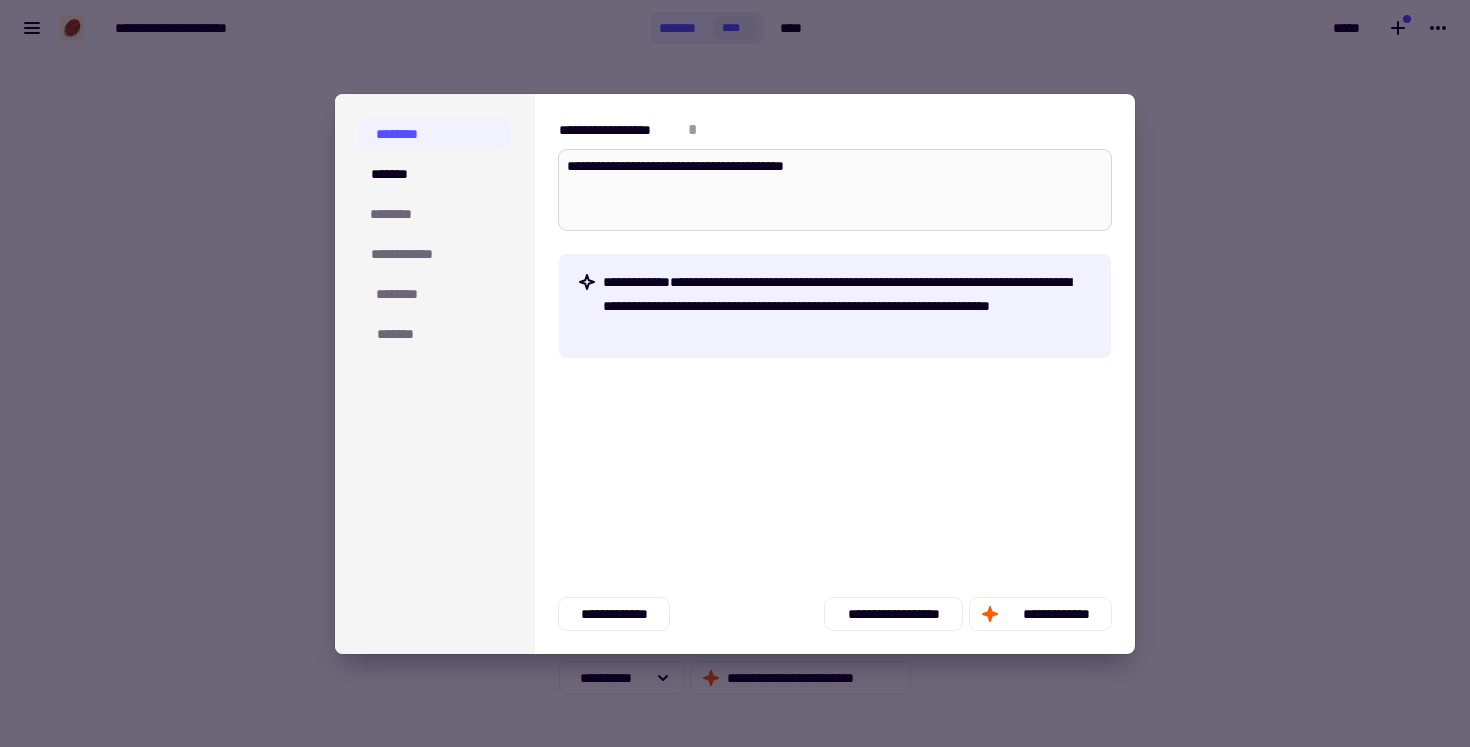 type on "*" 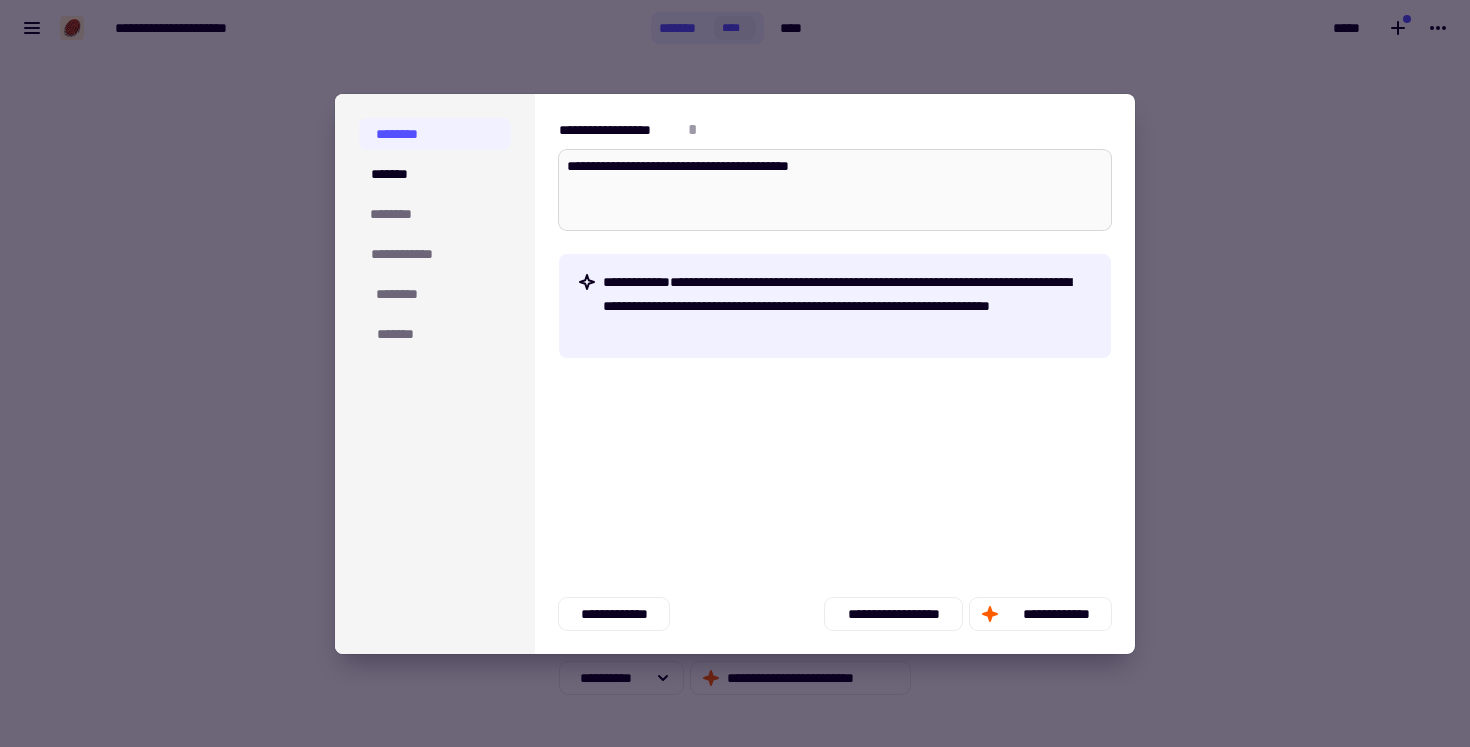type on "*" 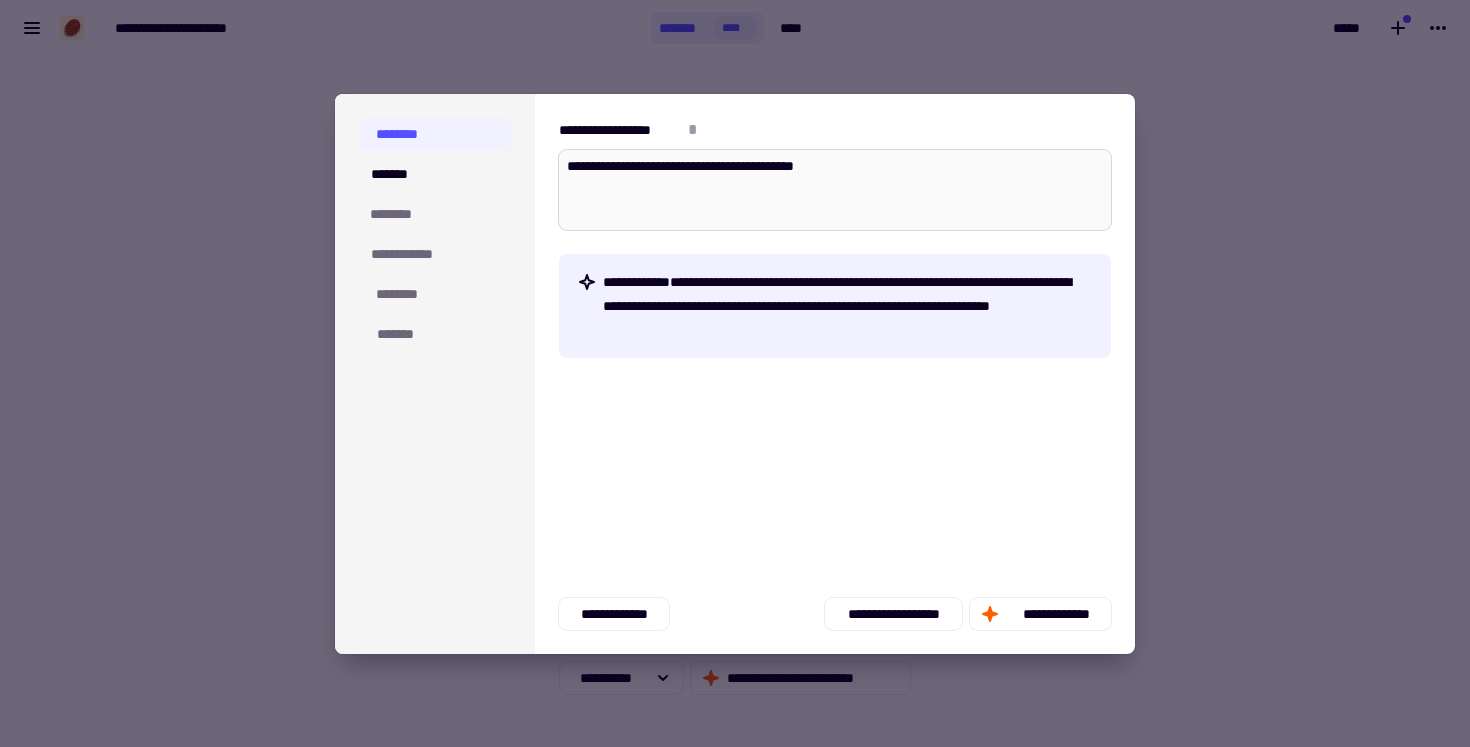 type on "*" 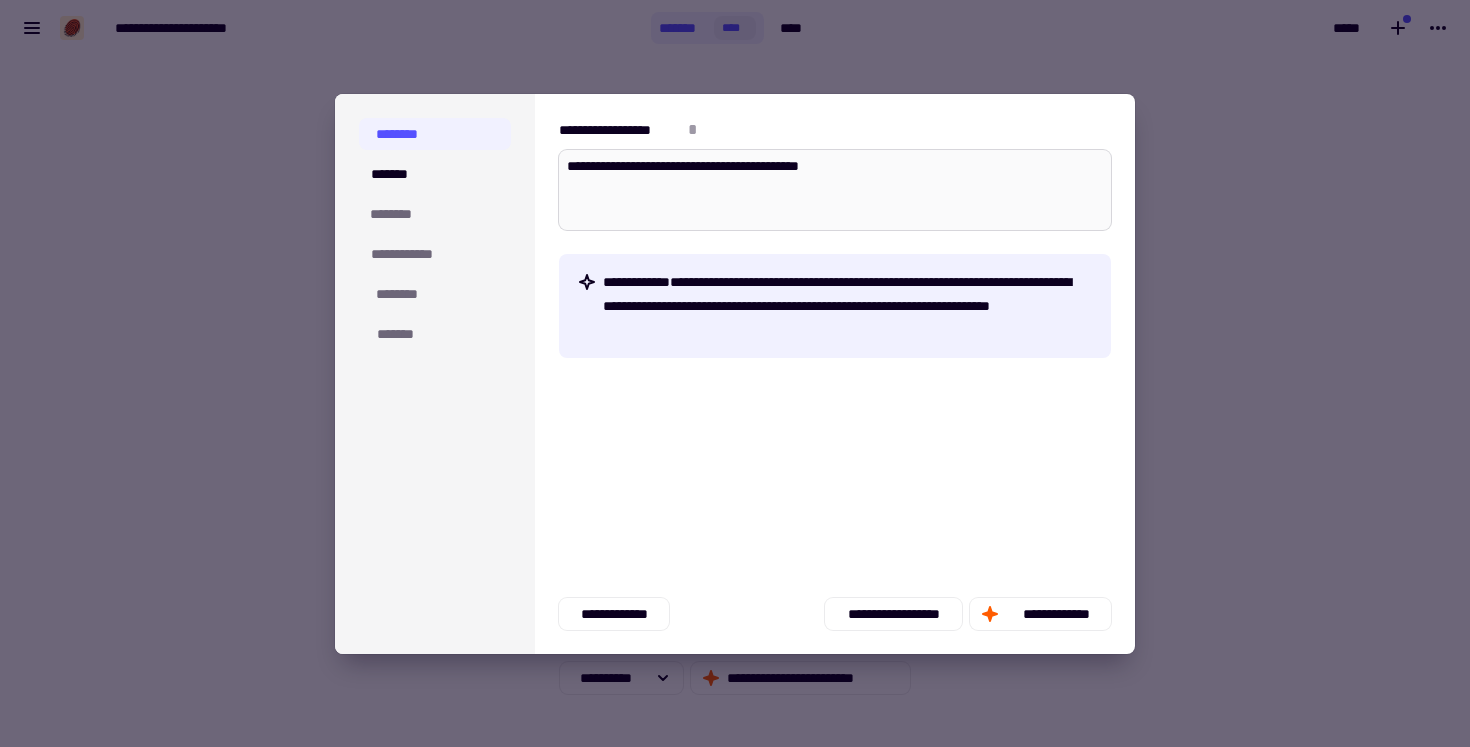 type on "*" 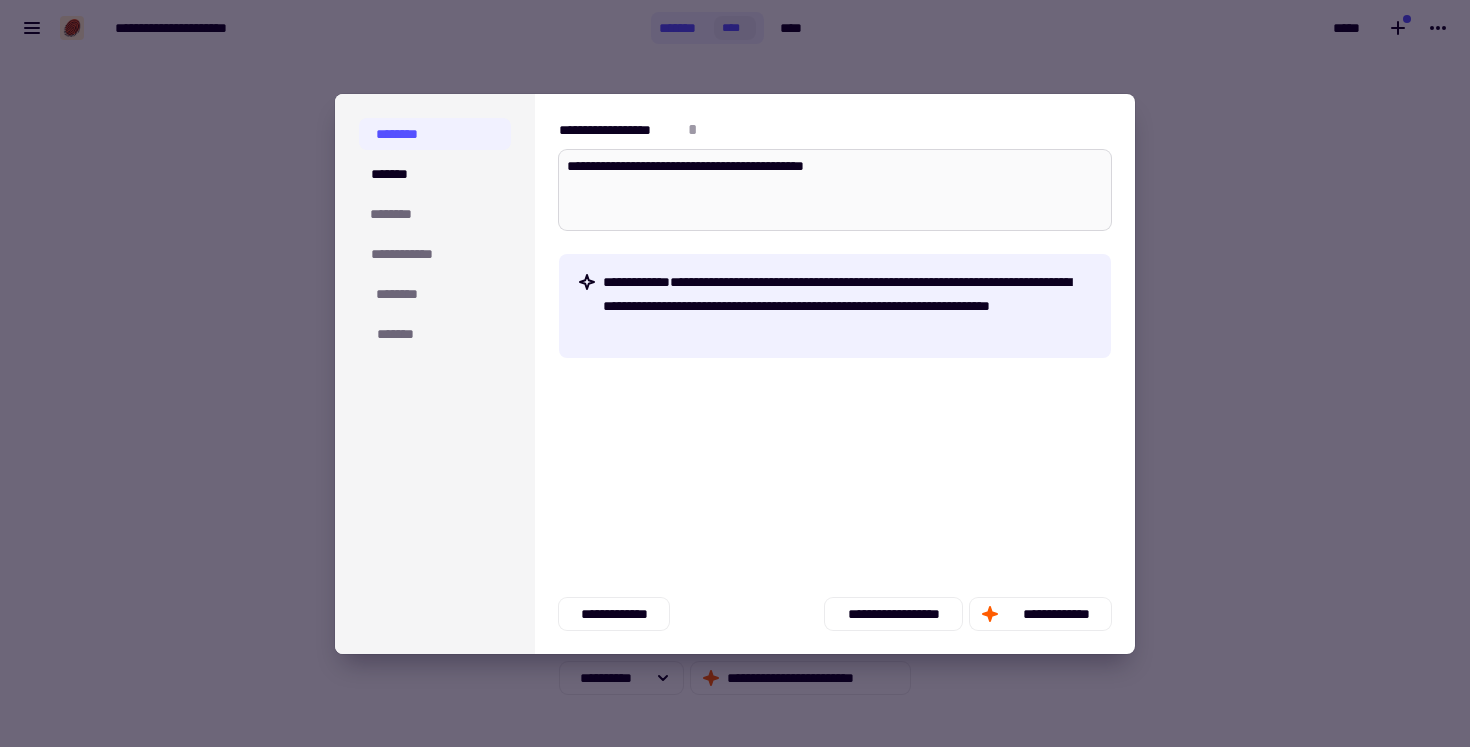 type on "*" 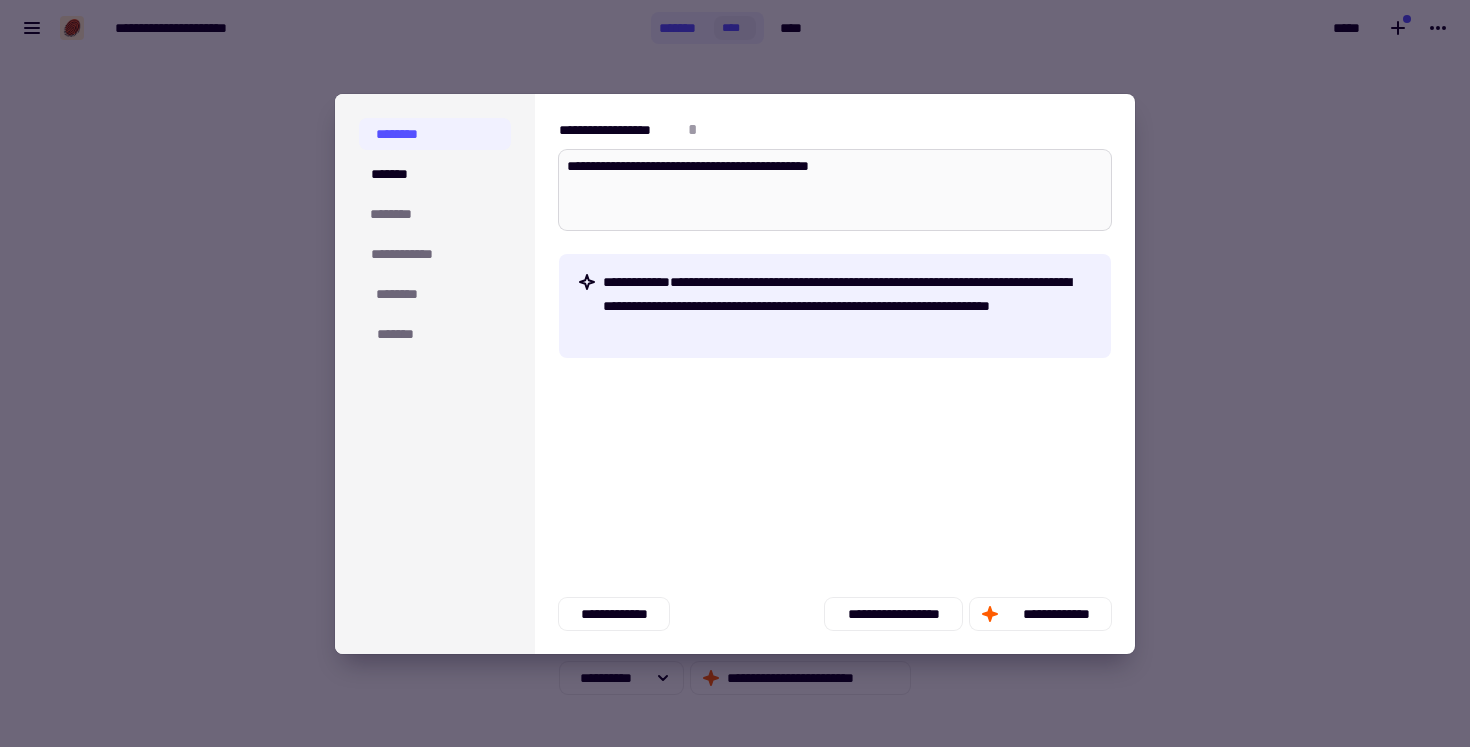 type on "*" 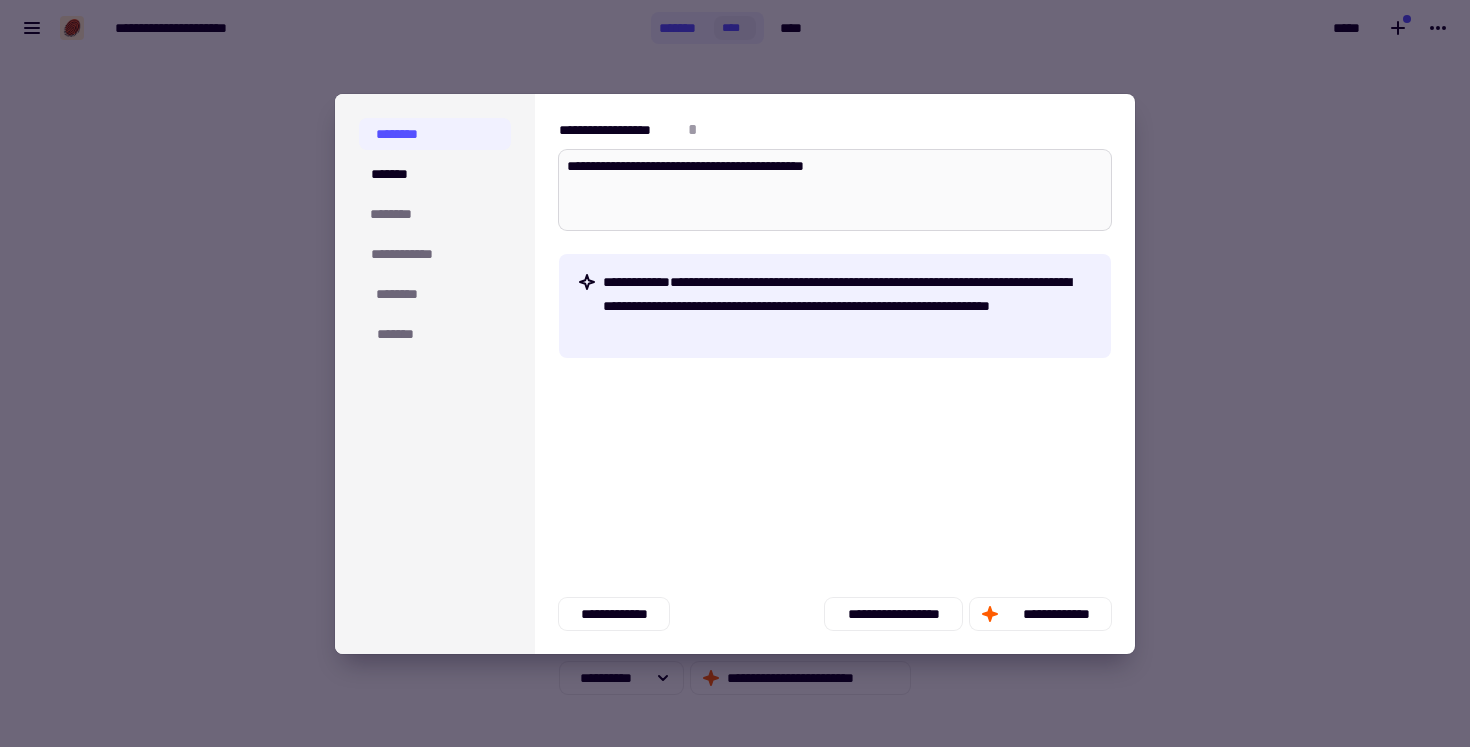 type on "*" 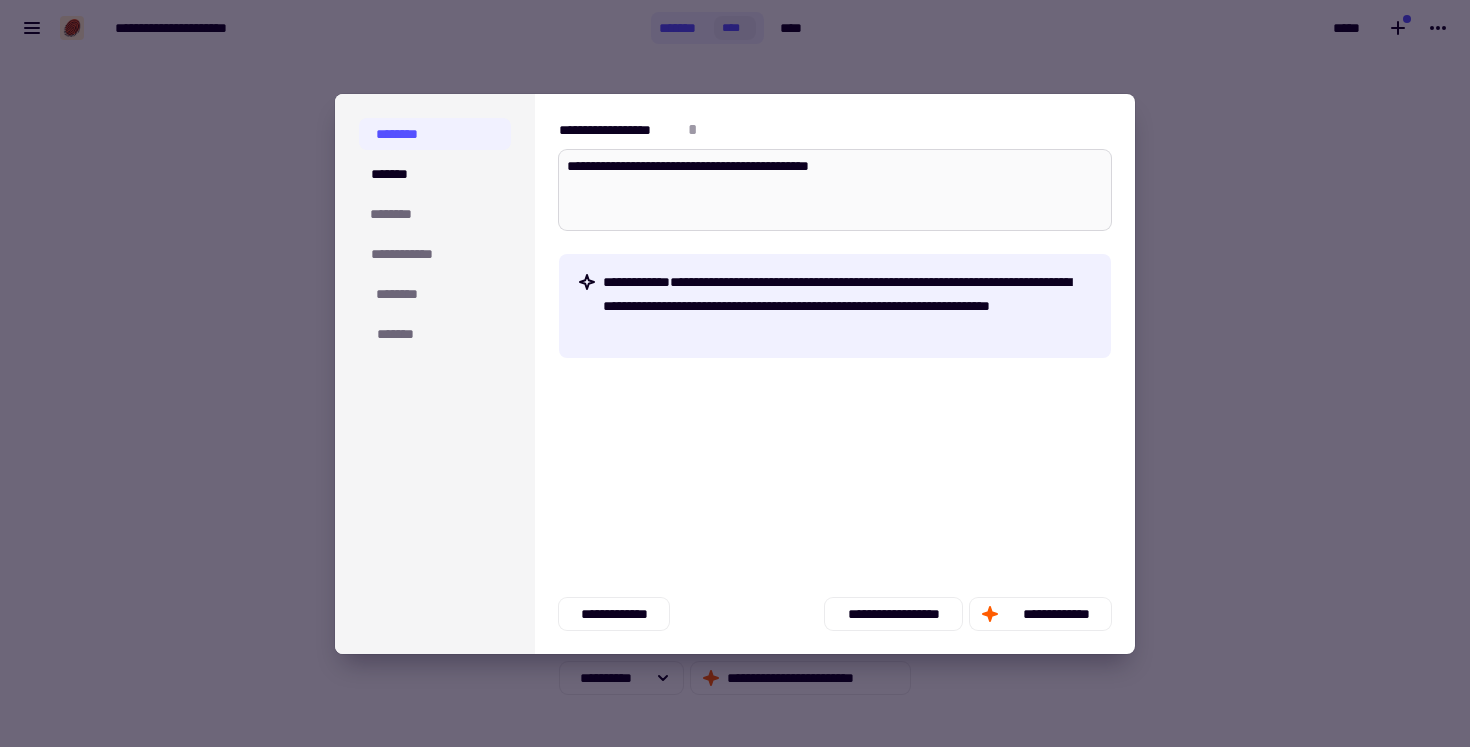 type on "*" 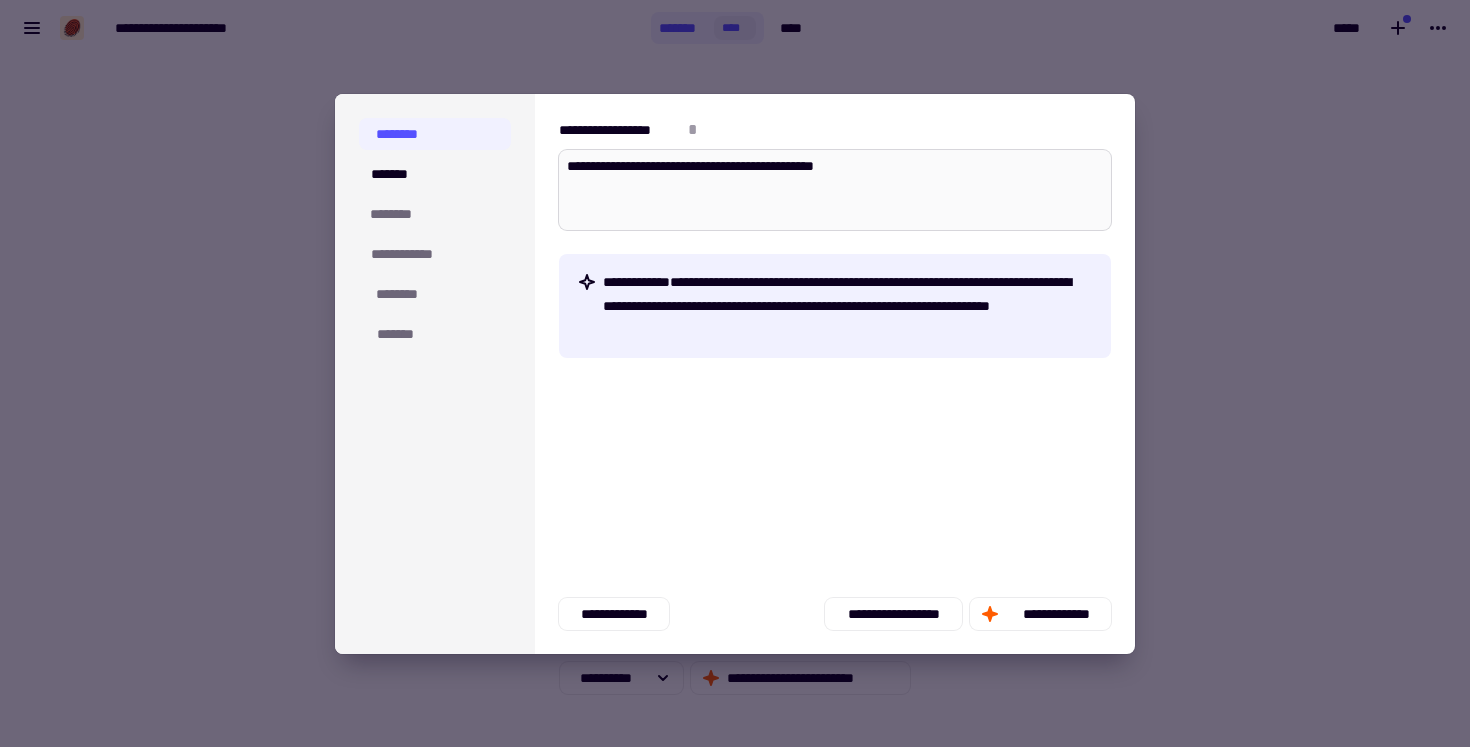 type on "*" 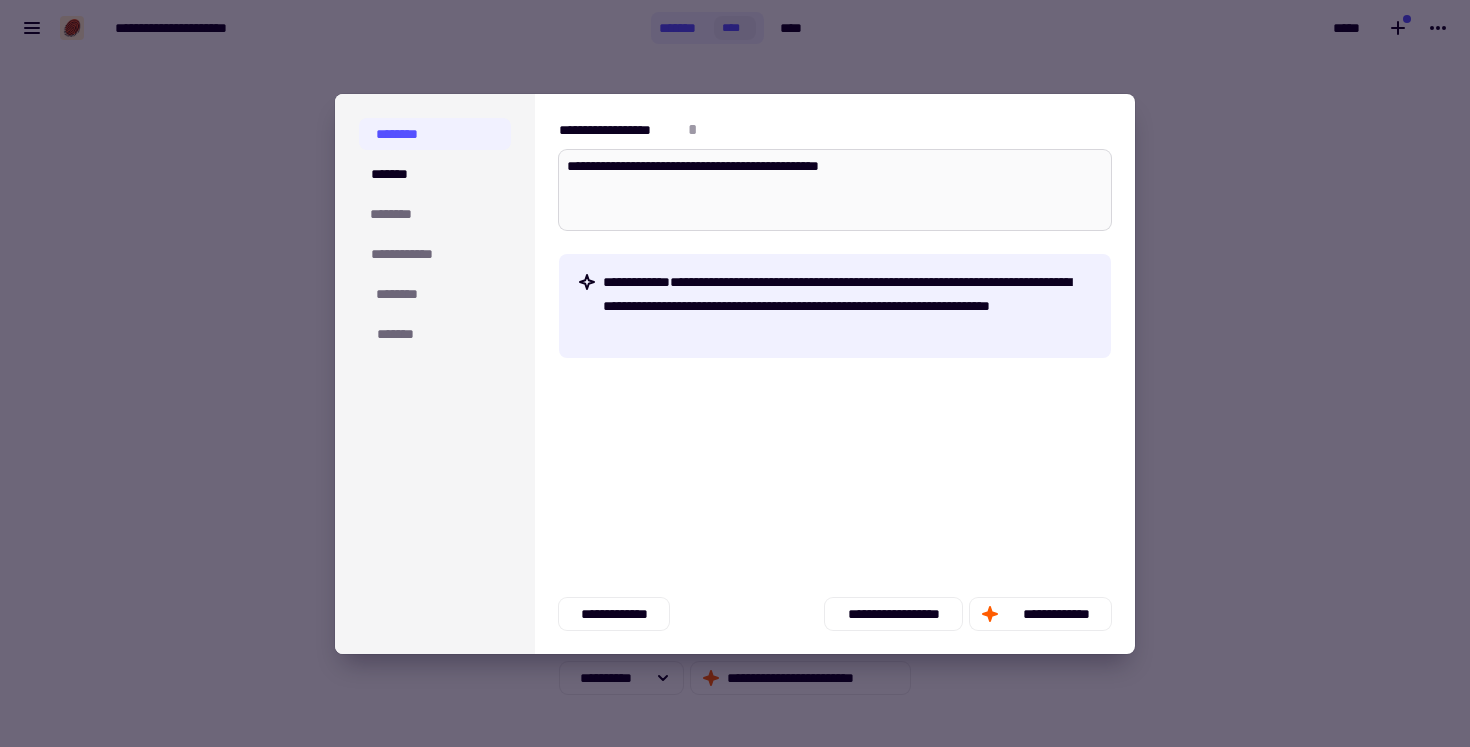 type on "*" 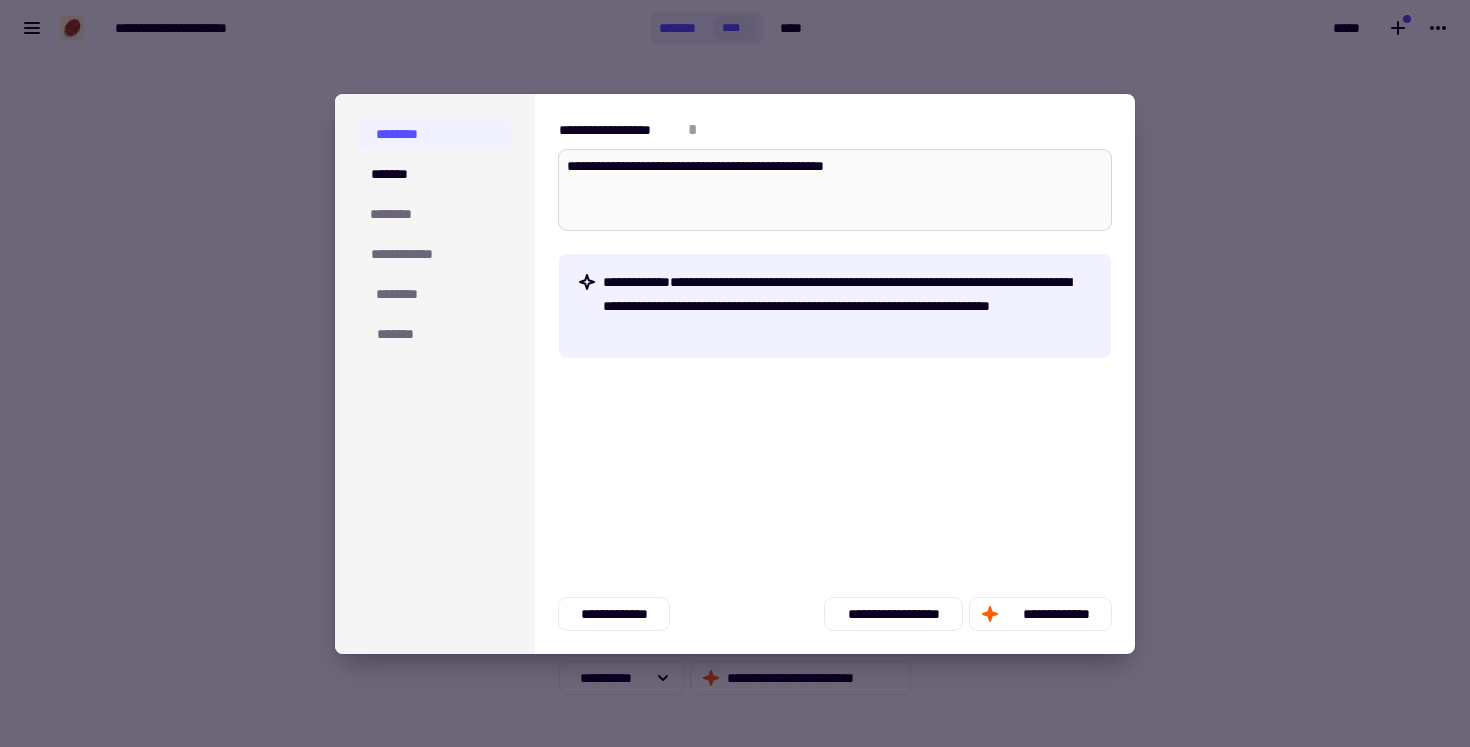 type on "*" 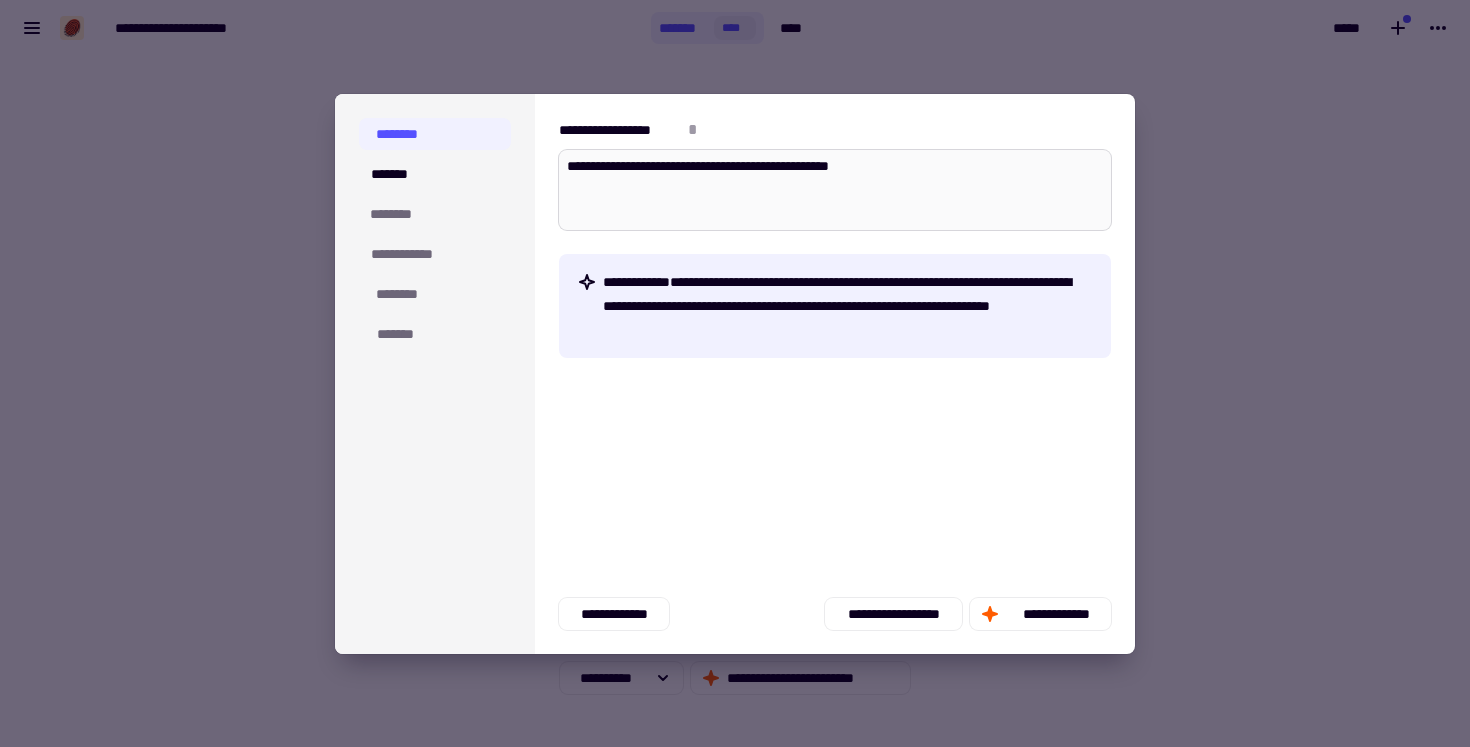 type on "*" 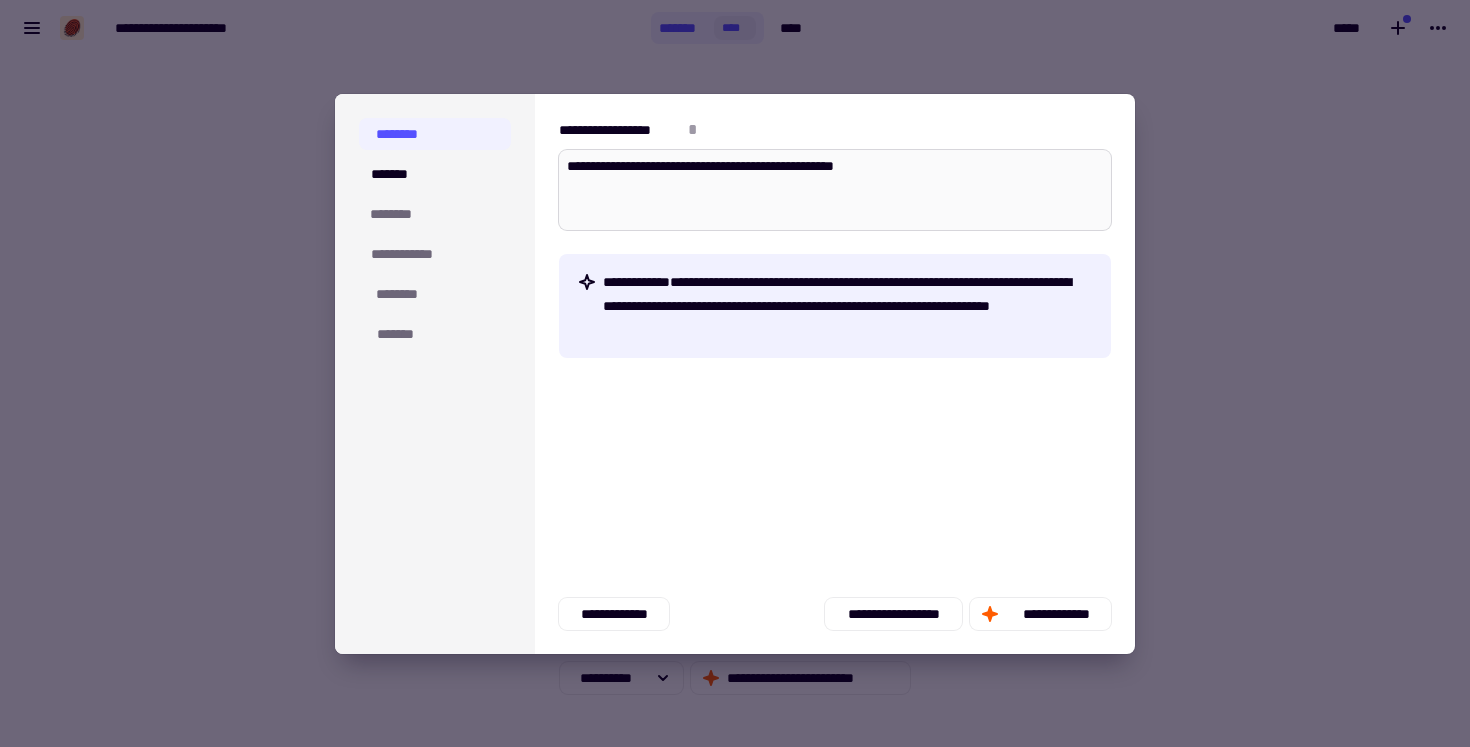 type on "*" 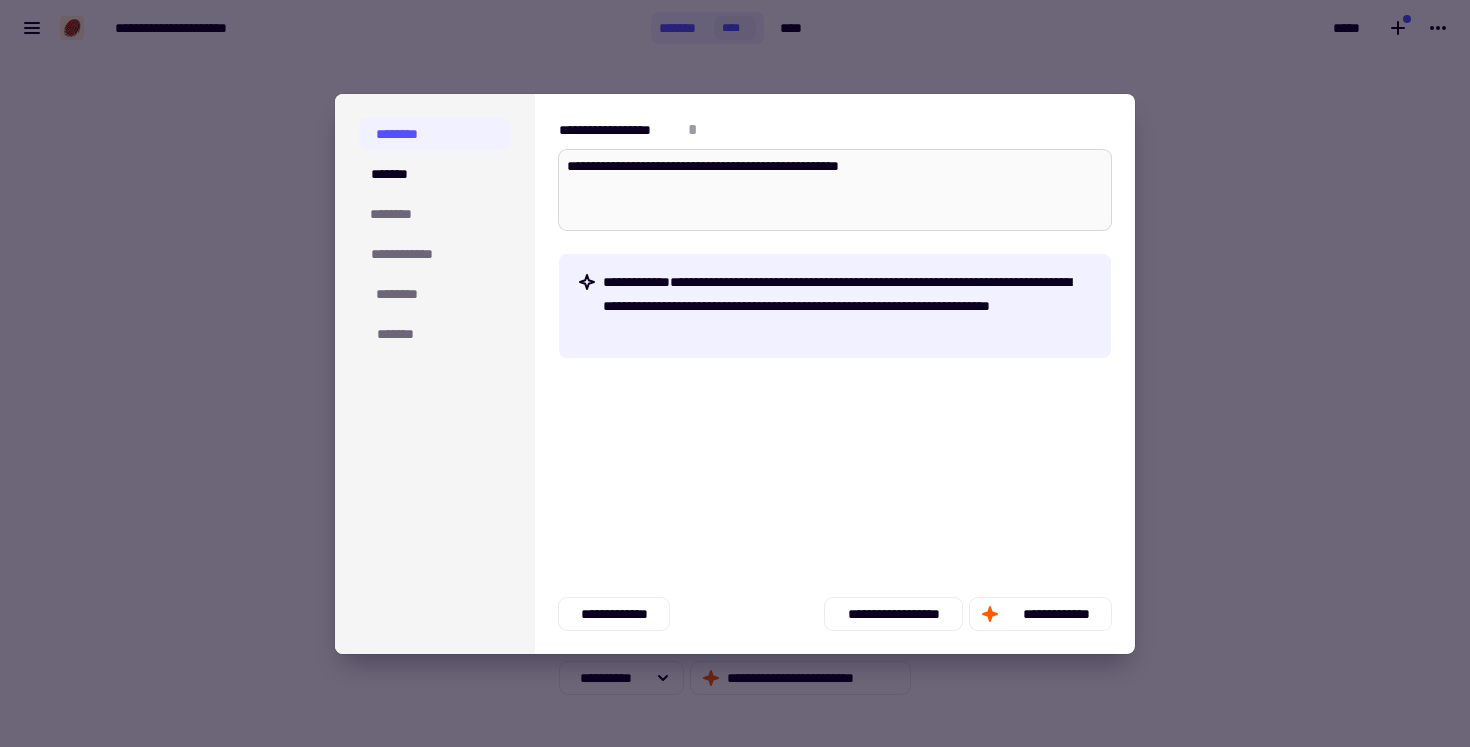 type on "*" 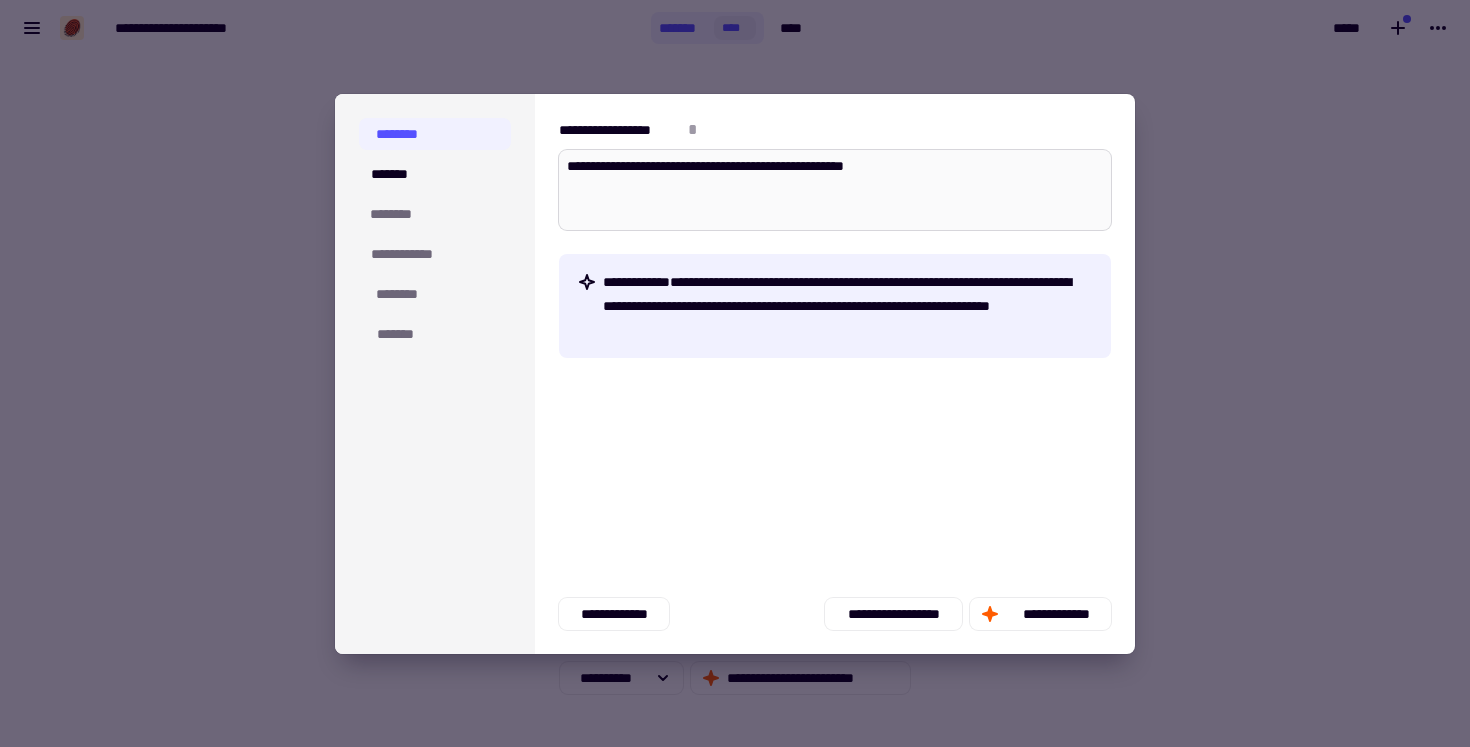 type on "*" 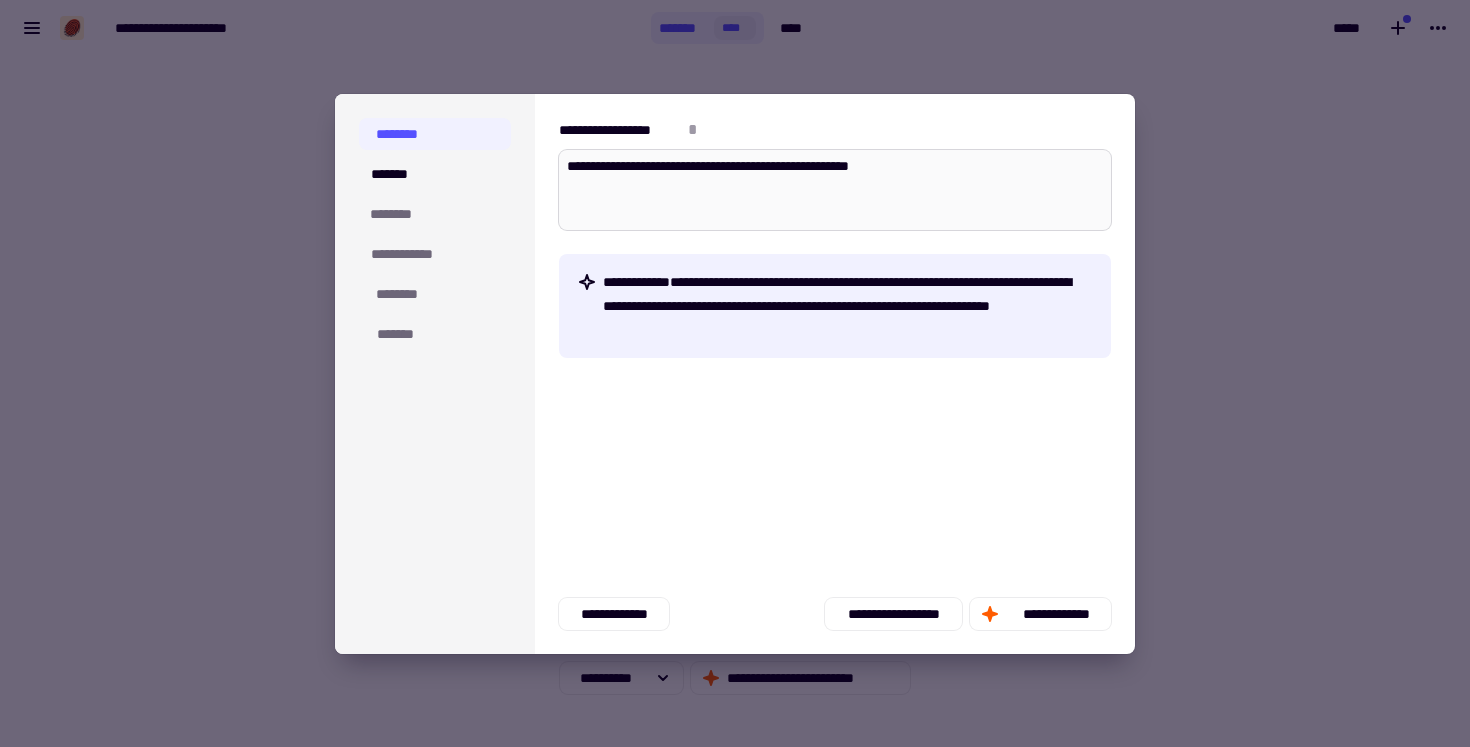 type on "*" 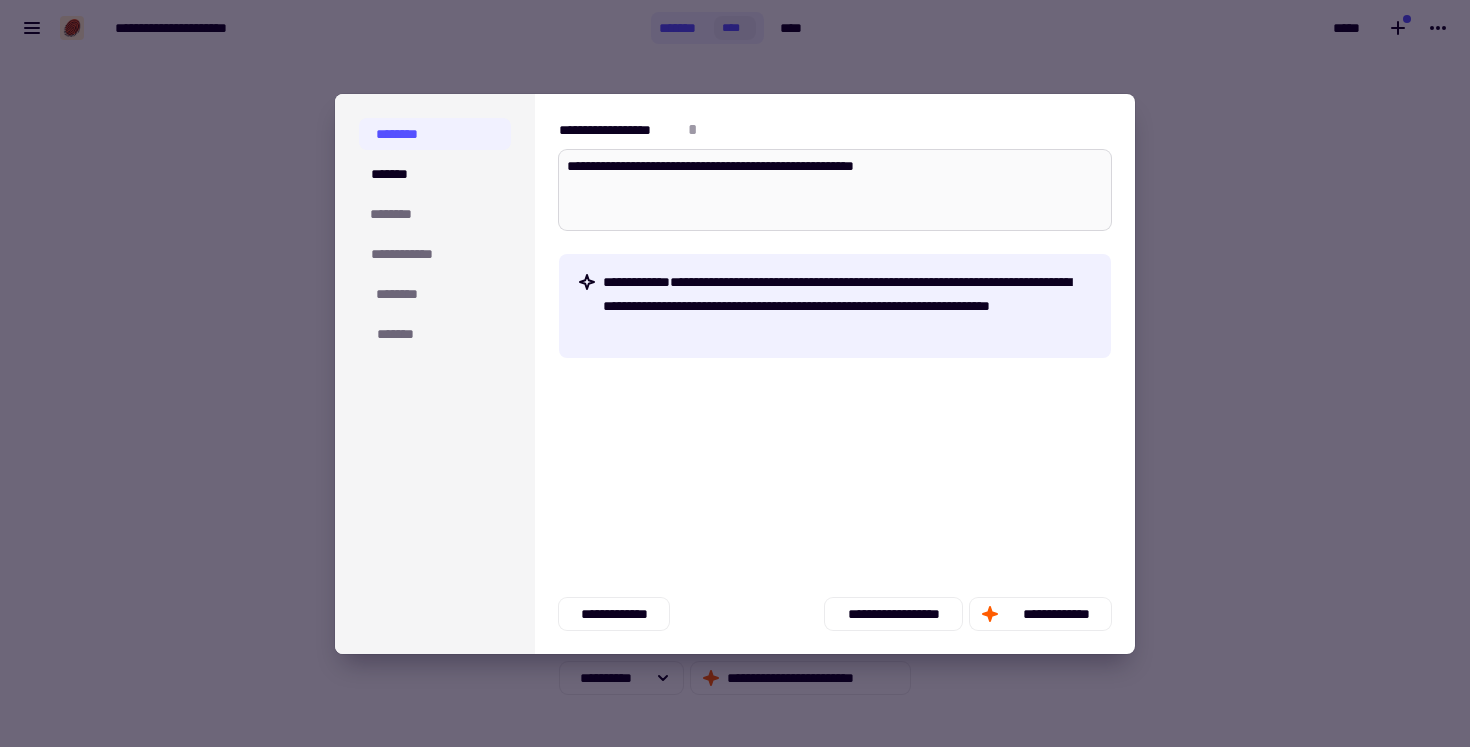 type on "*" 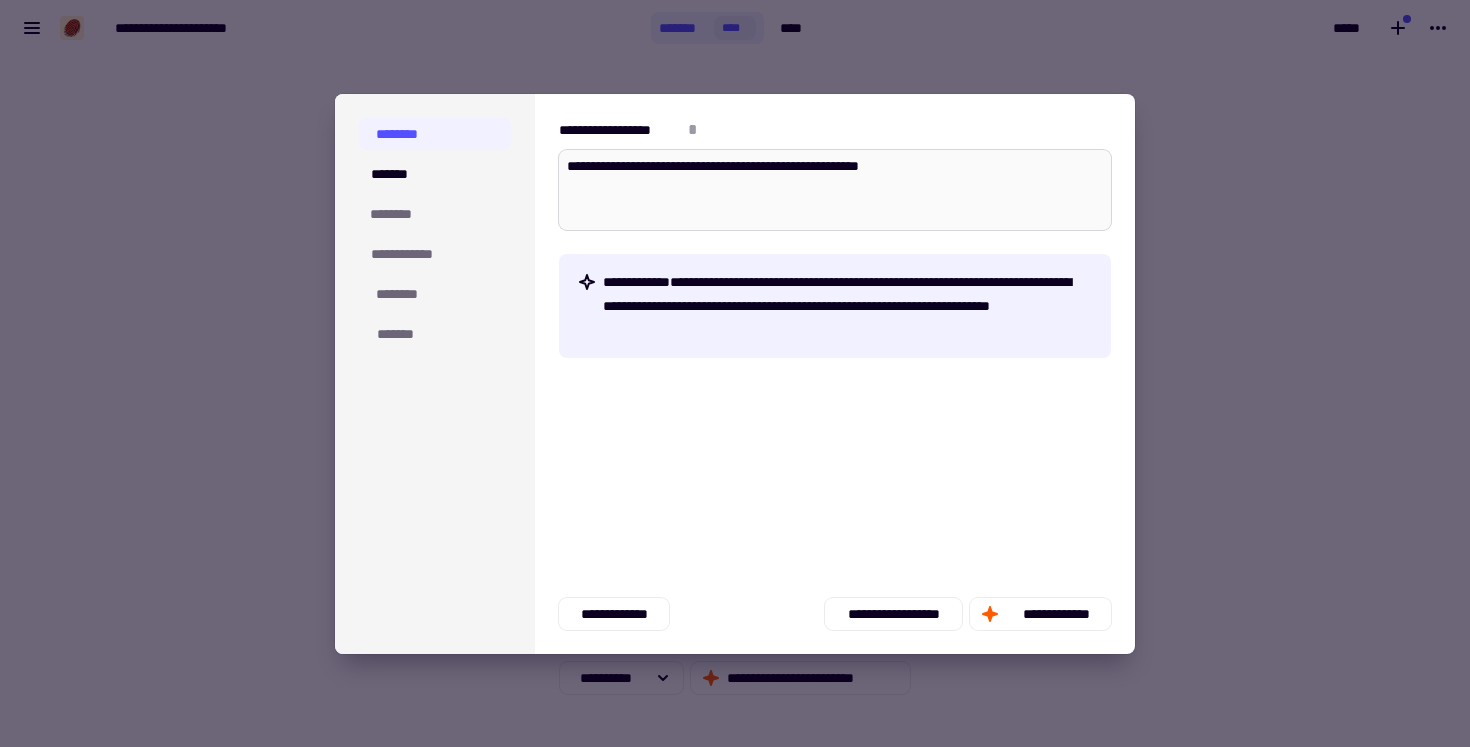 type on "**********" 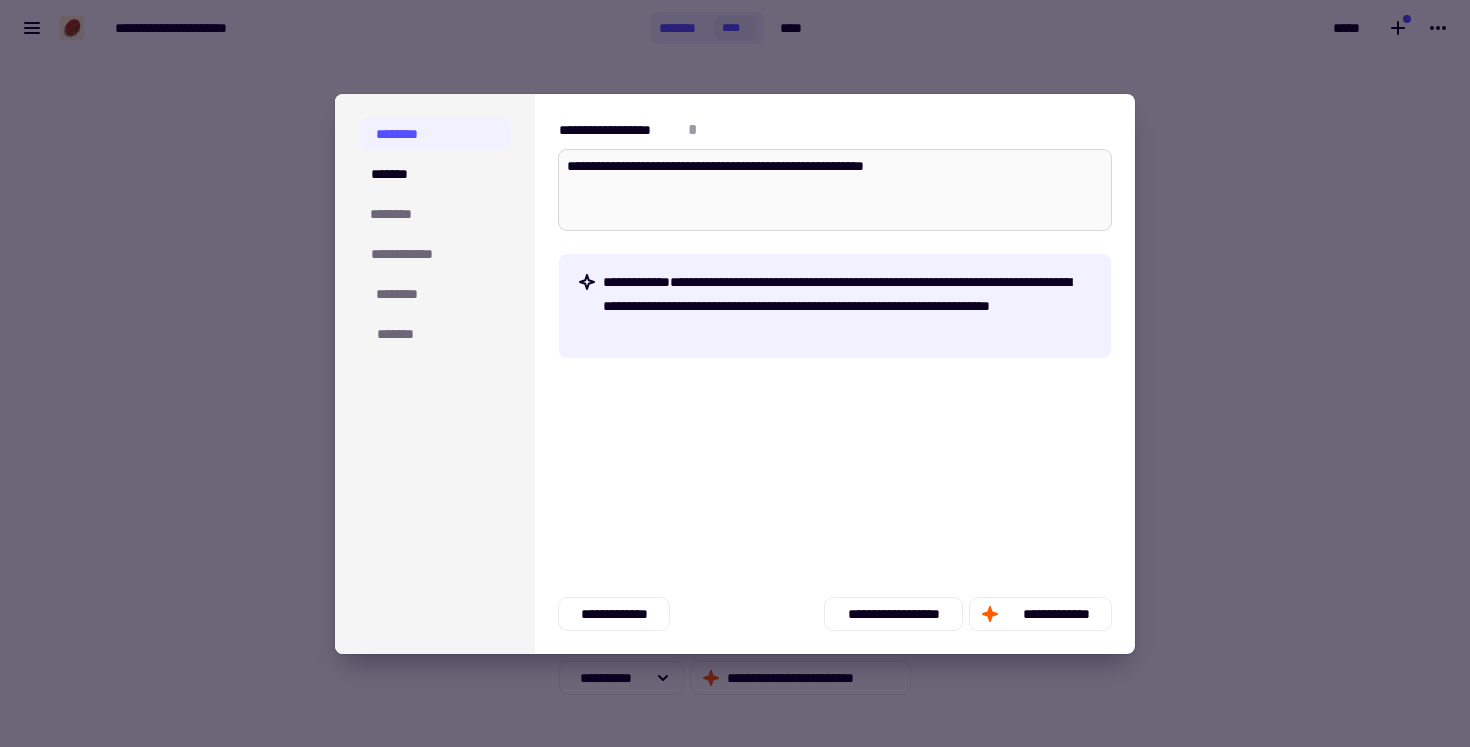 type on "*" 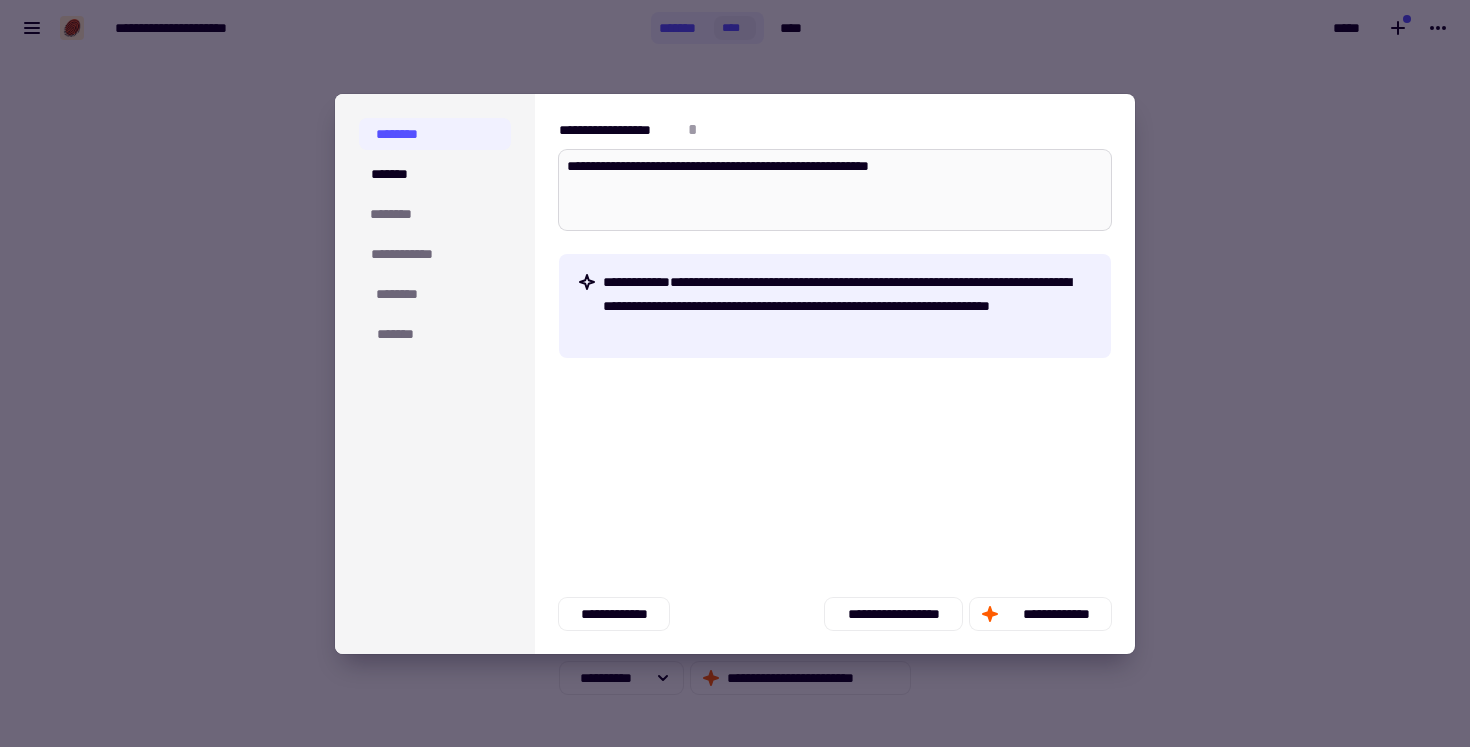 type on "*" 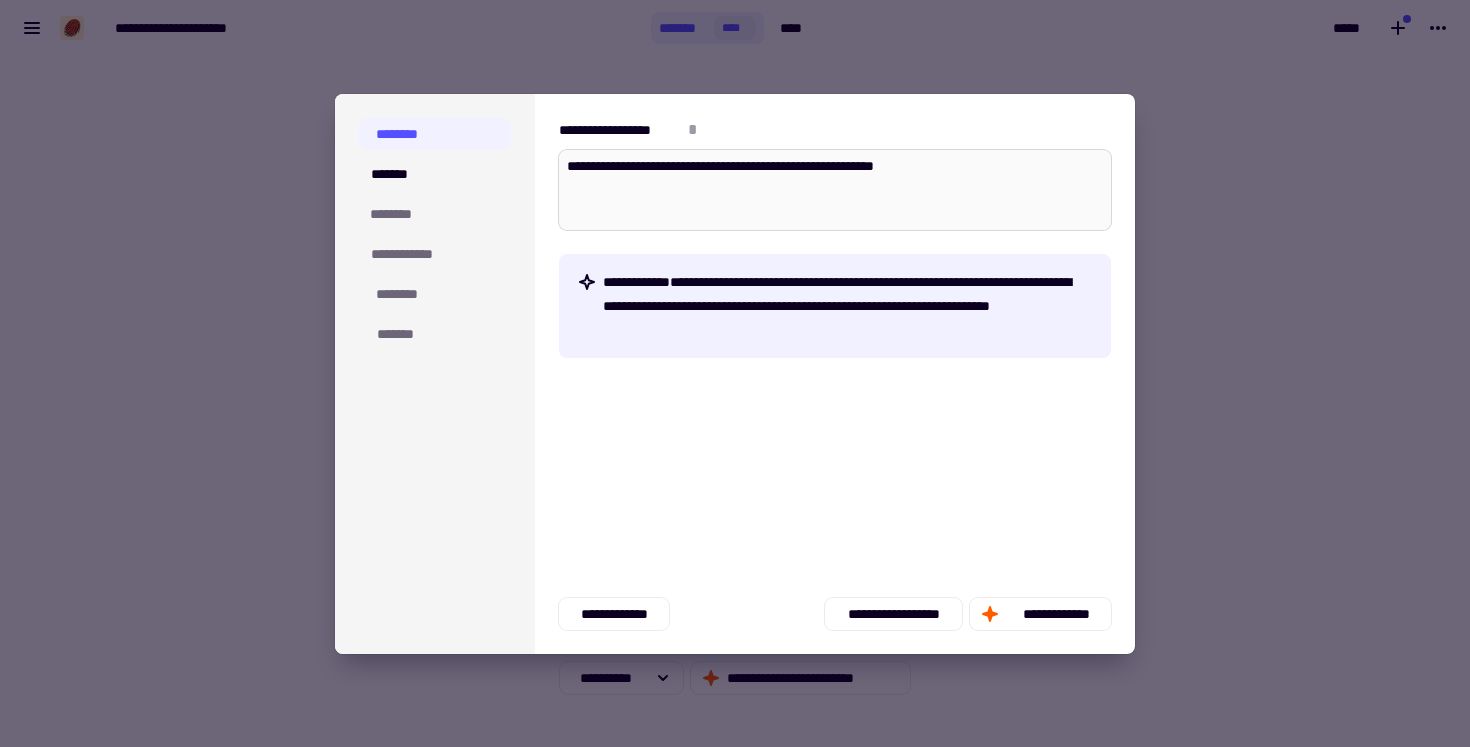 type on "*" 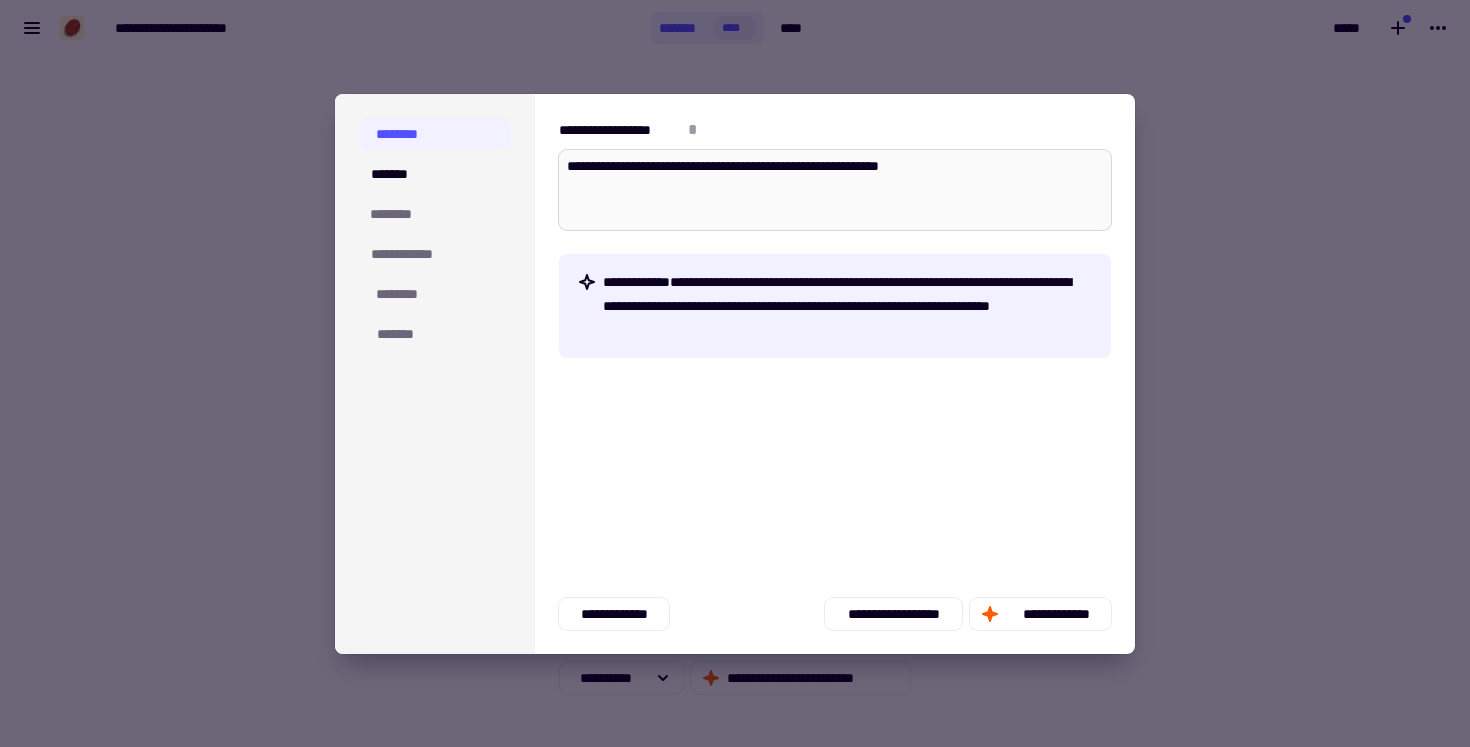 type on "*" 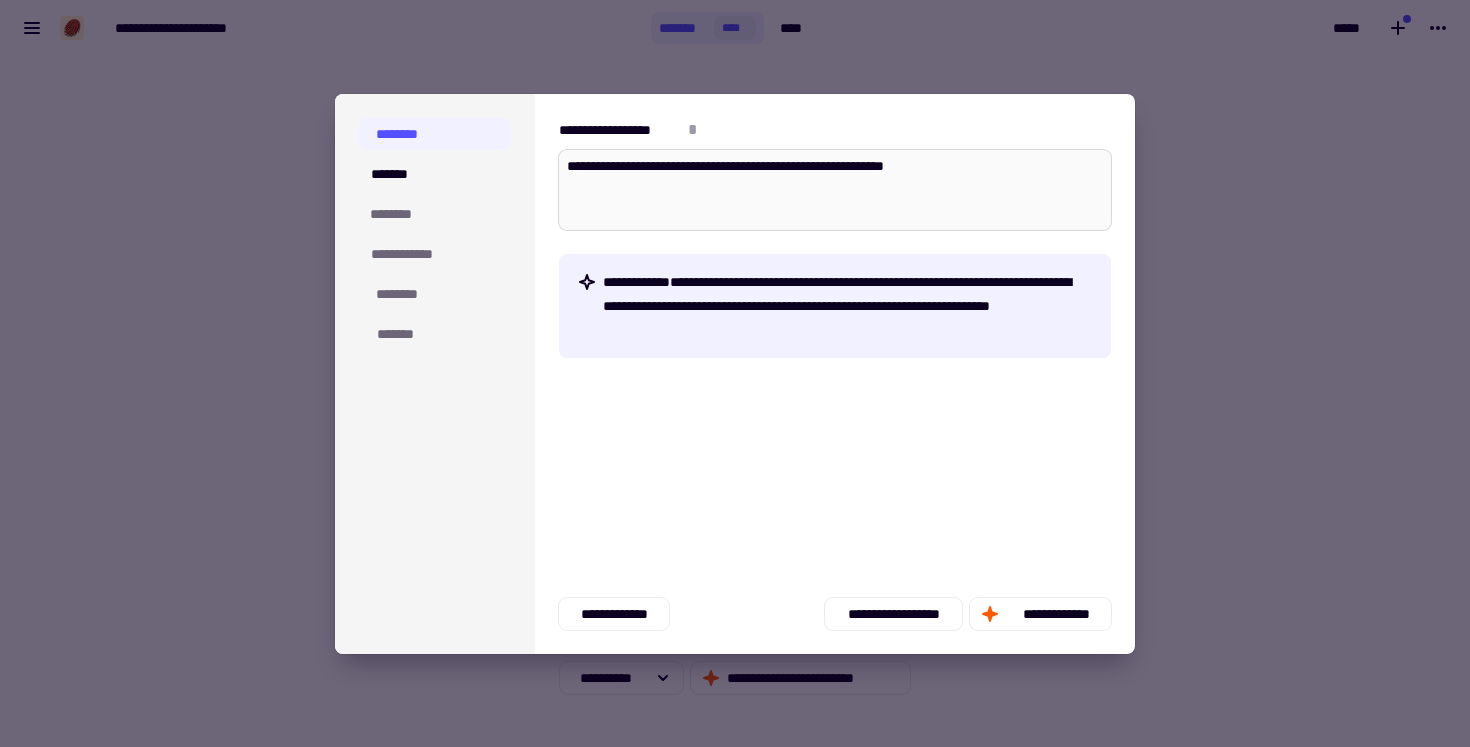 type on "*" 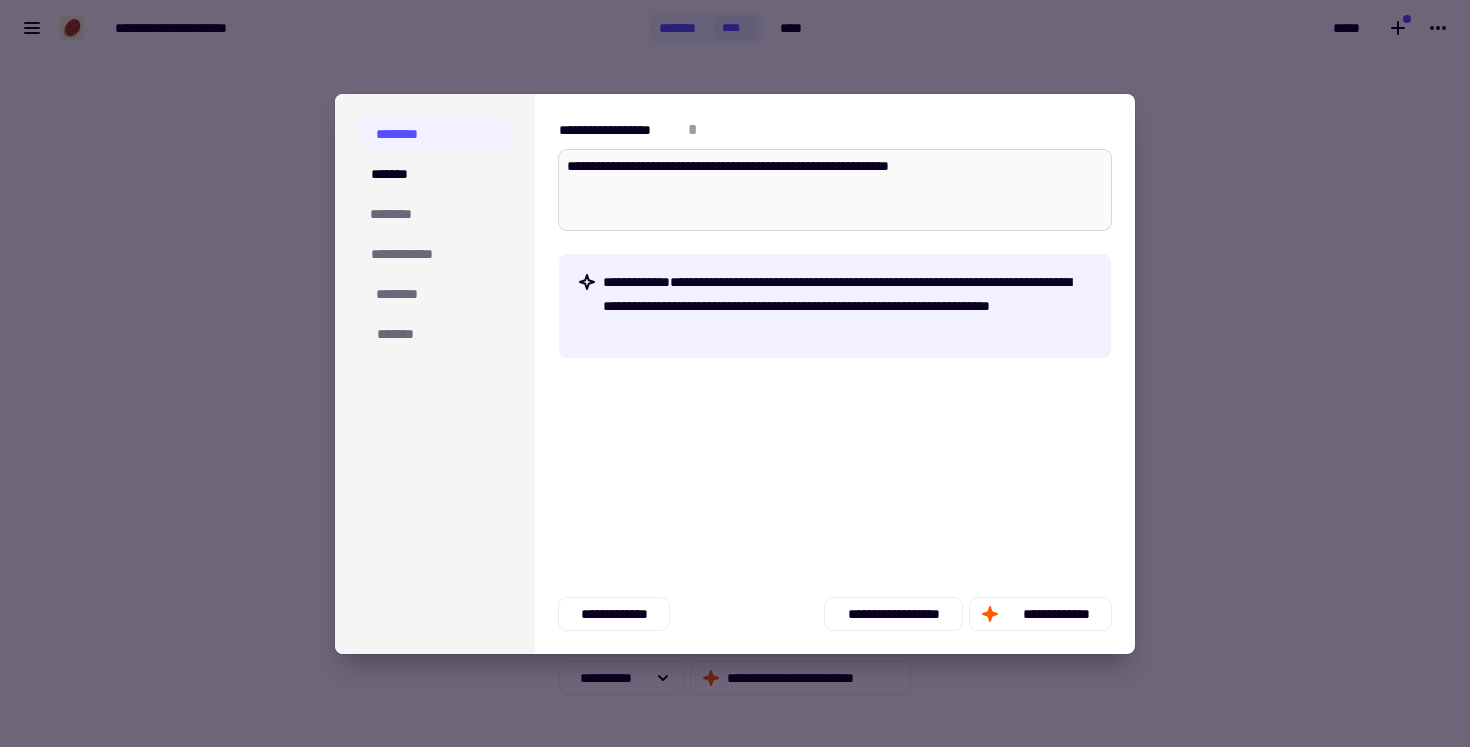 type on "*" 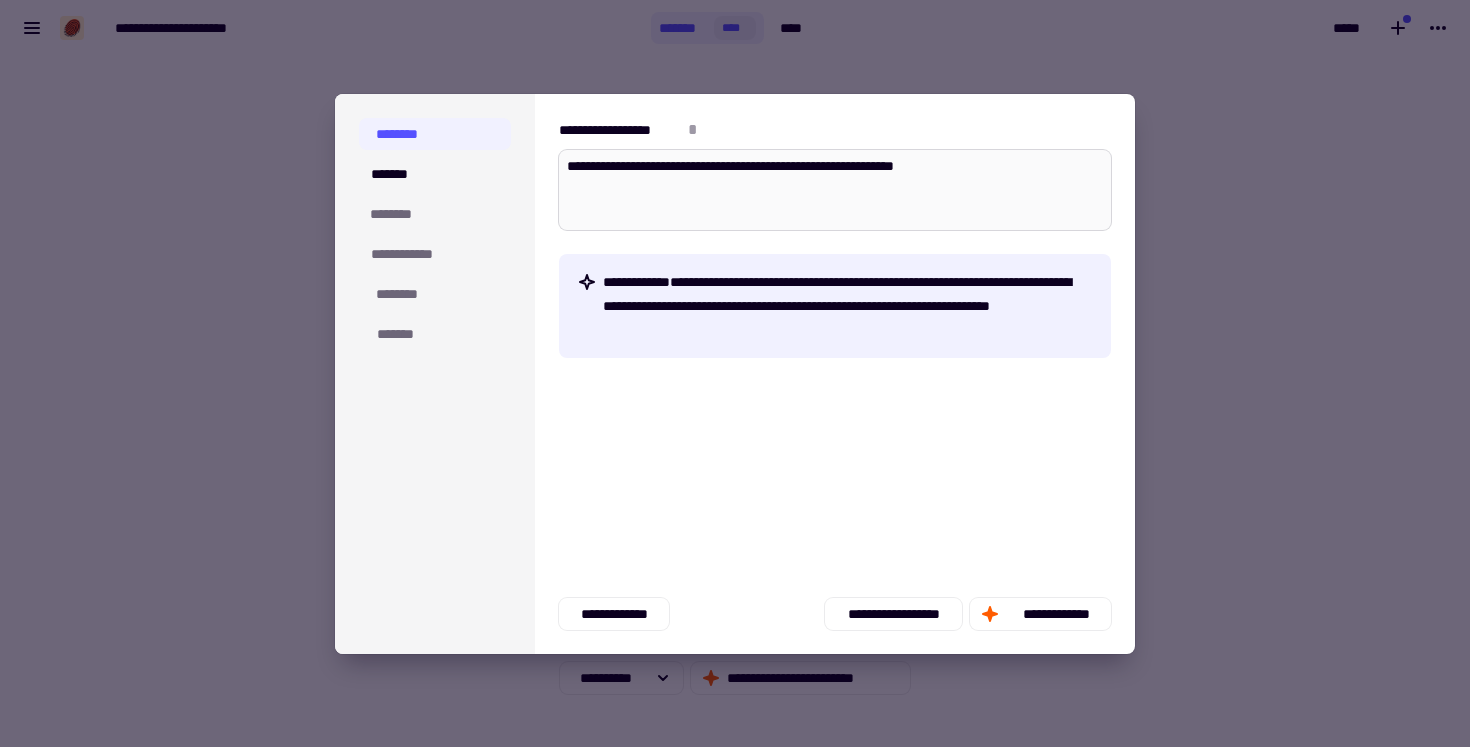type on "*" 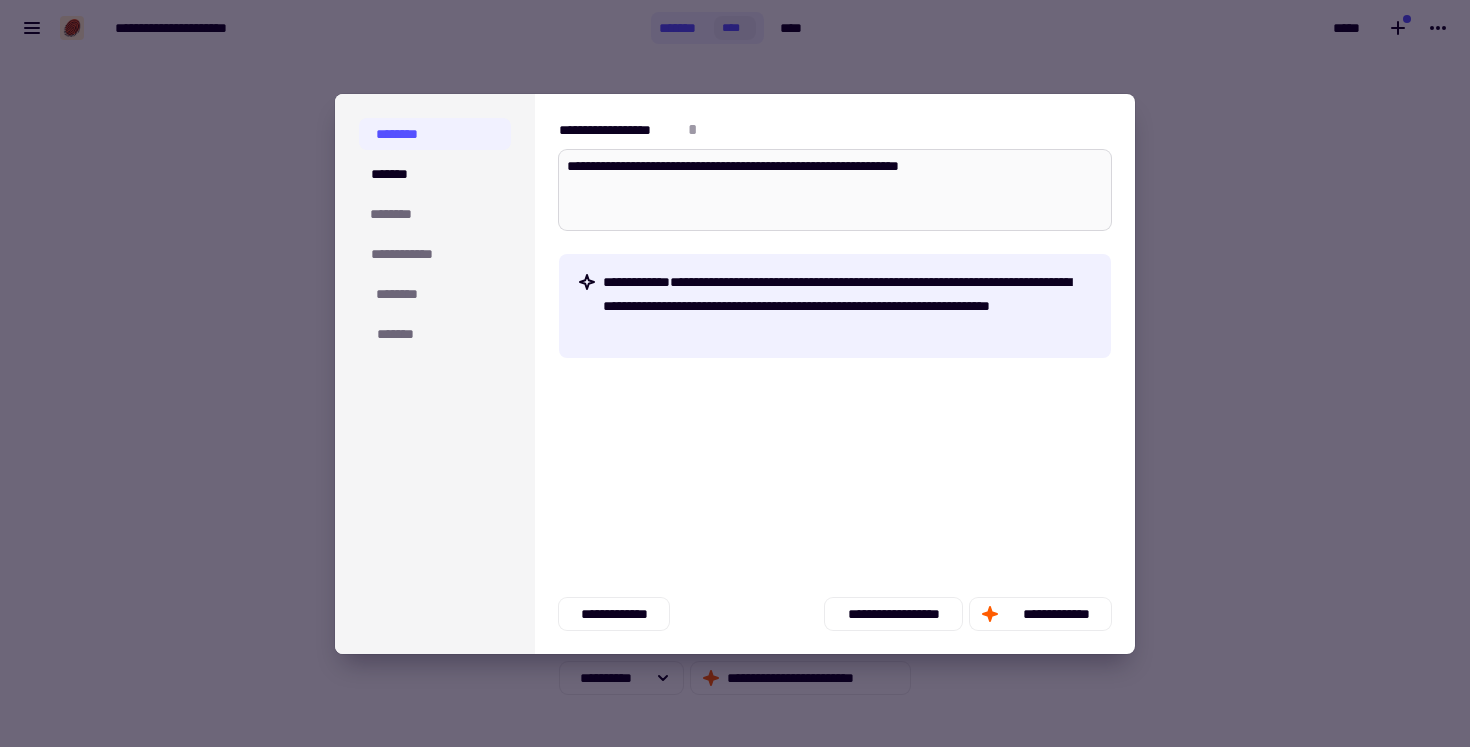 type on "*" 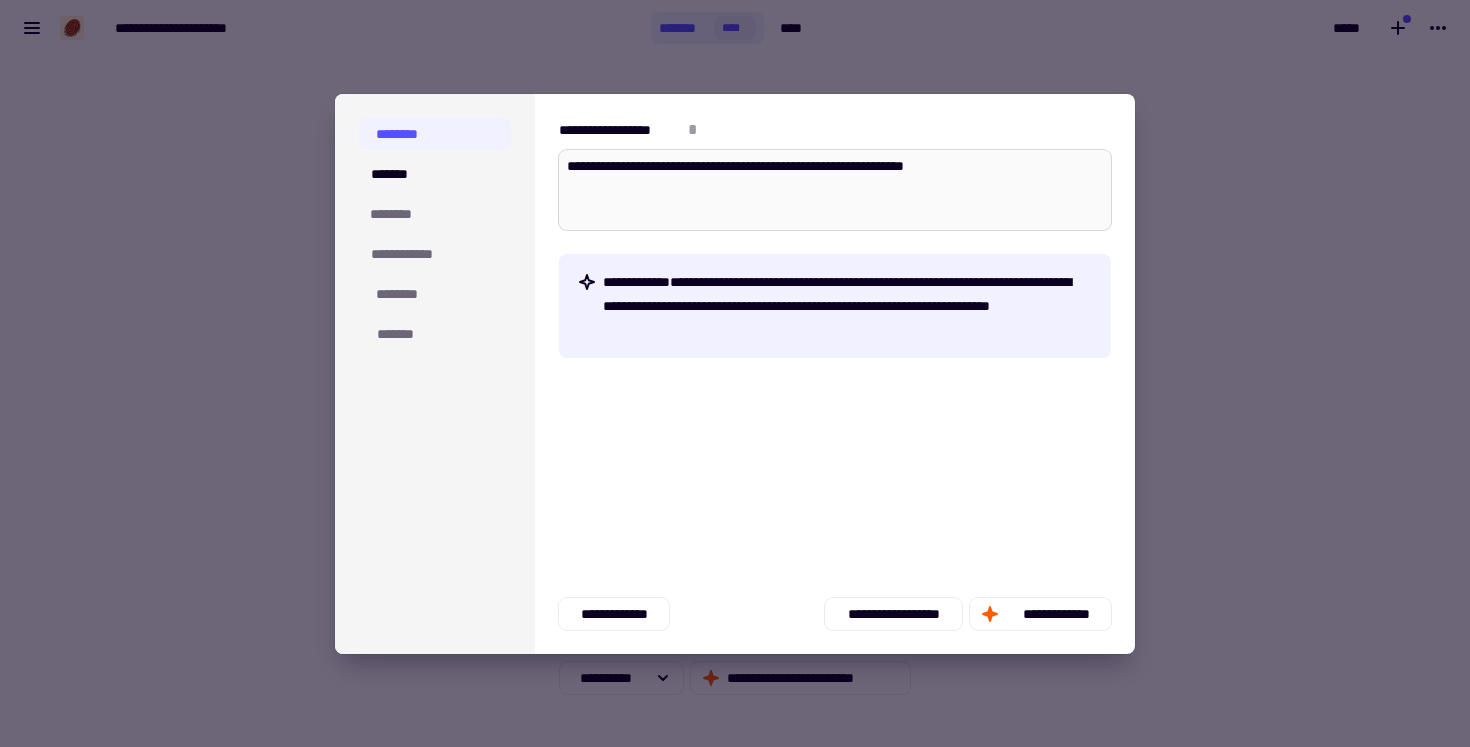 type on "*" 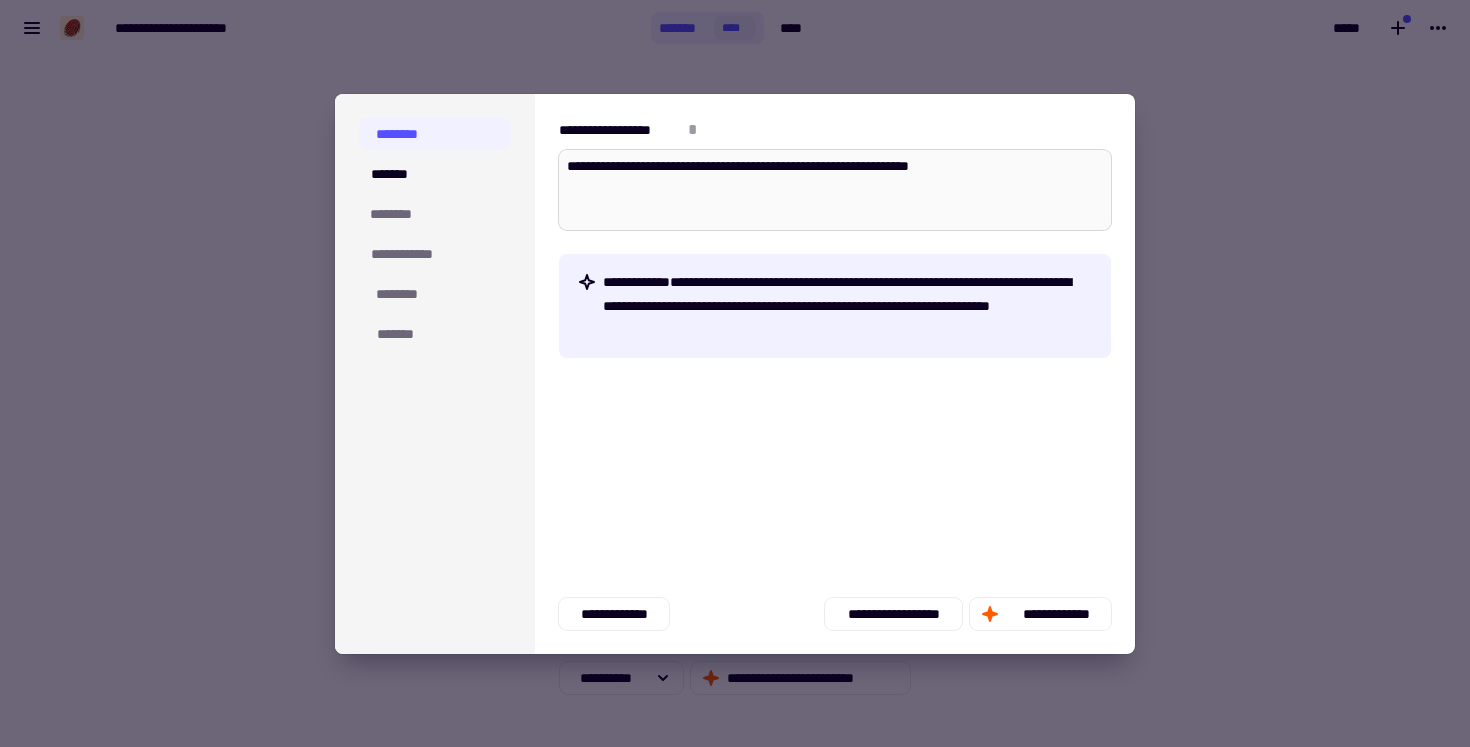 type on "*" 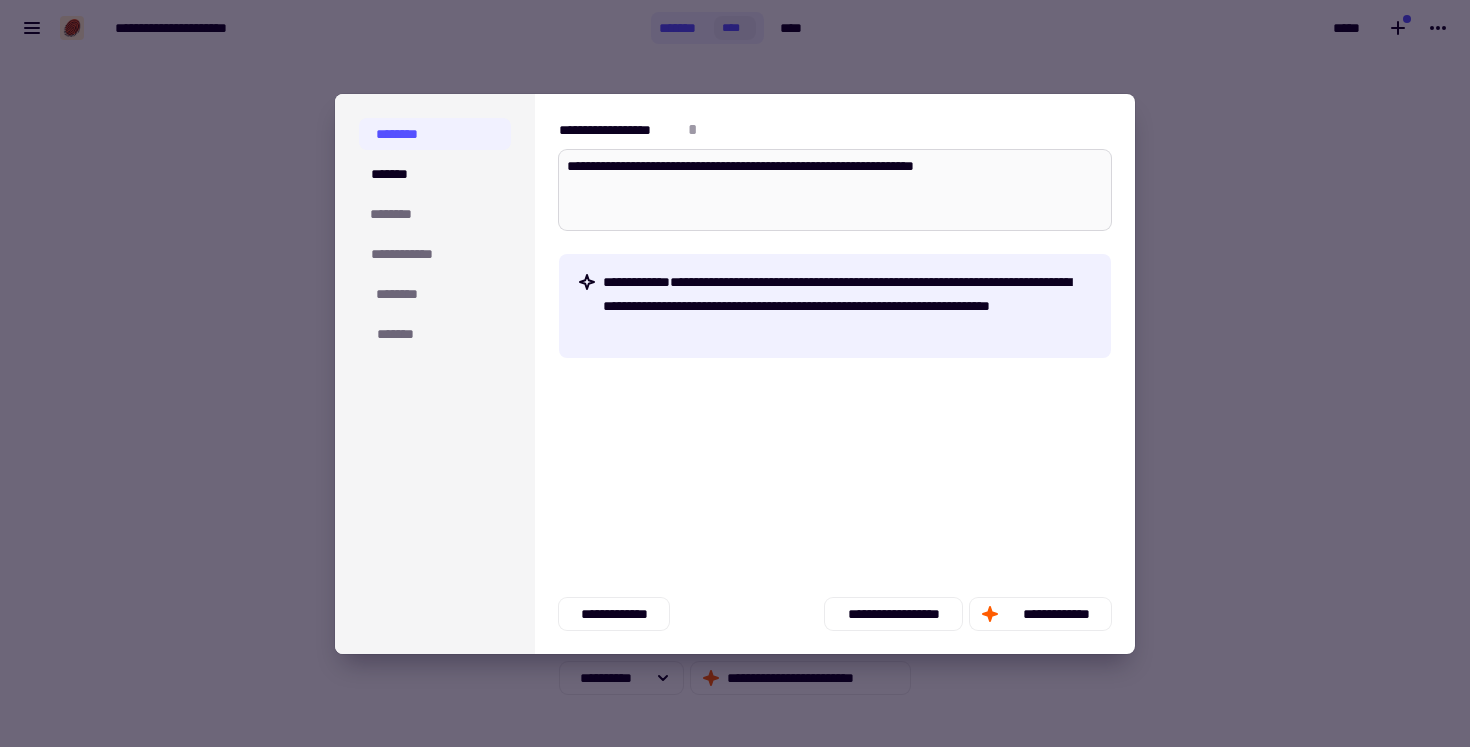 type on "*" 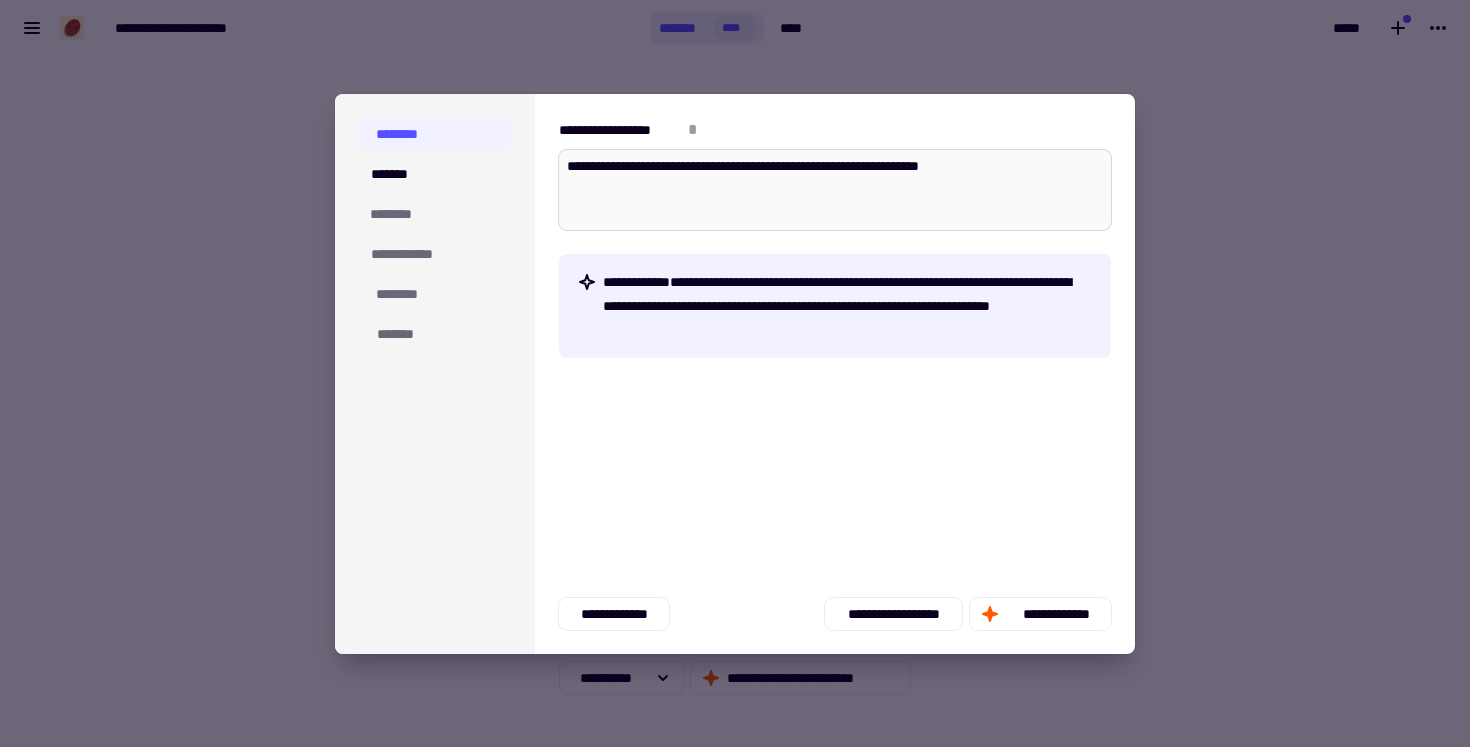 type on "*" 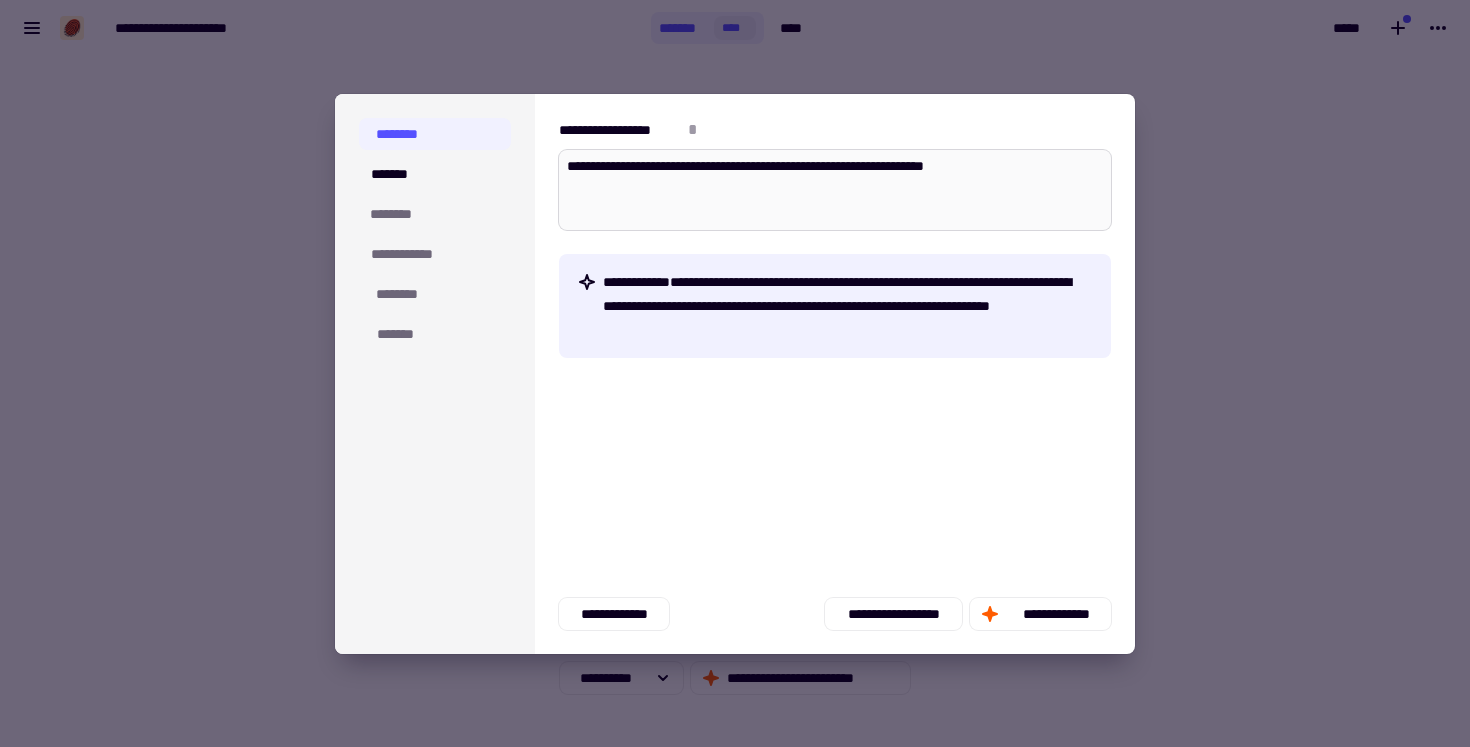 type on "*" 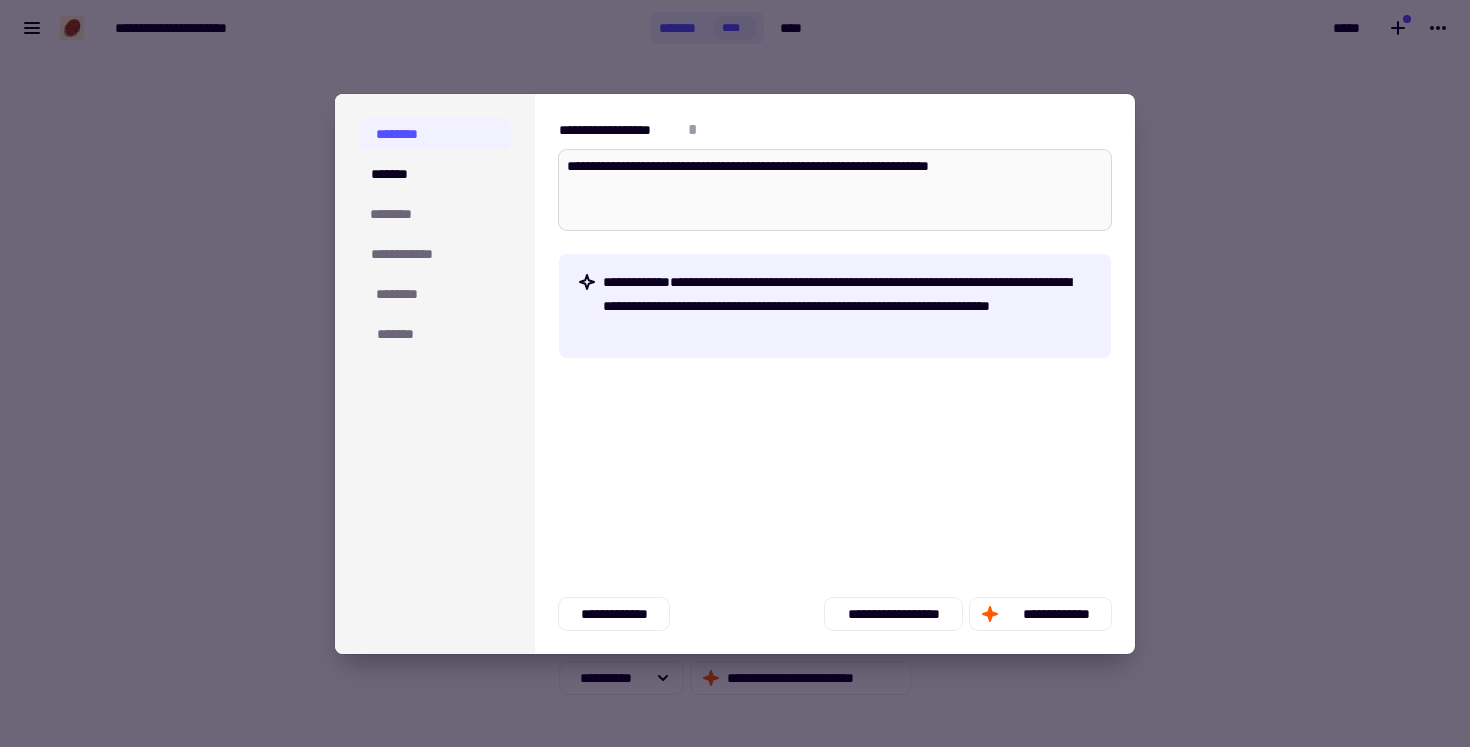 type on "*" 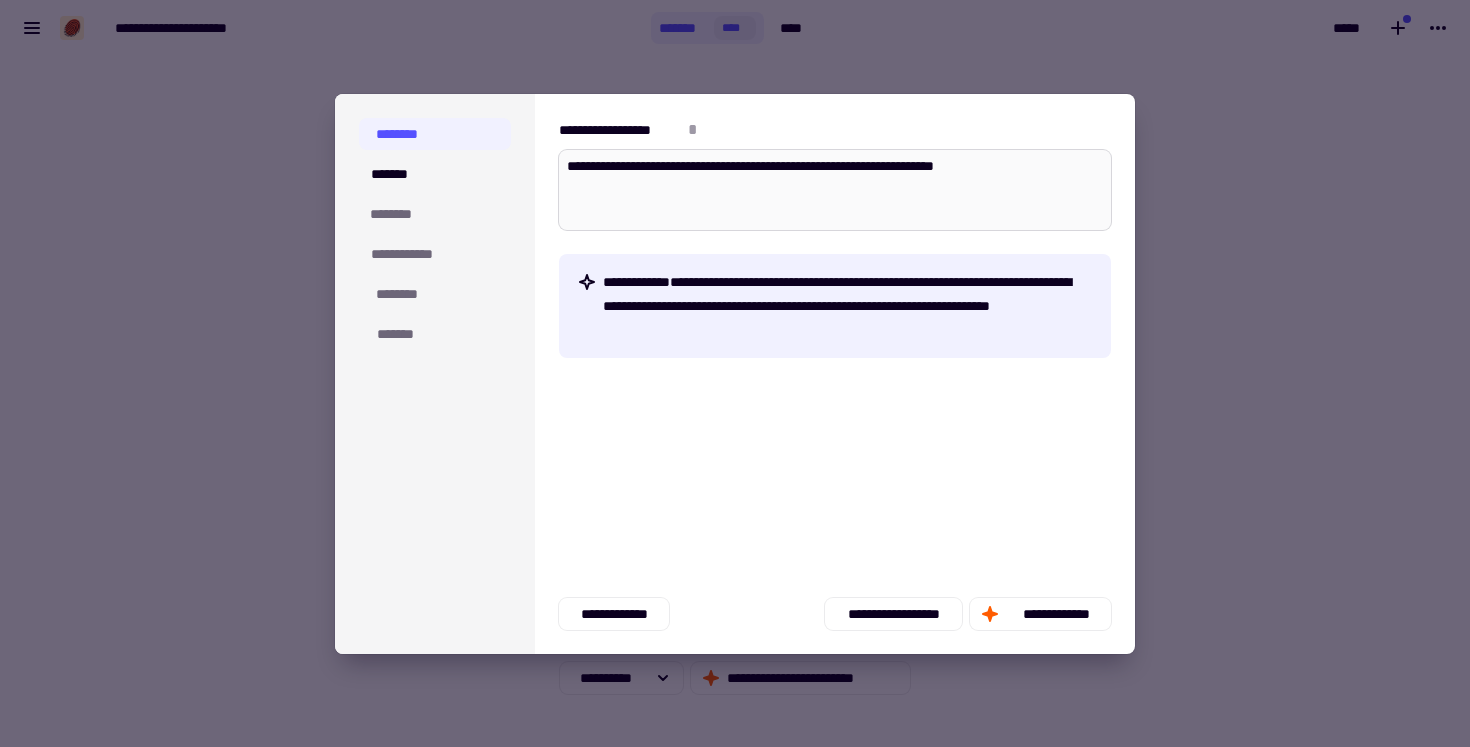 type on "**********" 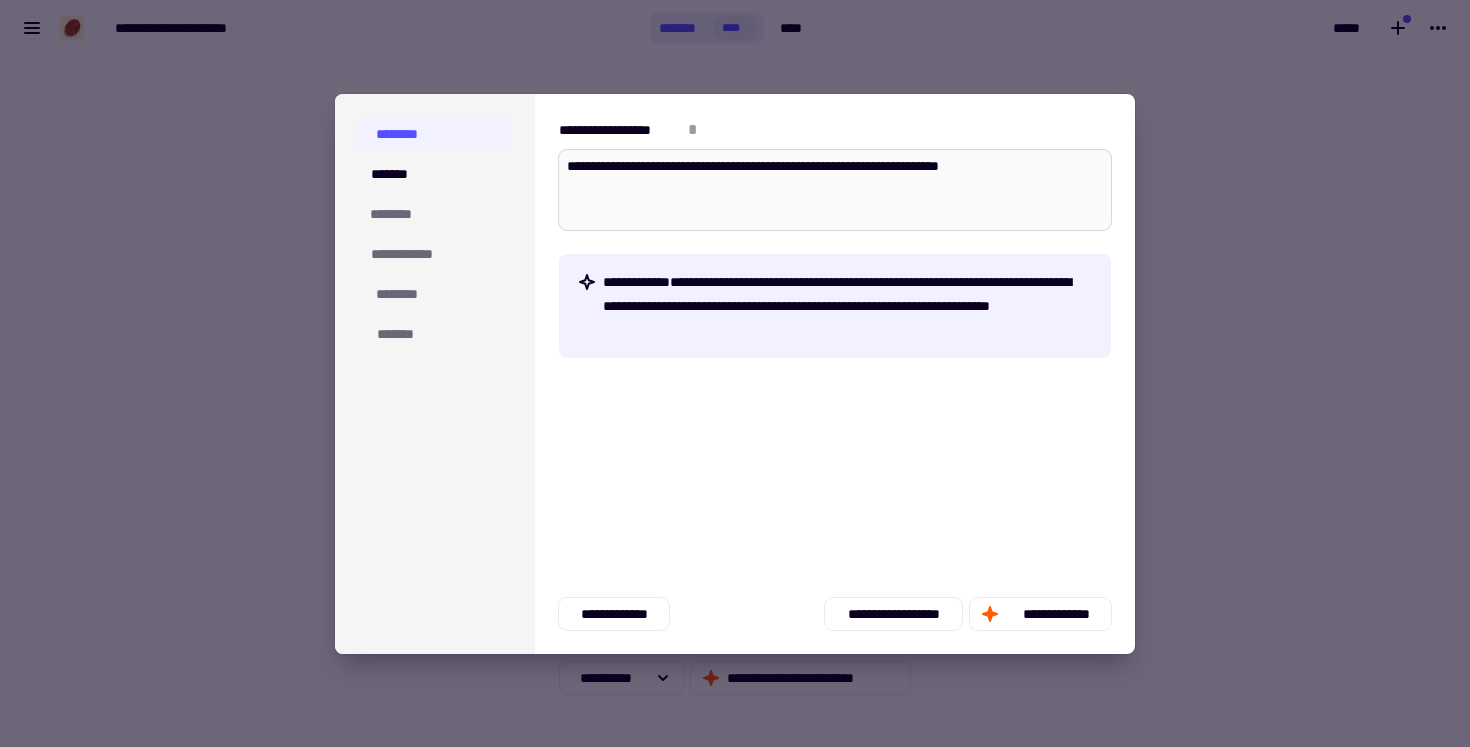 type on "*" 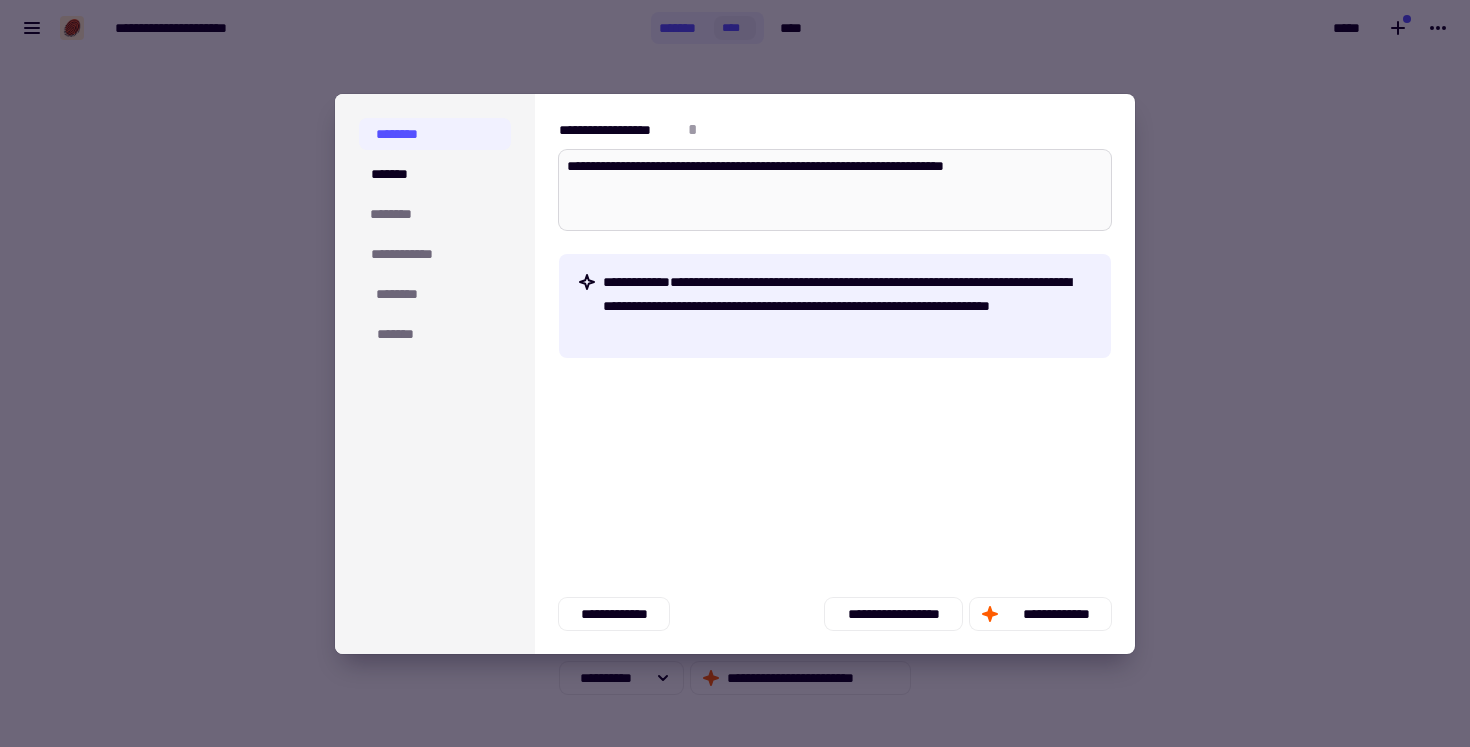type on "*" 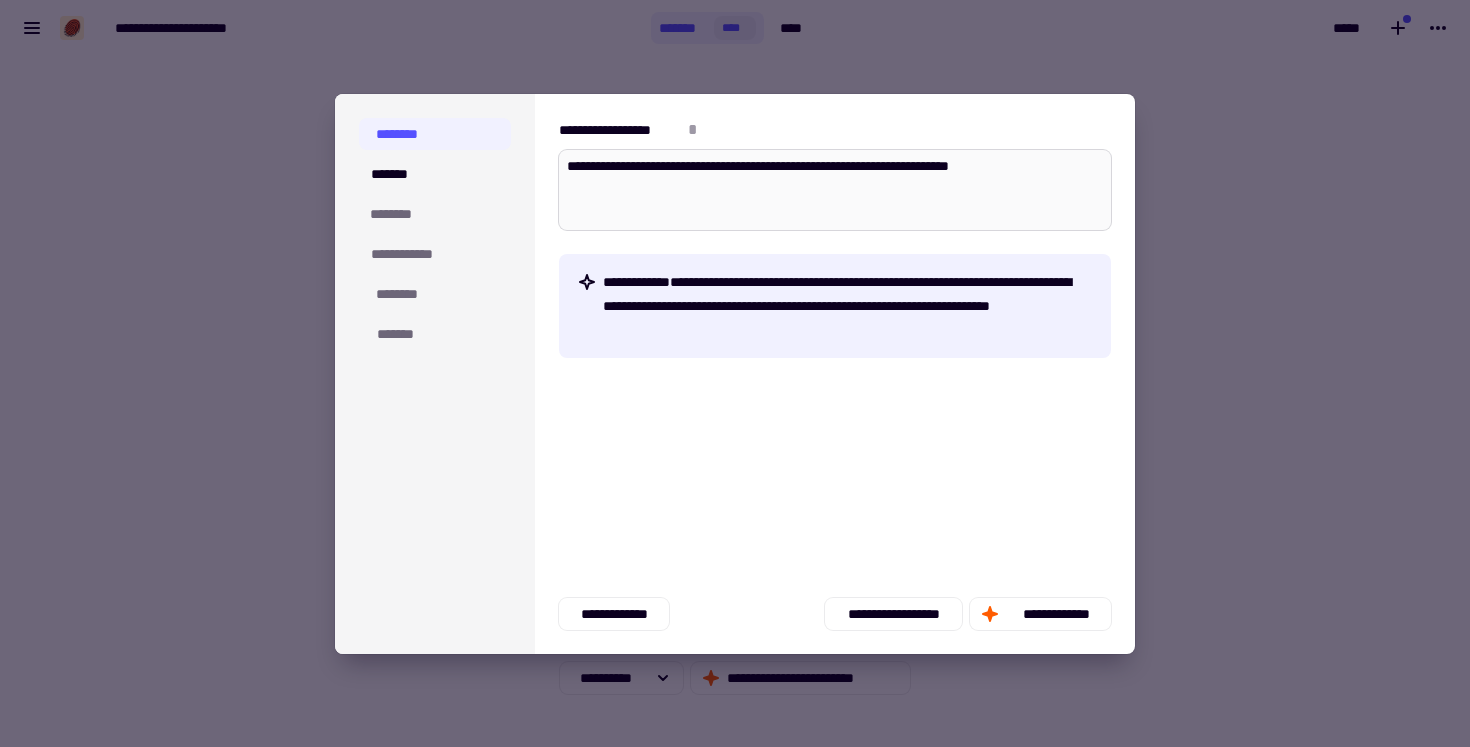 type on "*" 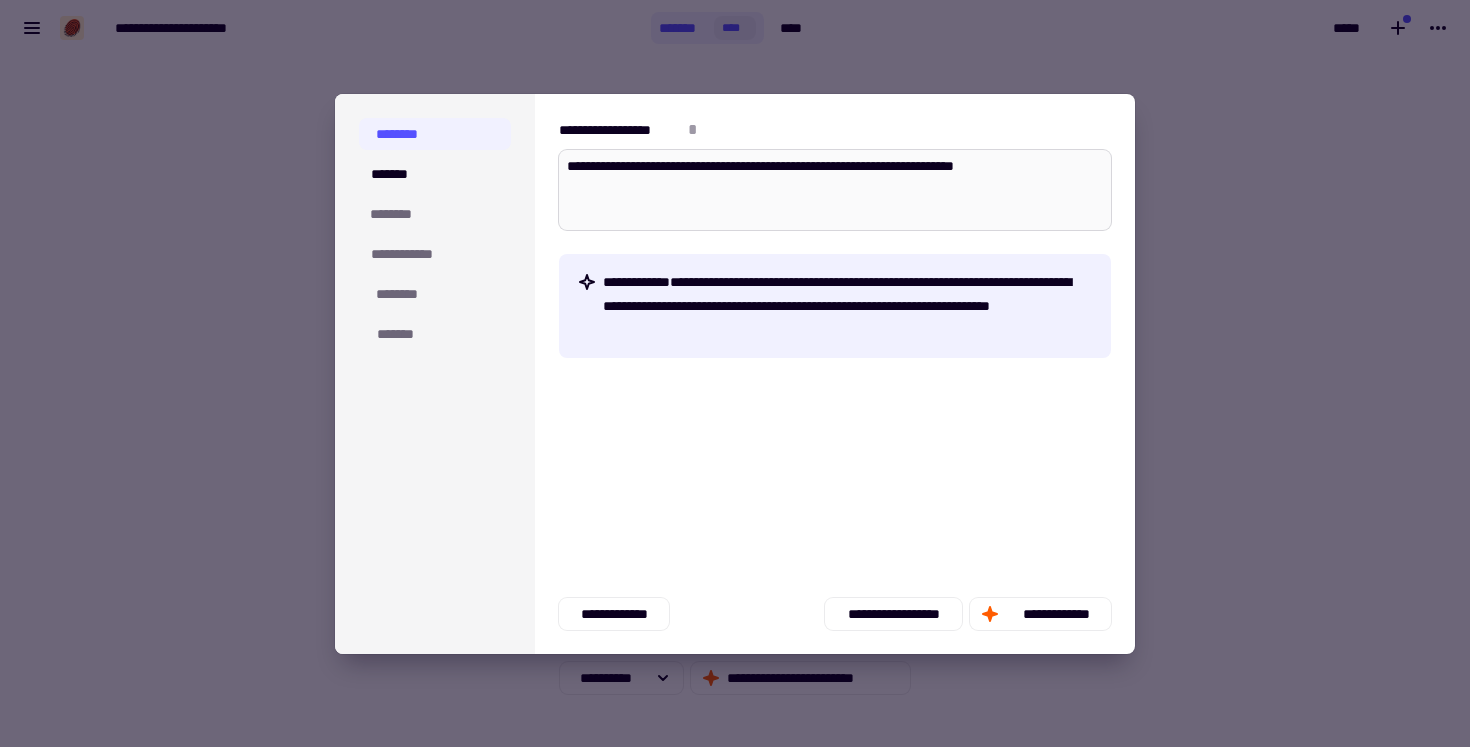 type on "*" 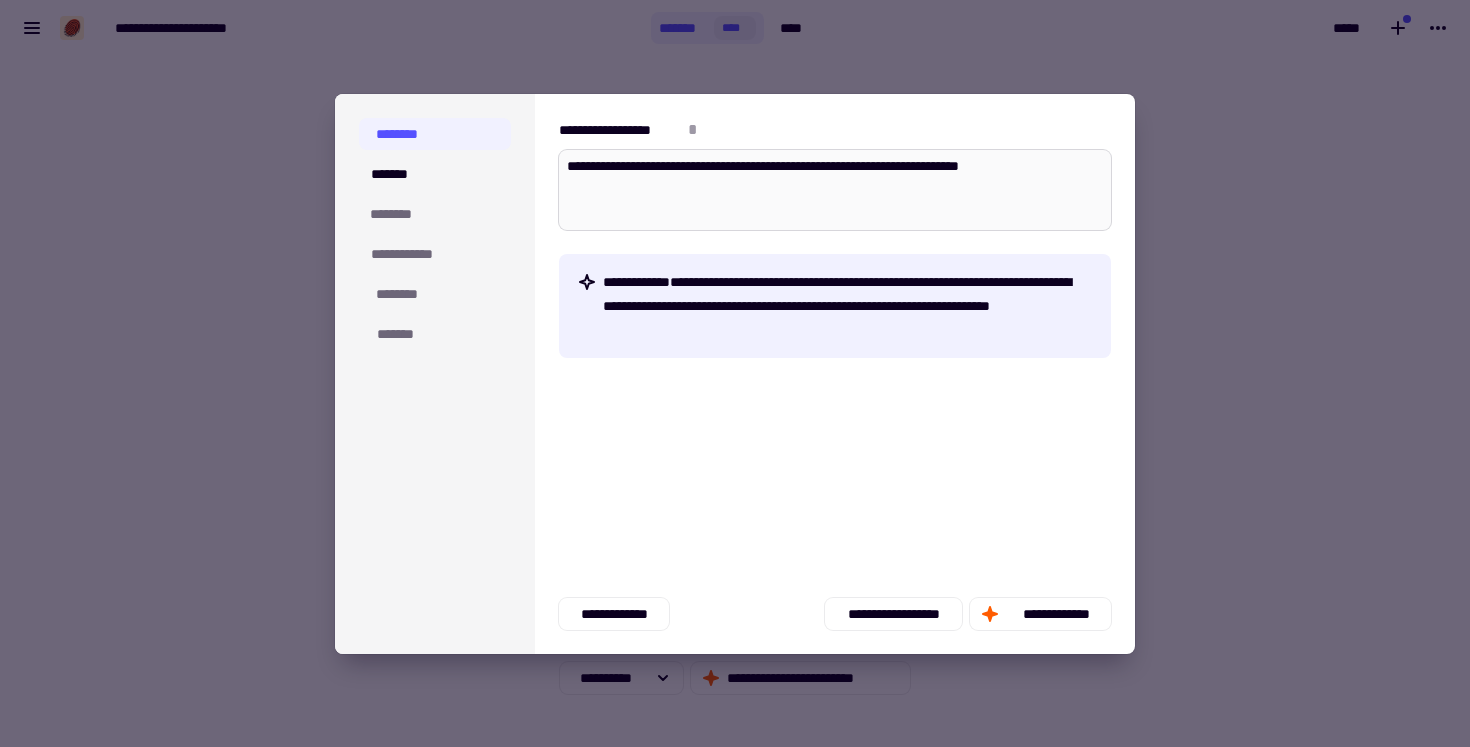 type on "*" 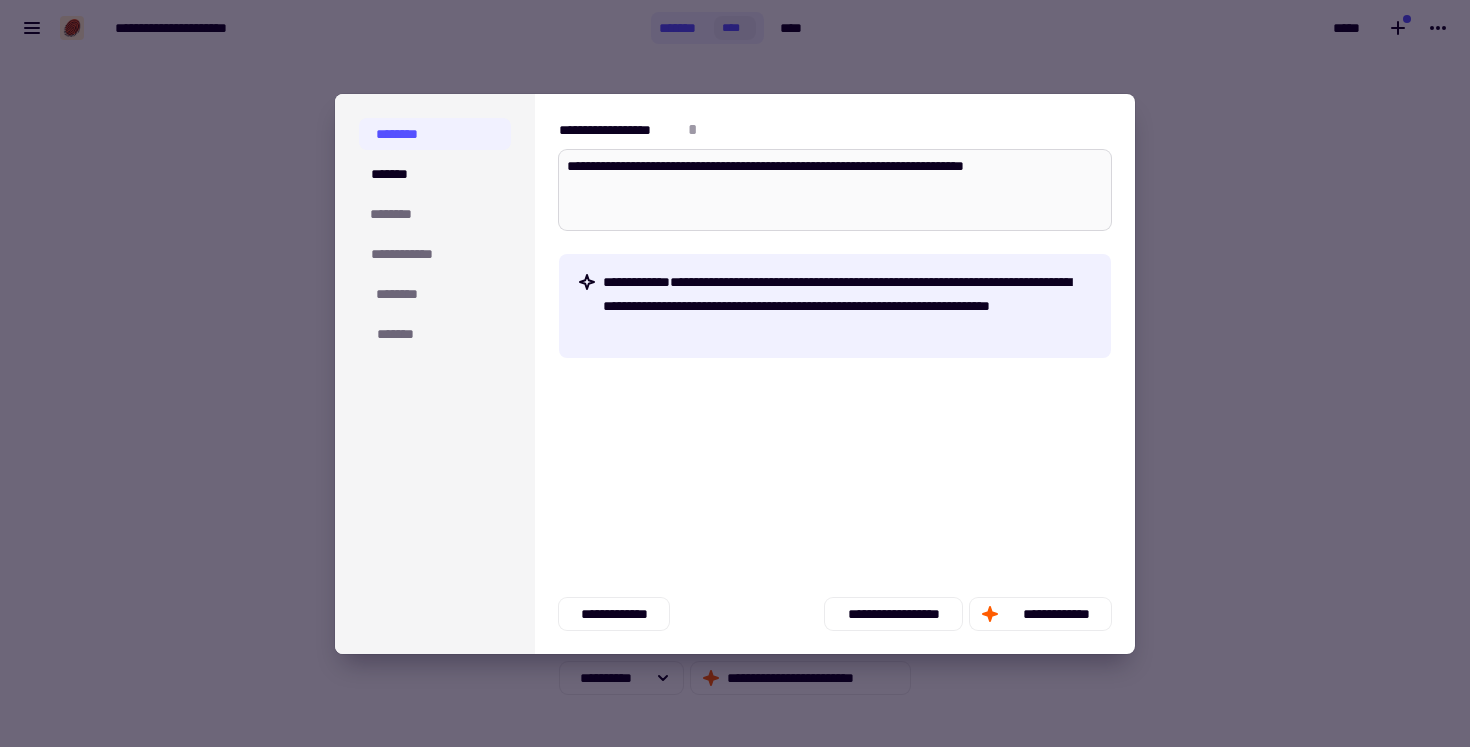 type on "*" 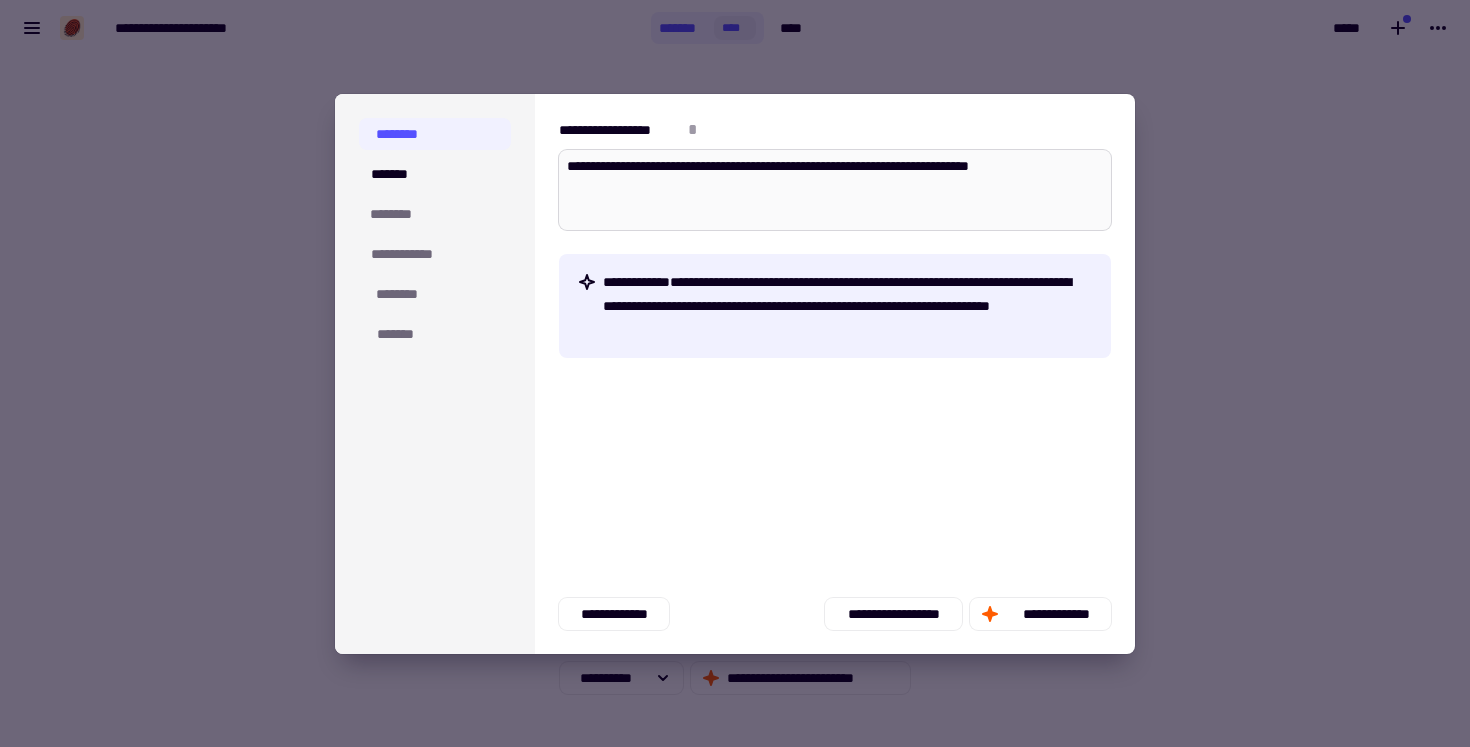 type on "*" 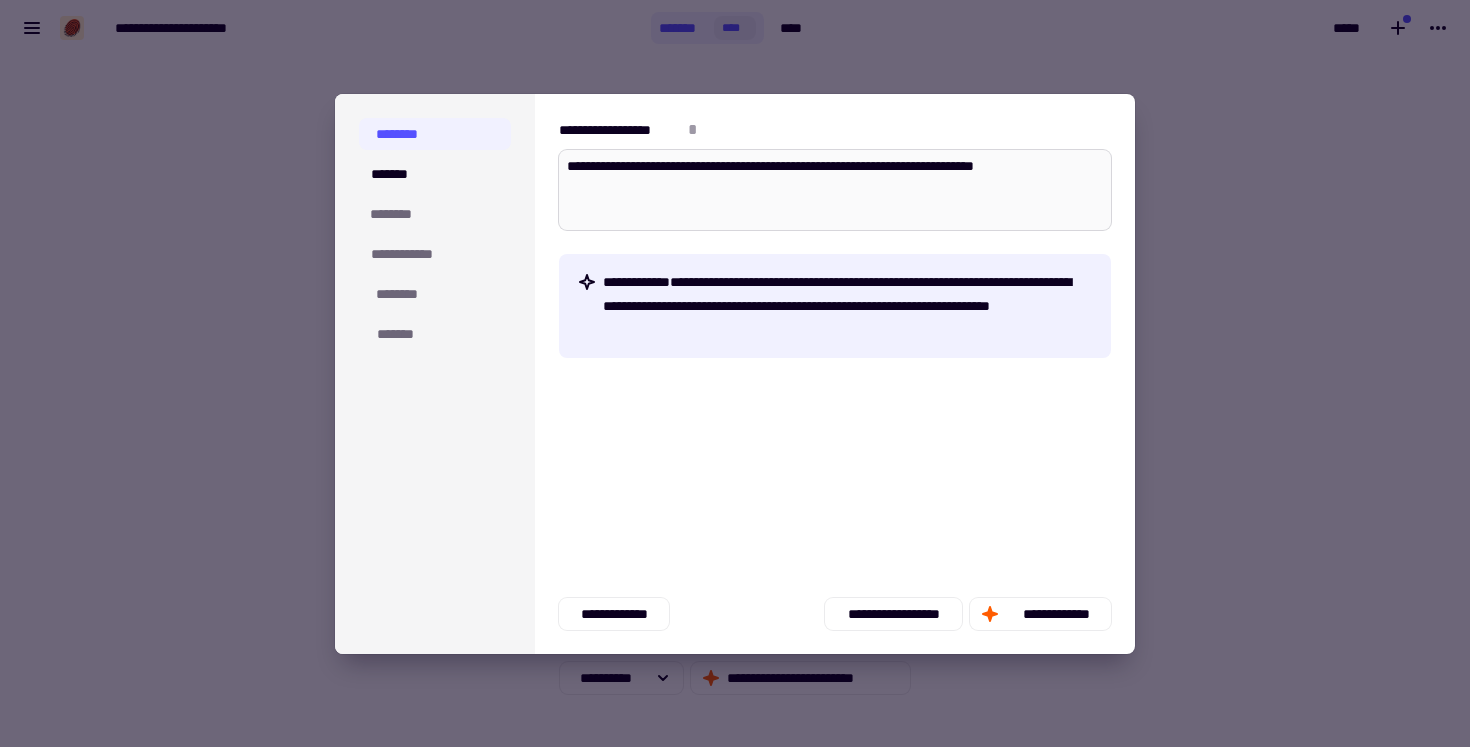 type on "*" 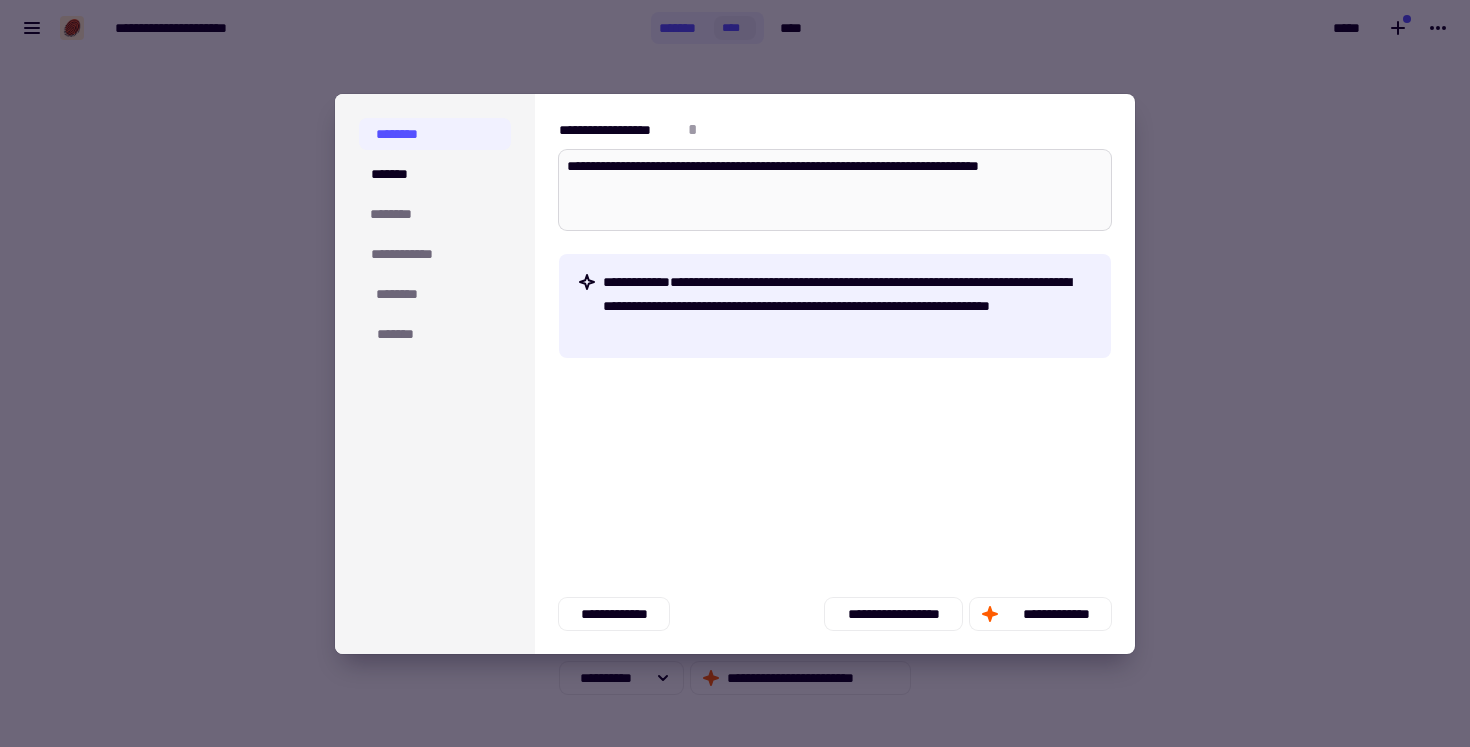 type on "*" 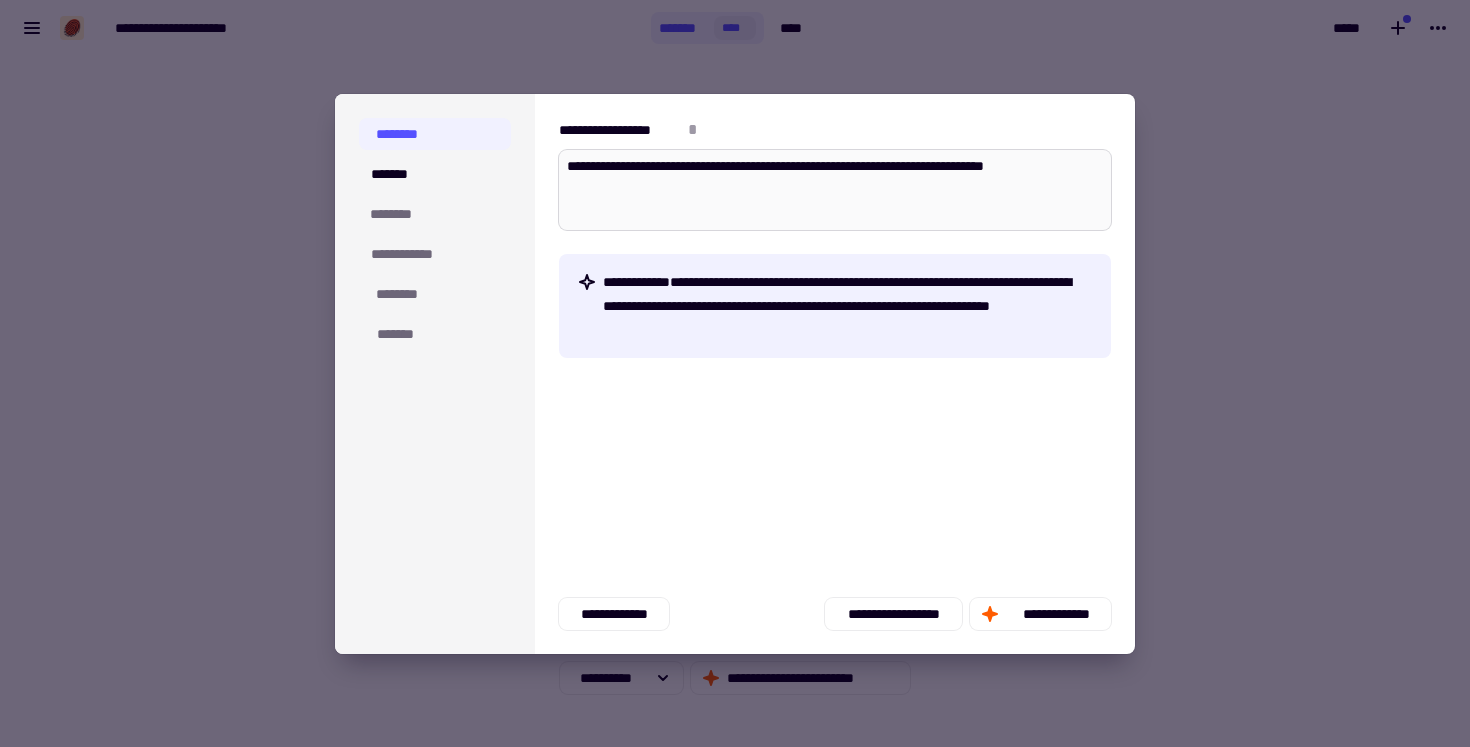 type 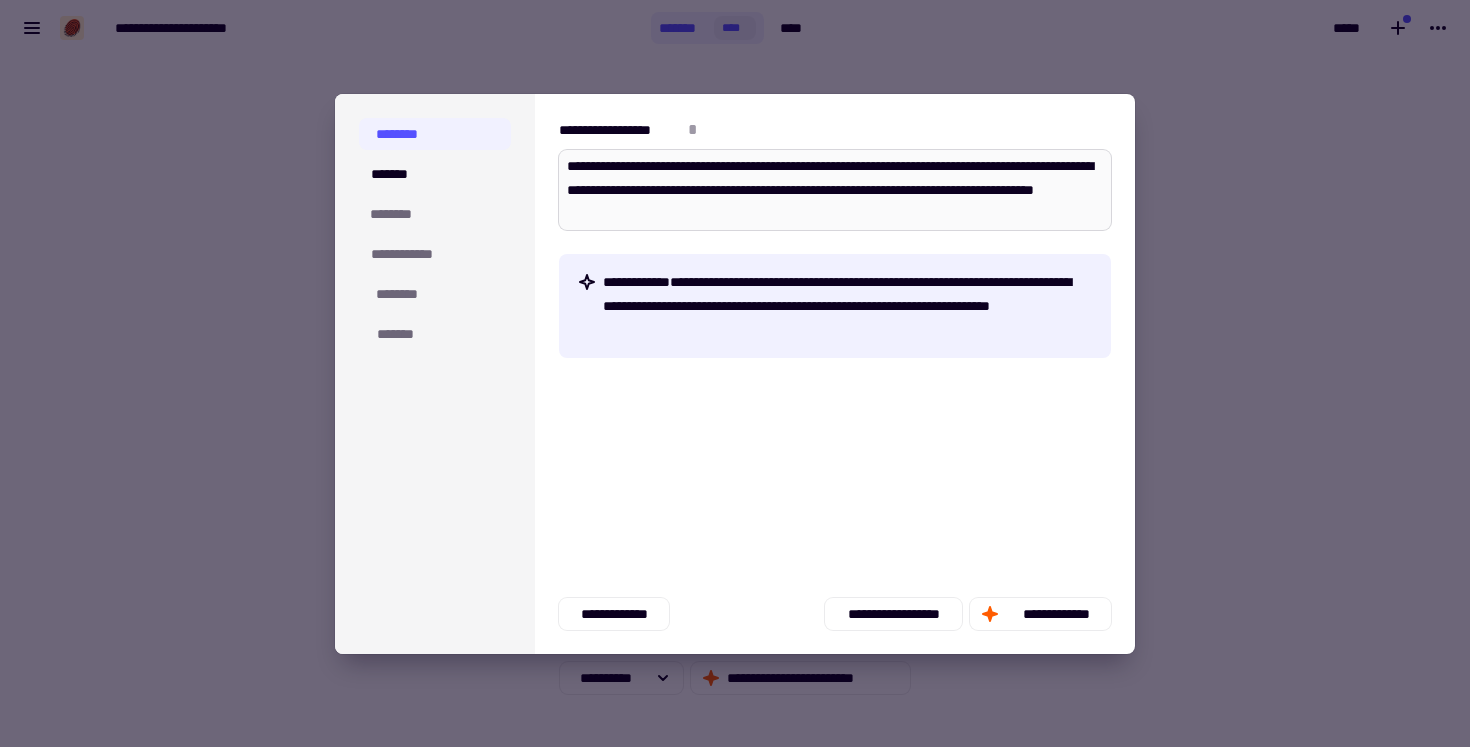 click on "**********" at bounding box center [835, 190] 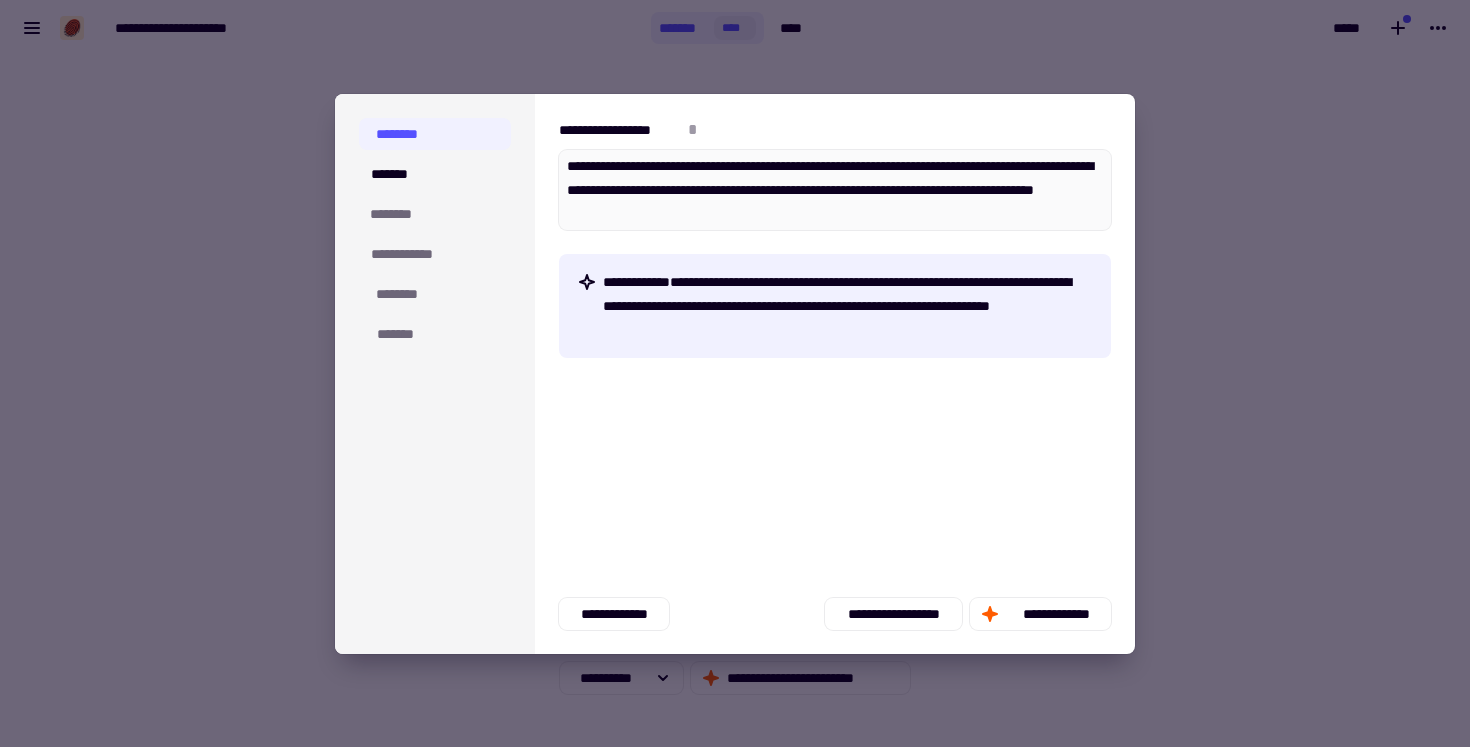 drag, startPoint x: 870, startPoint y: 205, endPoint x: 542, endPoint y: 169, distance: 329.9697 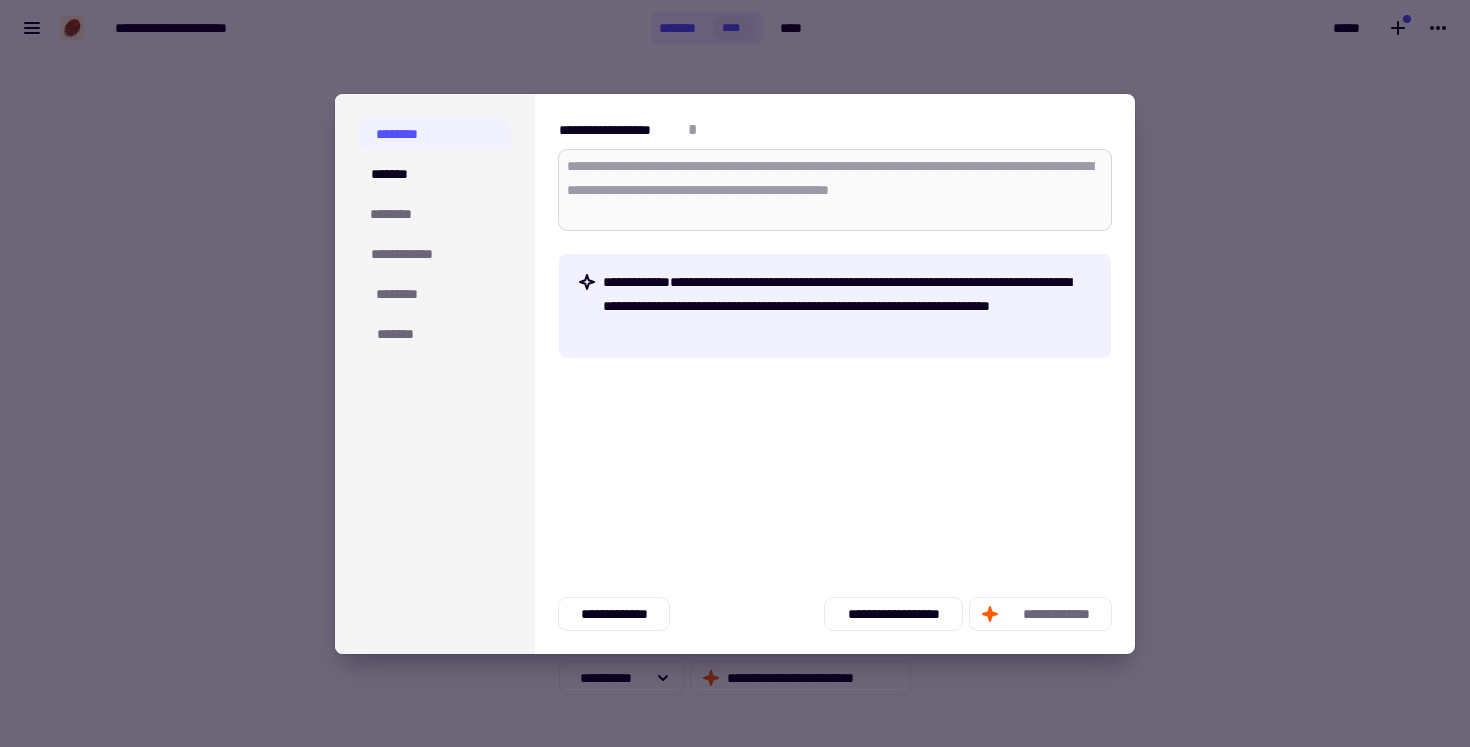 click on "**********" at bounding box center [835, 190] 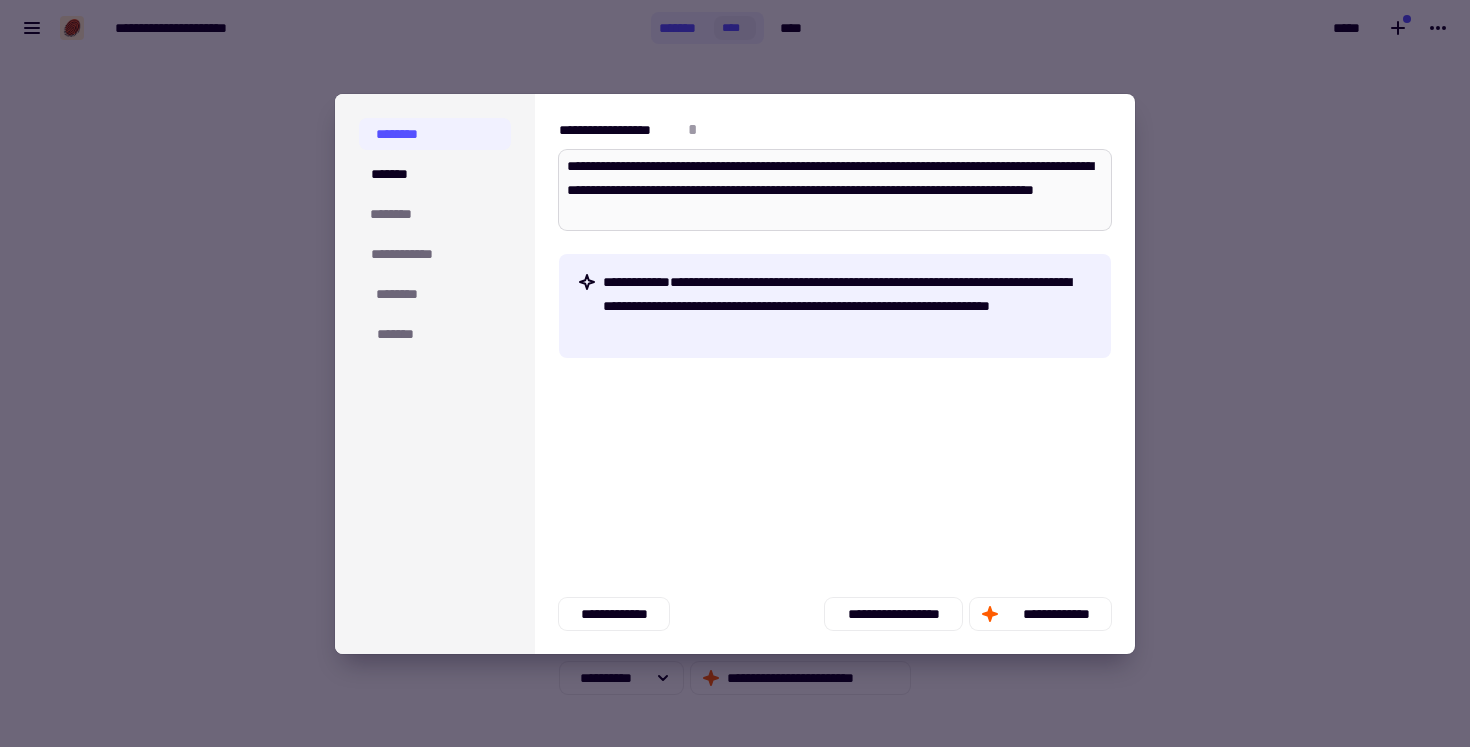 click on "**********" at bounding box center (835, 190) 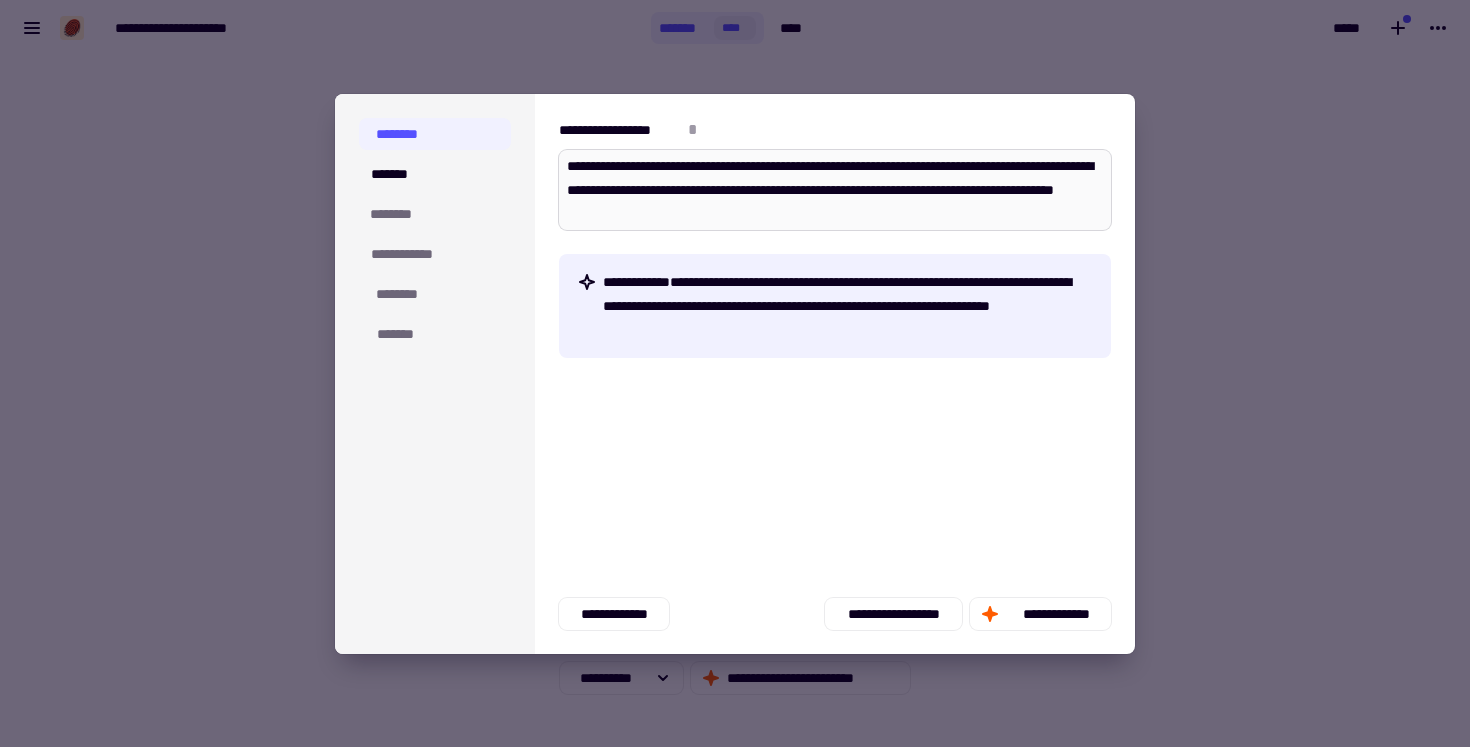 drag, startPoint x: 799, startPoint y: 166, endPoint x: 992, endPoint y: 173, distance: 193.1269 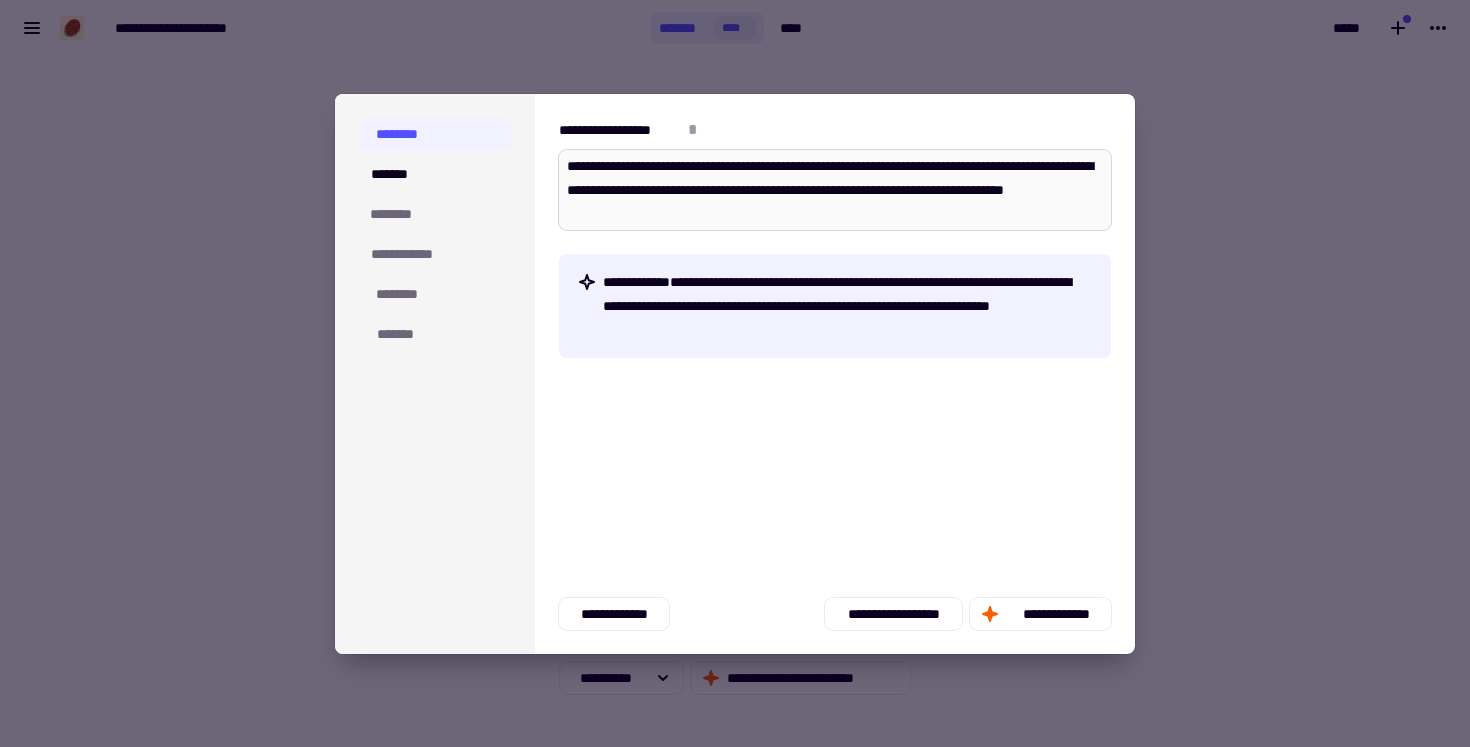 drag, startPoint x: 1001, startPoint y: 168, endPoint x: 927, endPoint y: 166, distance: 74.02702 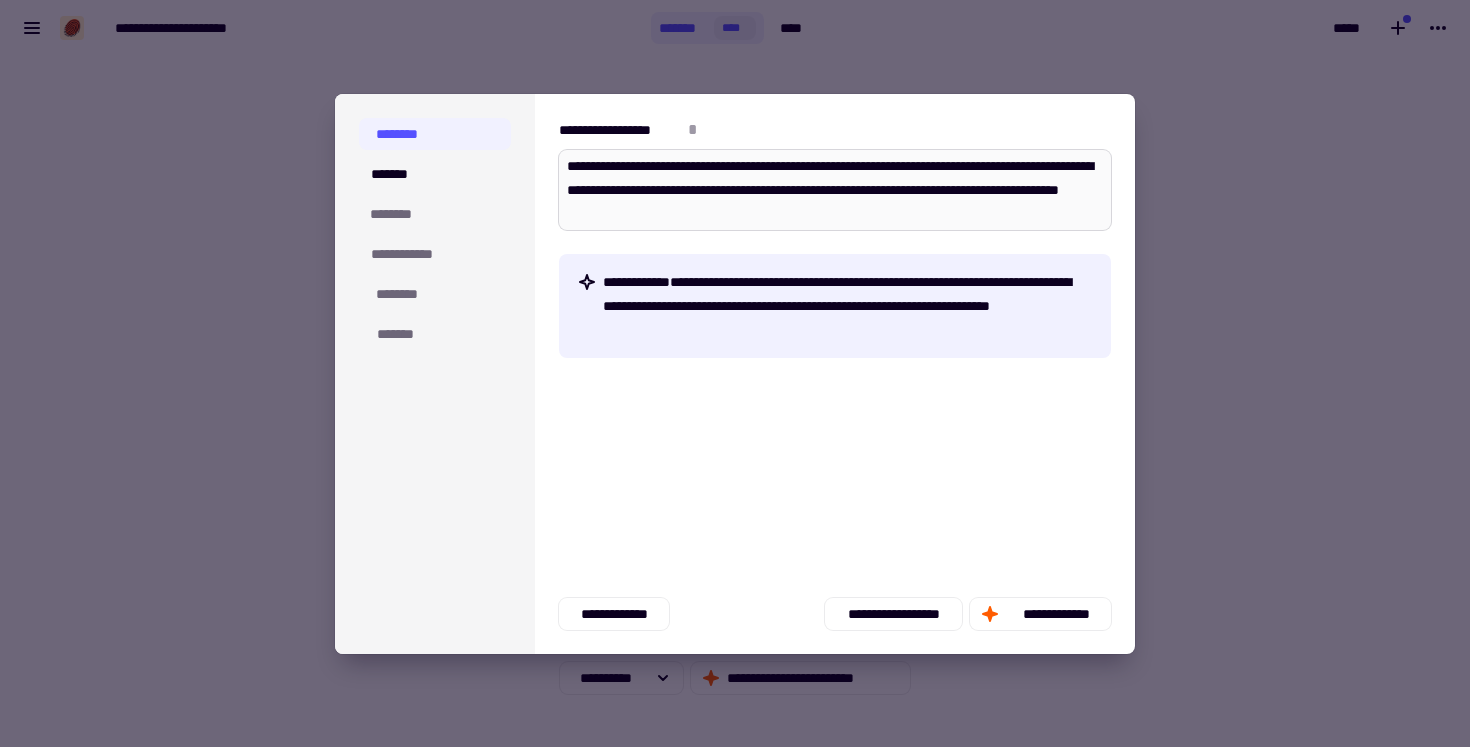 click on "**********" at bounding box center [835, 190] 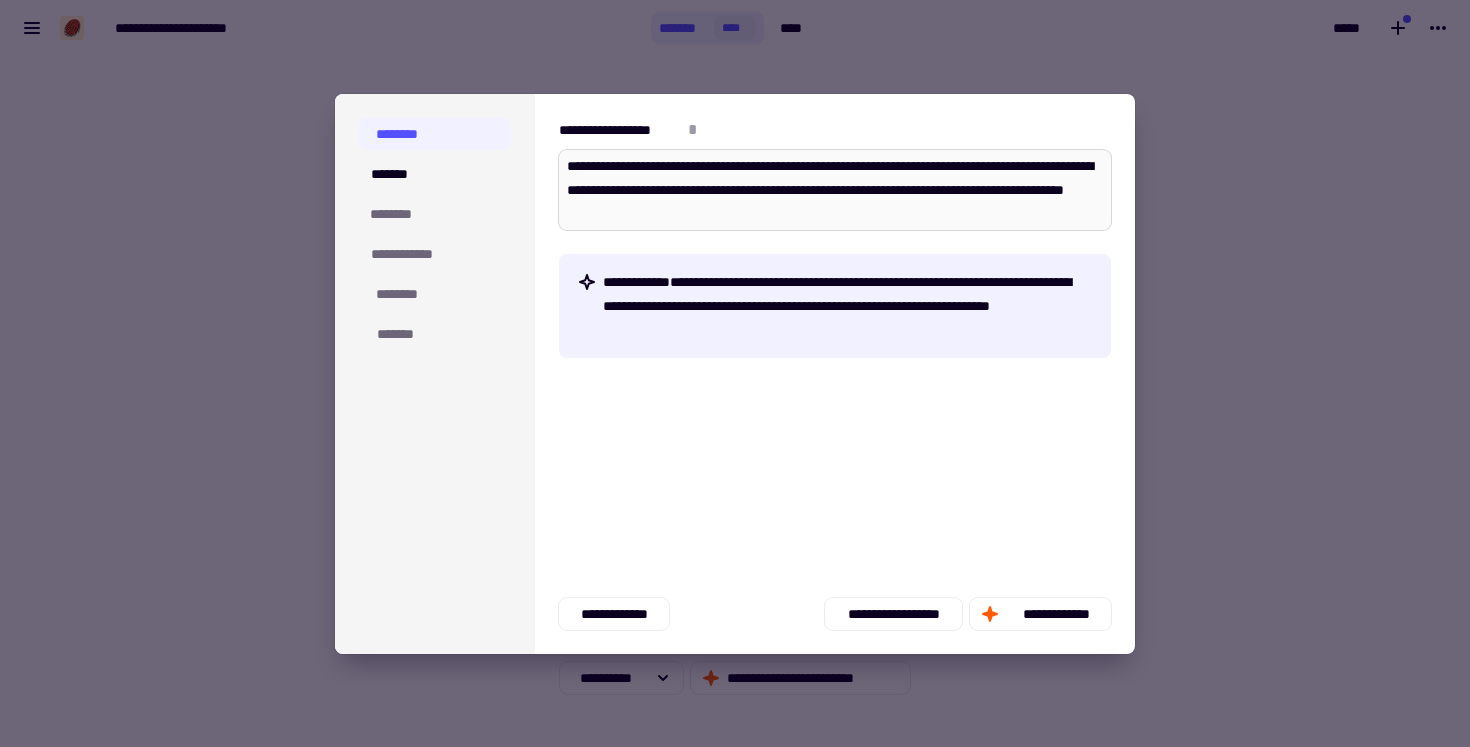 click on "**********" at bounding box center (835, 190) 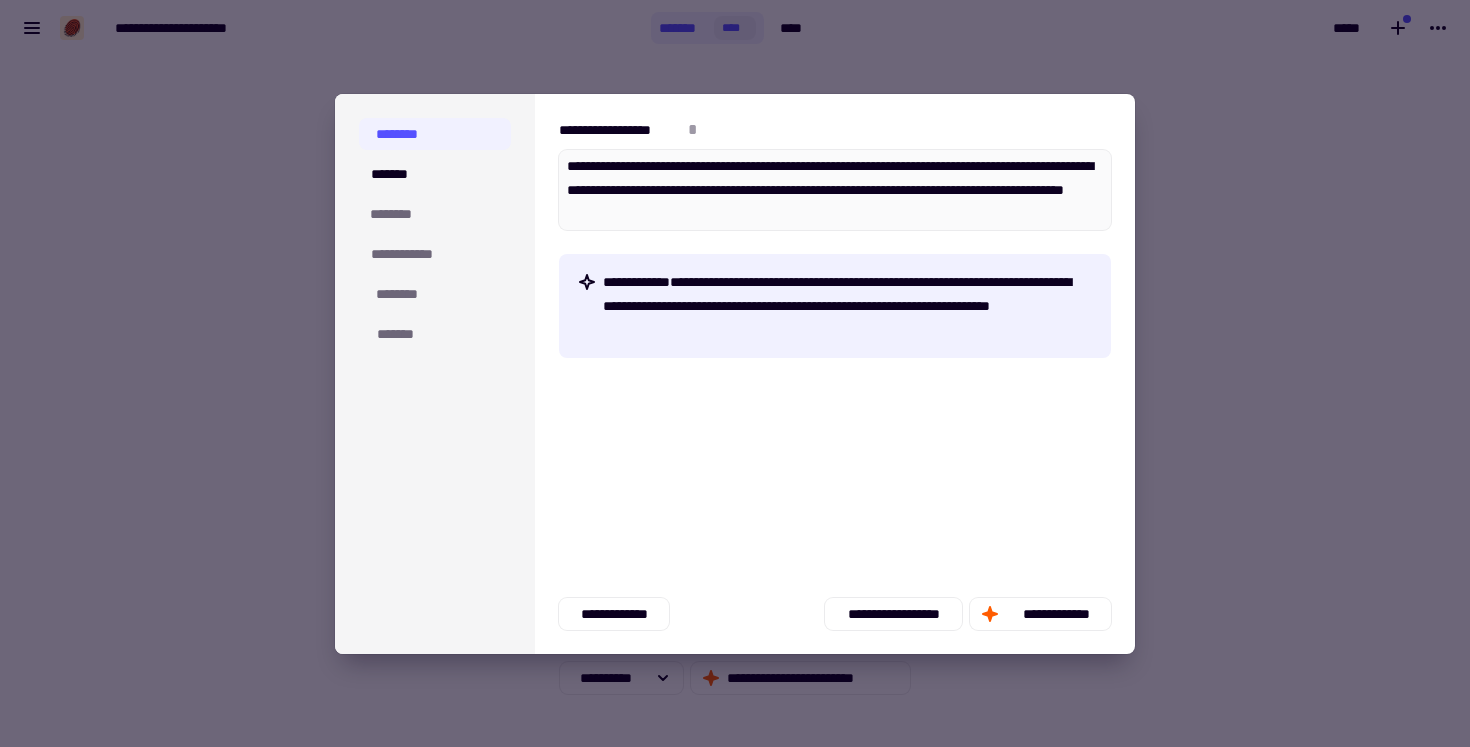 drag, startPoint x: 680, startPoint y: 213, endPoint x: 1021, endPoint y: 230, distance: 341.4235 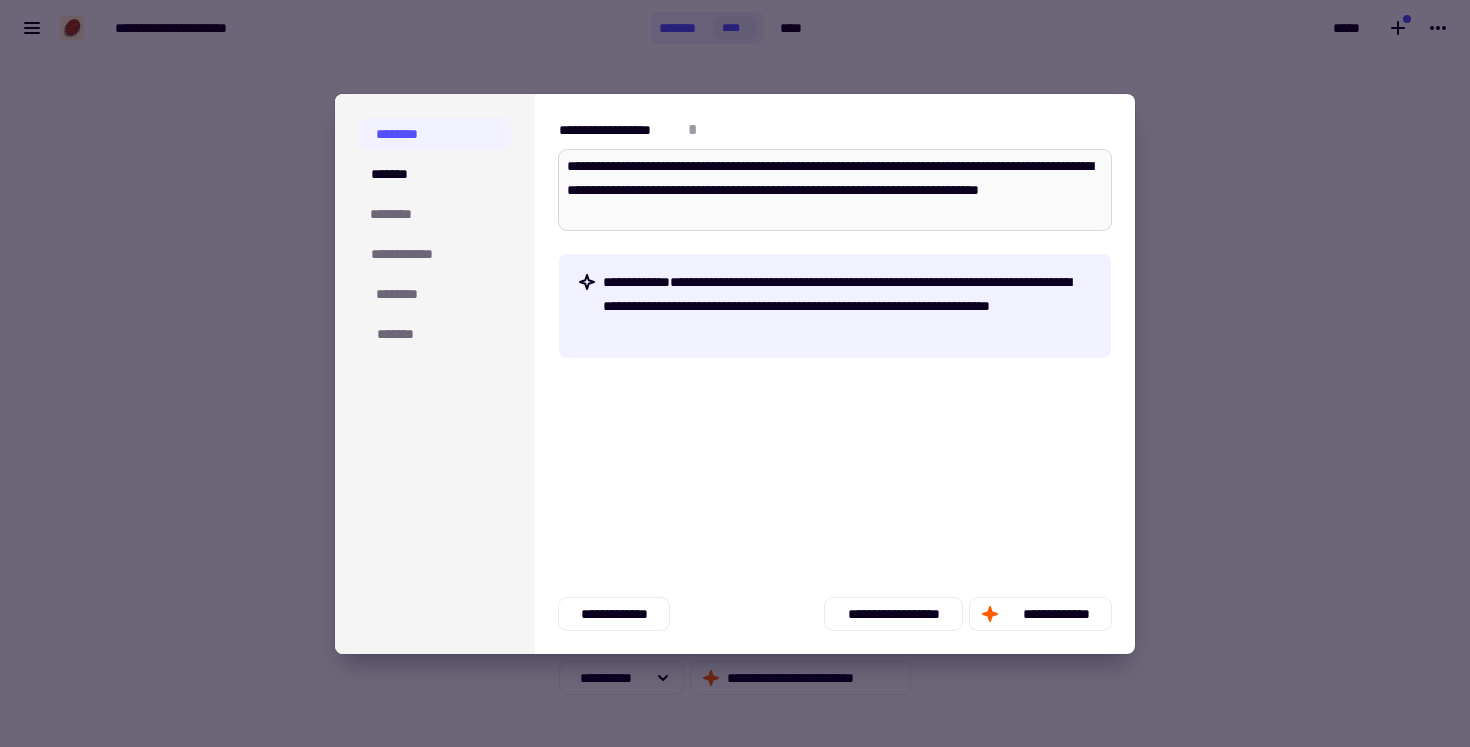 click on "**********" at bounding box center [835, 190] 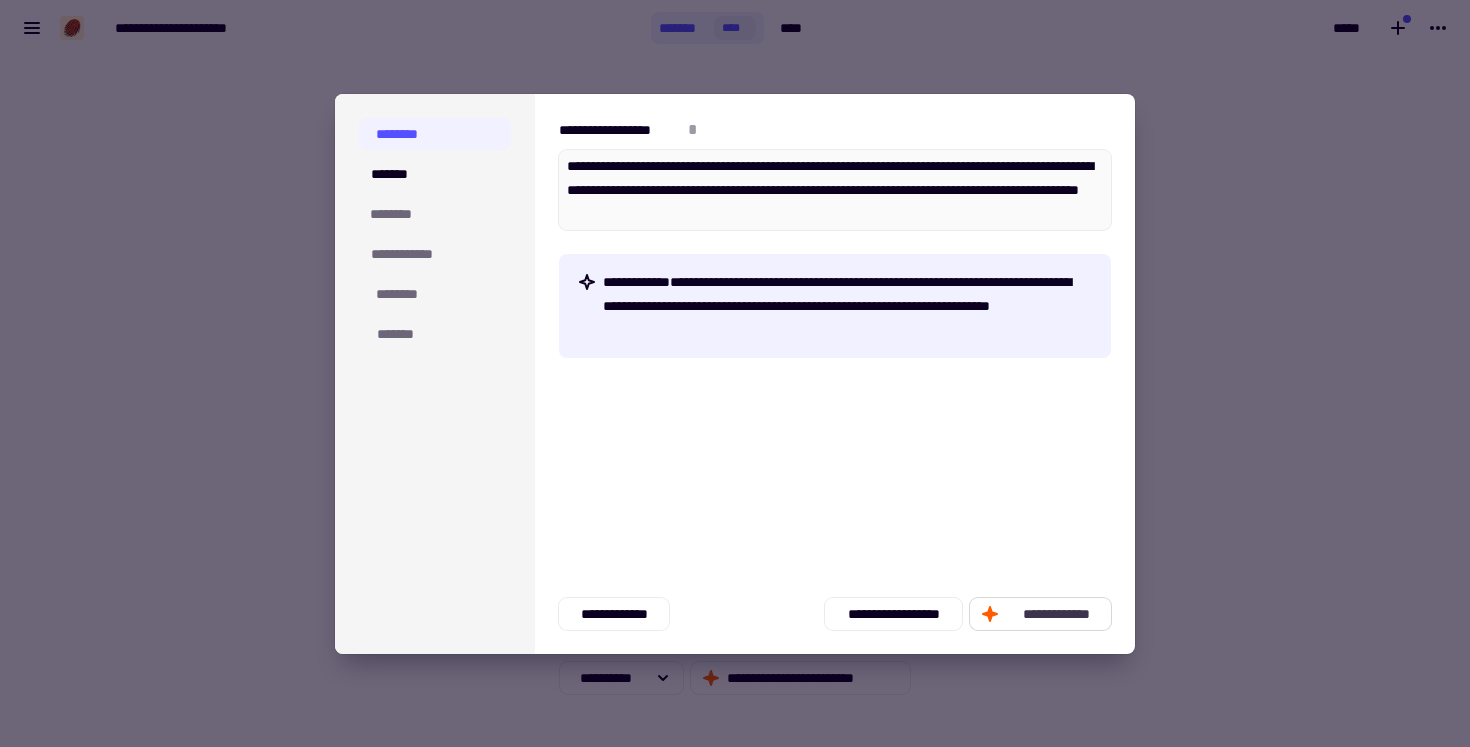 click on "**********" 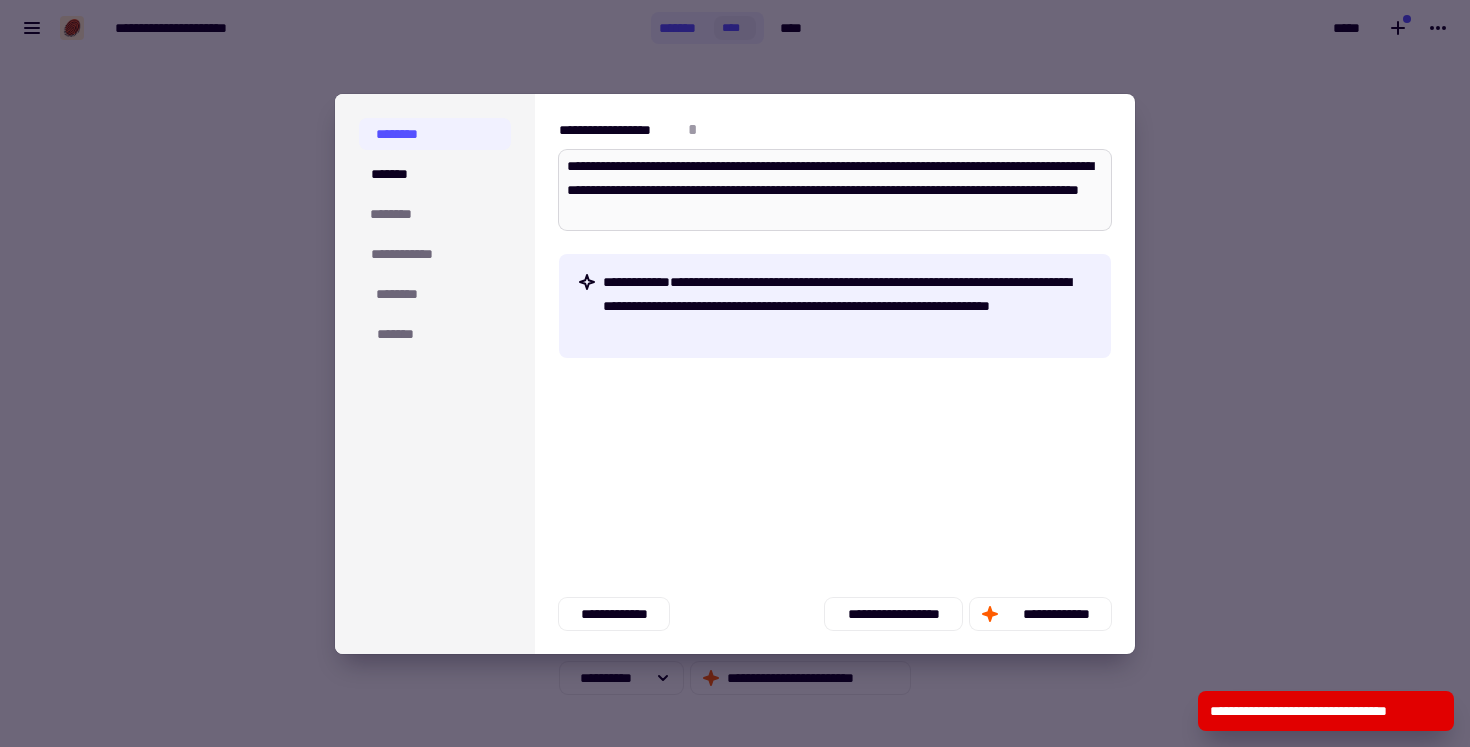 click on "**********" at bounding box center [835, 190] 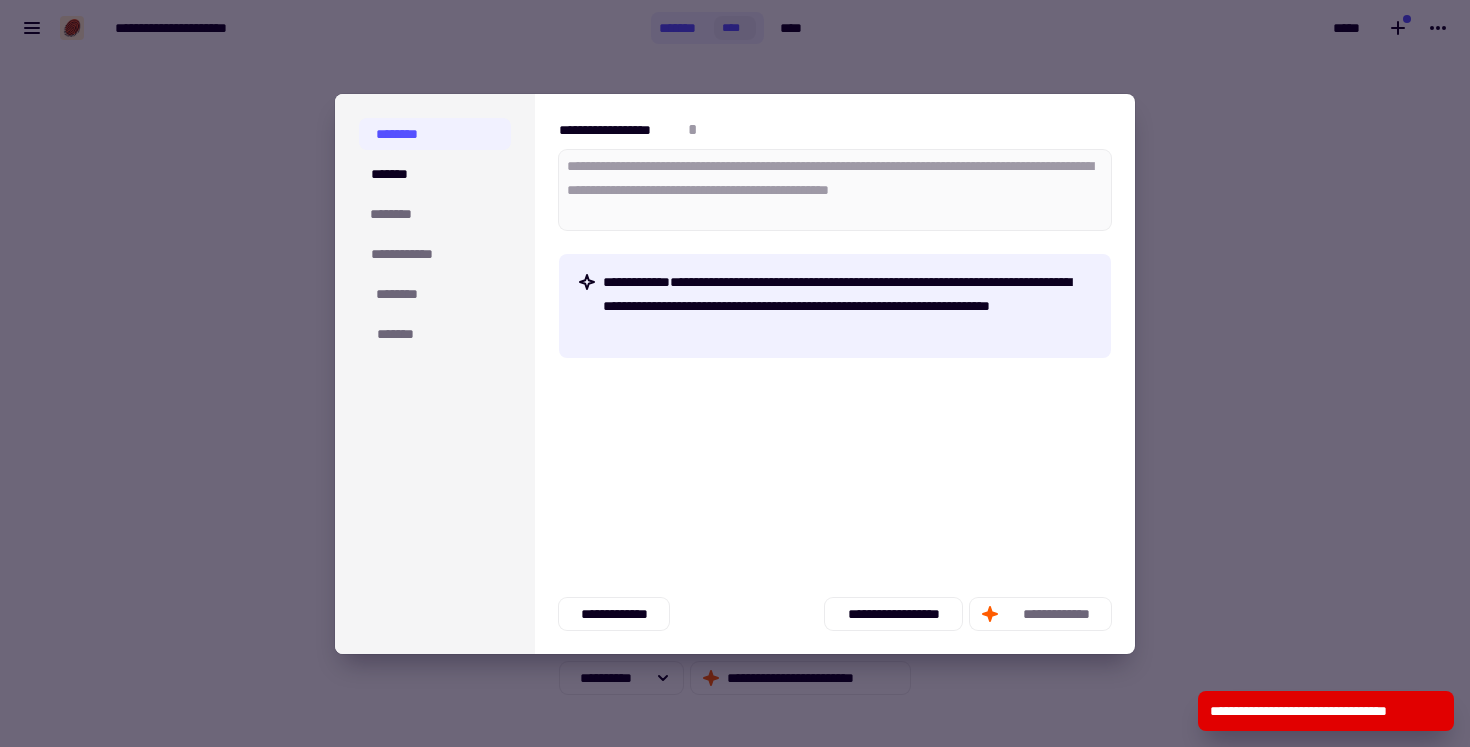 click at bounding box center [735, 373] 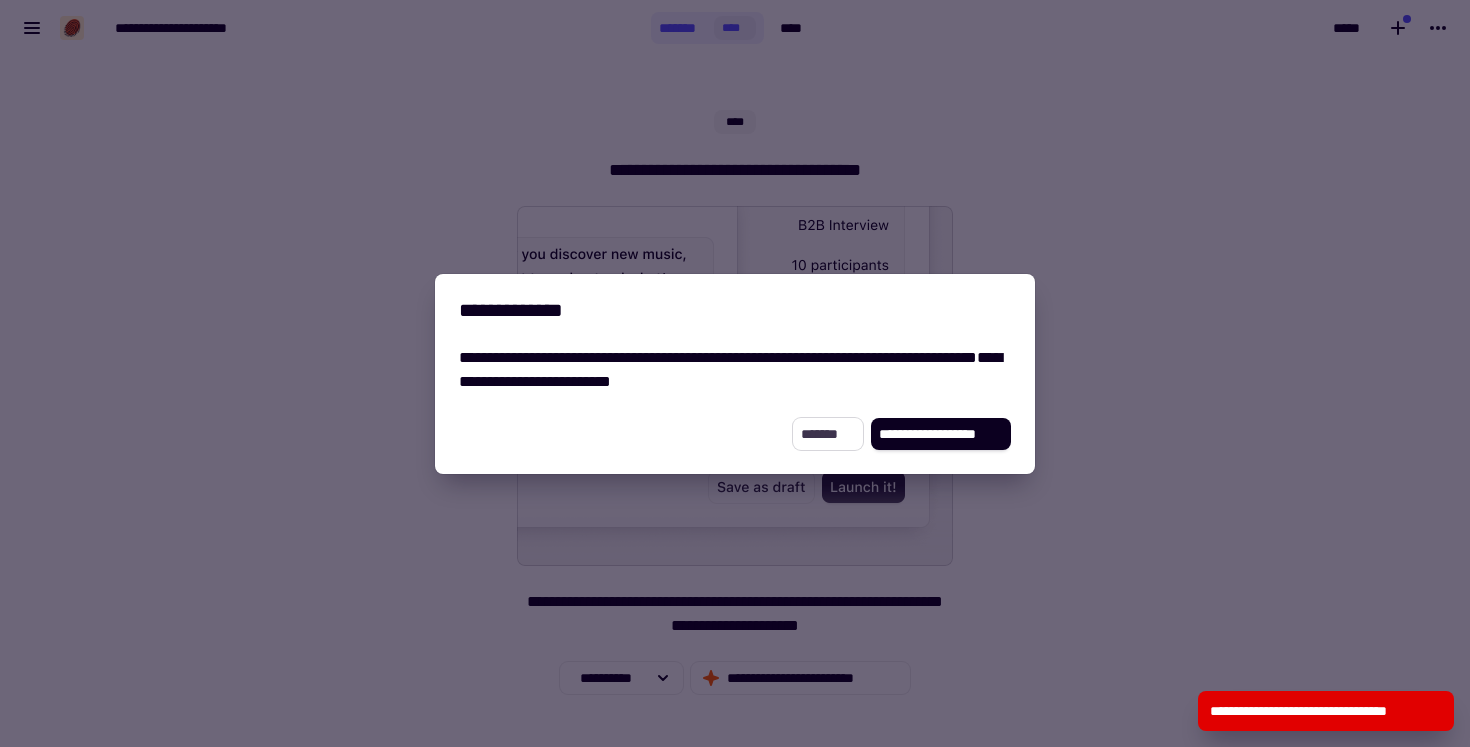 click on "*******" at bounding box center (828, 434) 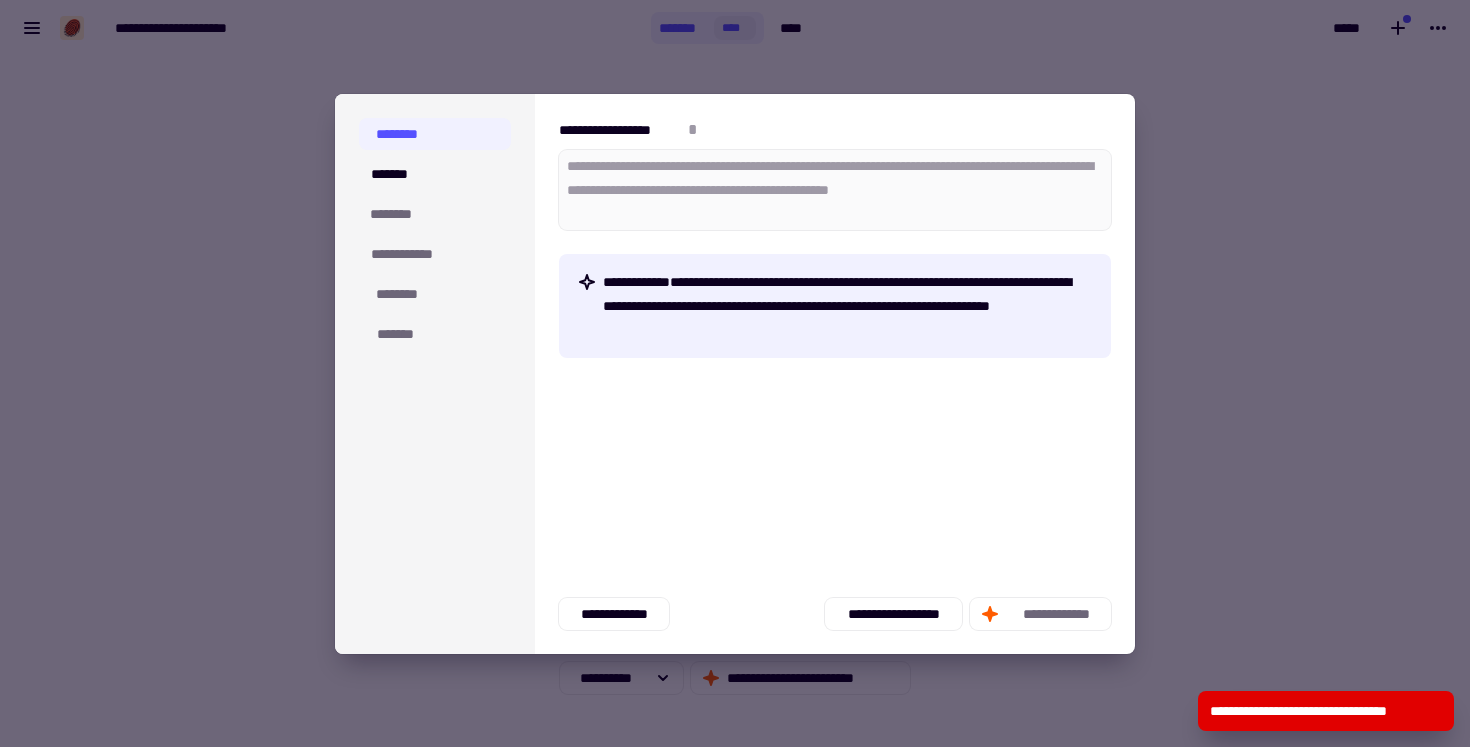 click at bounding box center (735, 373) 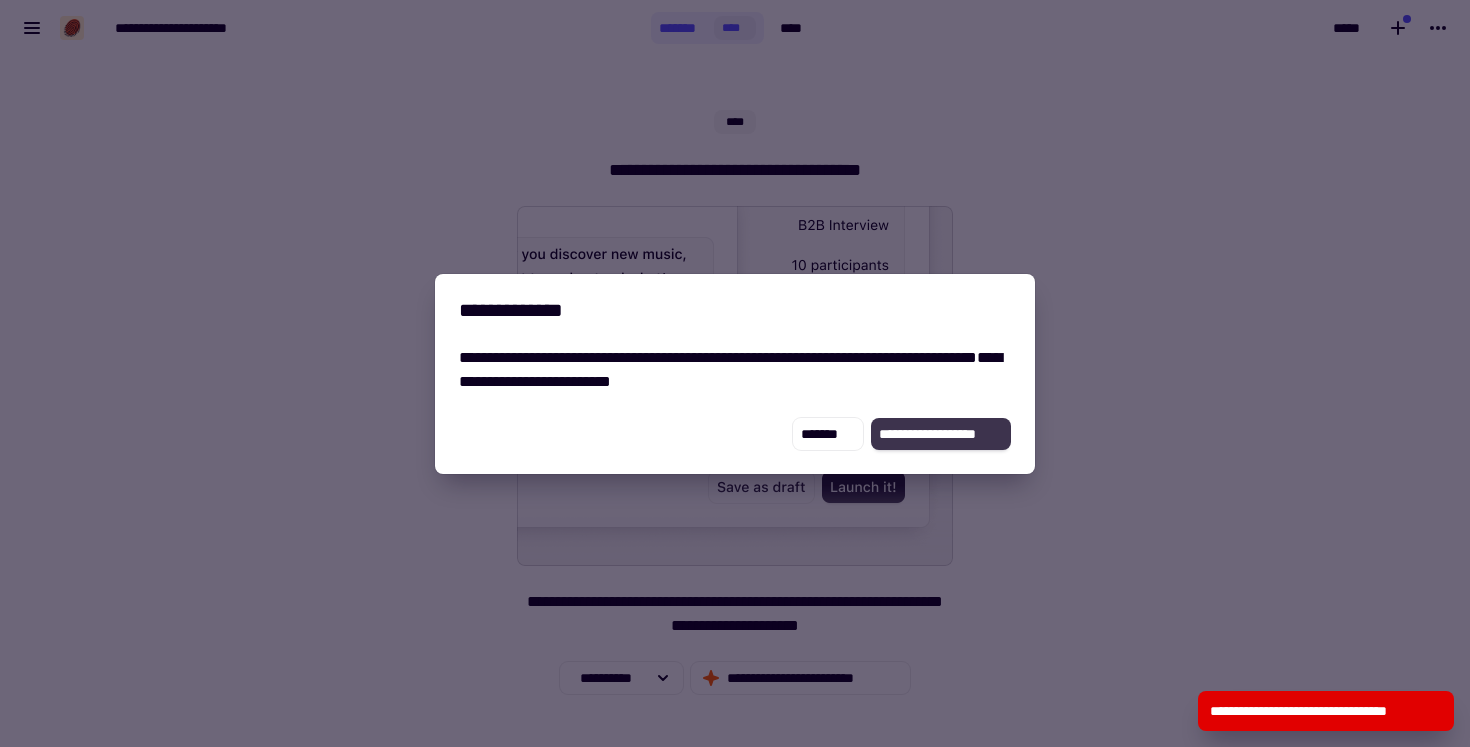 click on "**********" at bounding box center [941, 434] 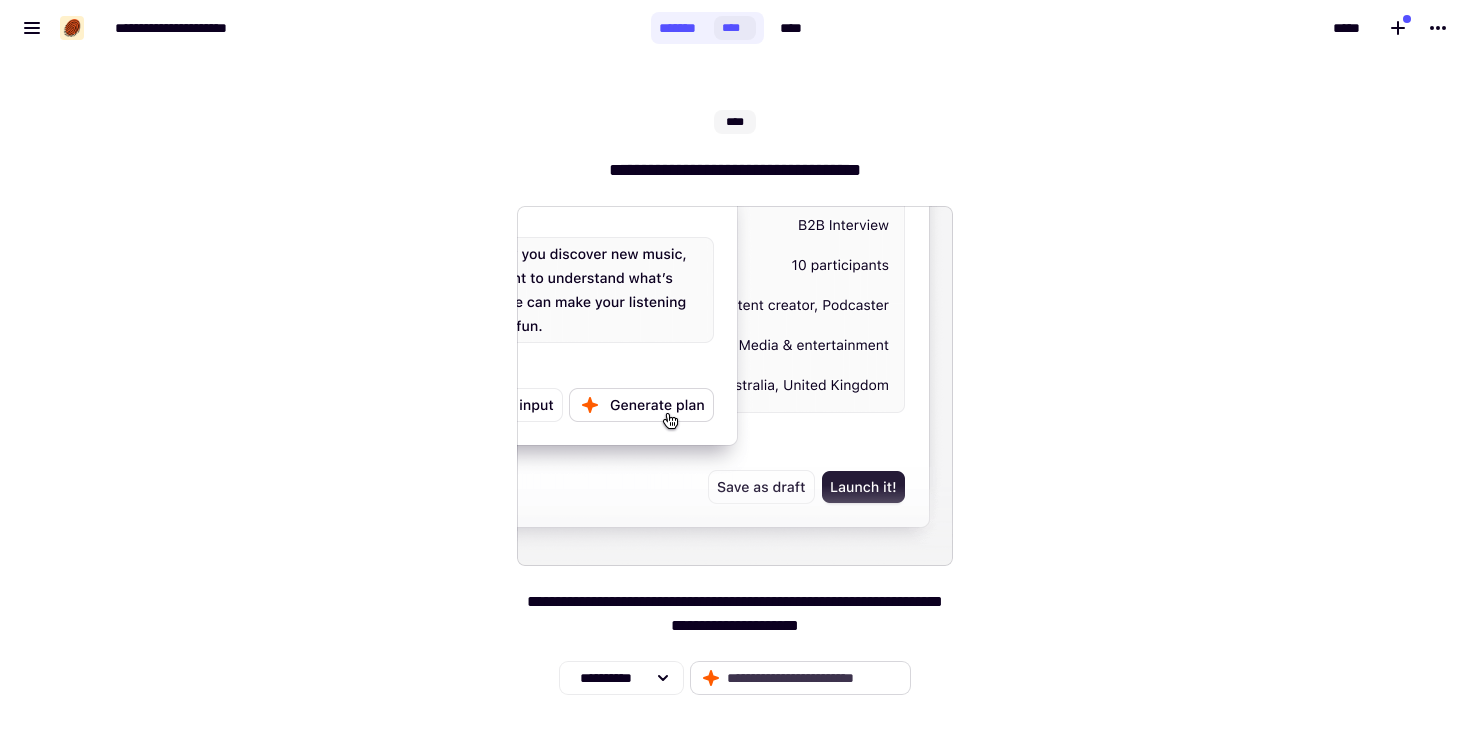 click on "**********" 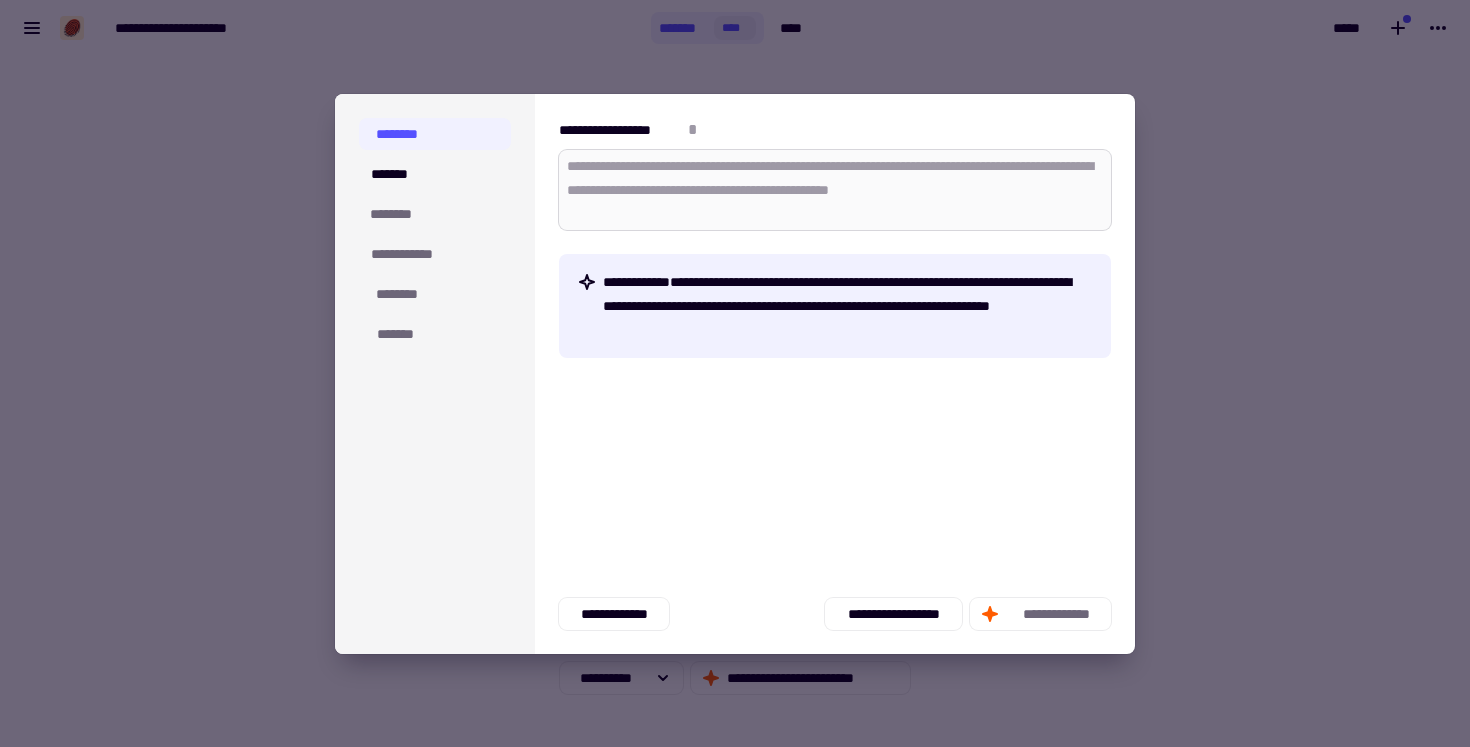 click on "**********" at bounding box center [835, 190] 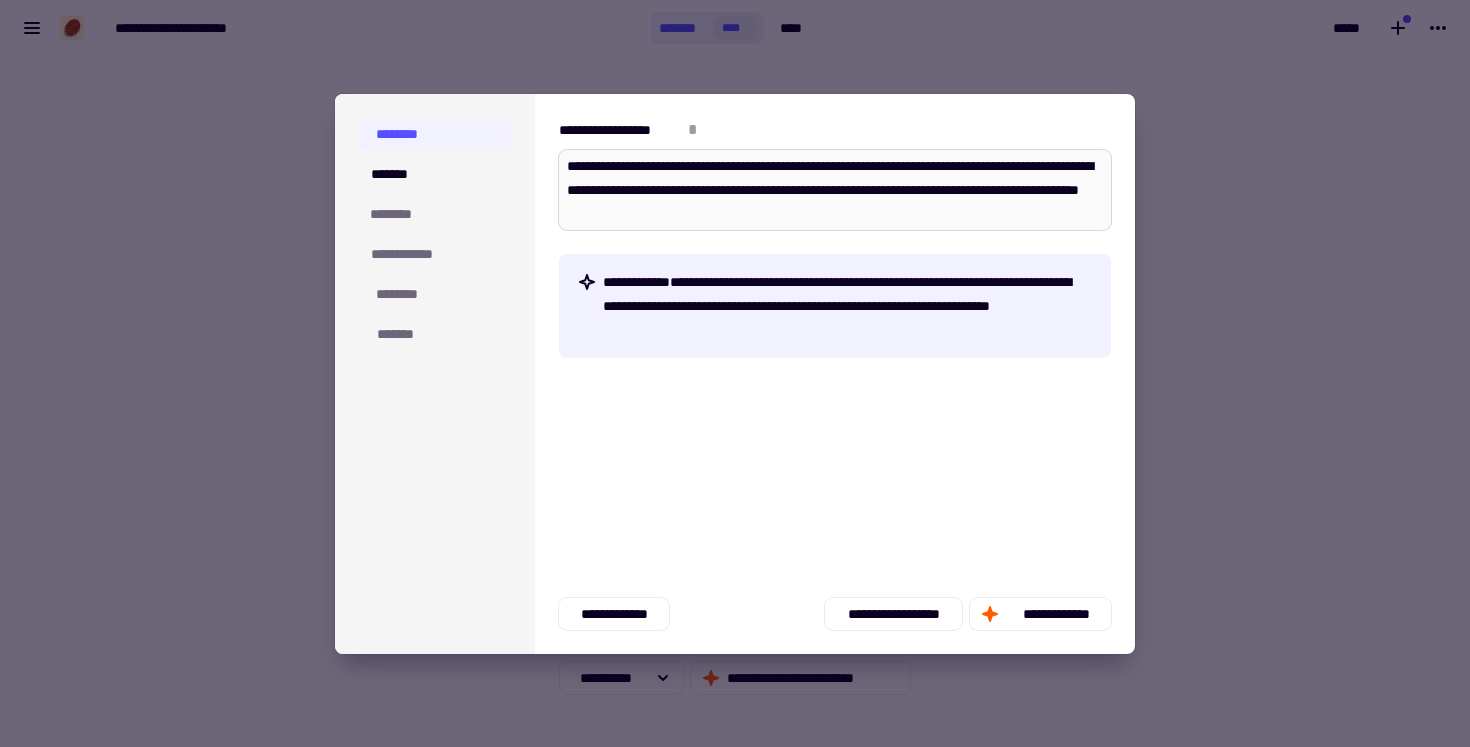 click on "**********" at bounding box center [835, 190] 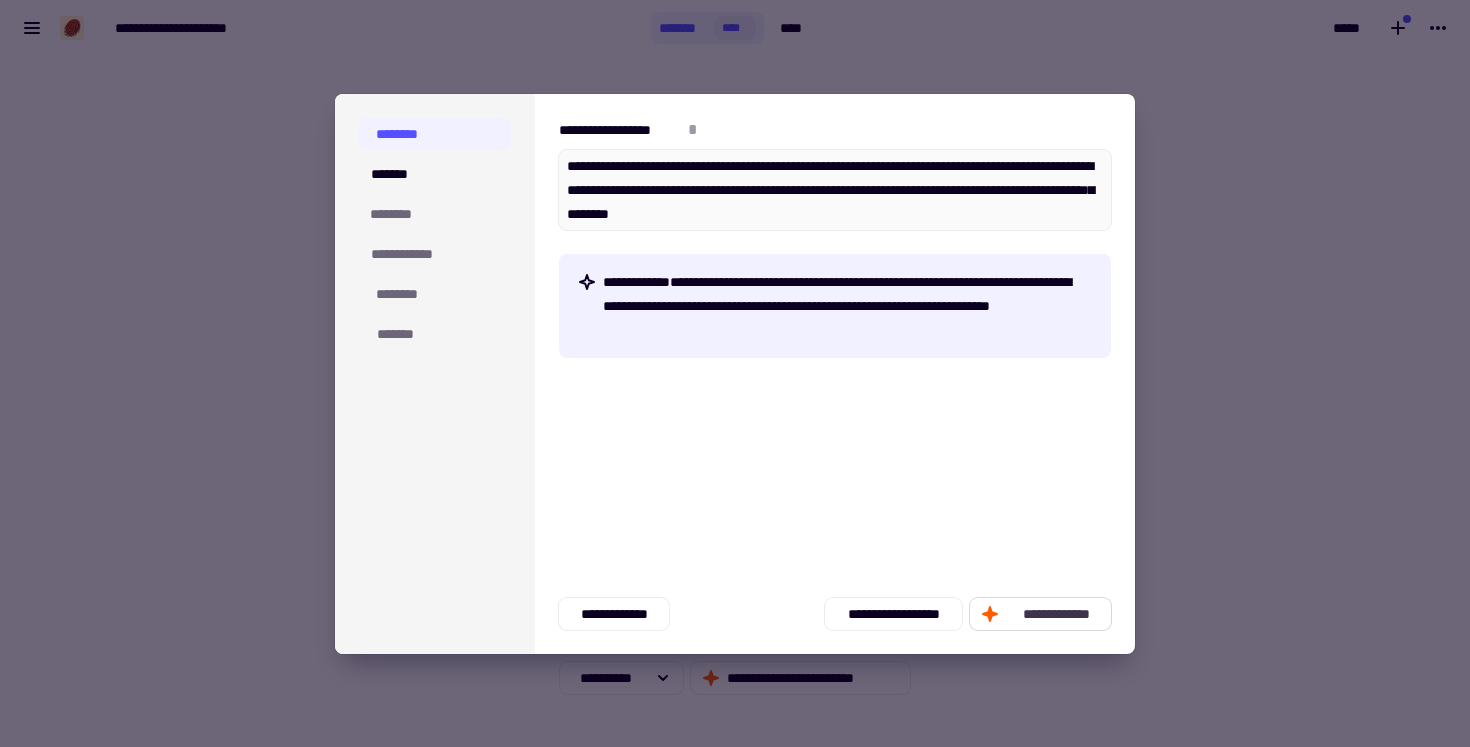 click on "**********" 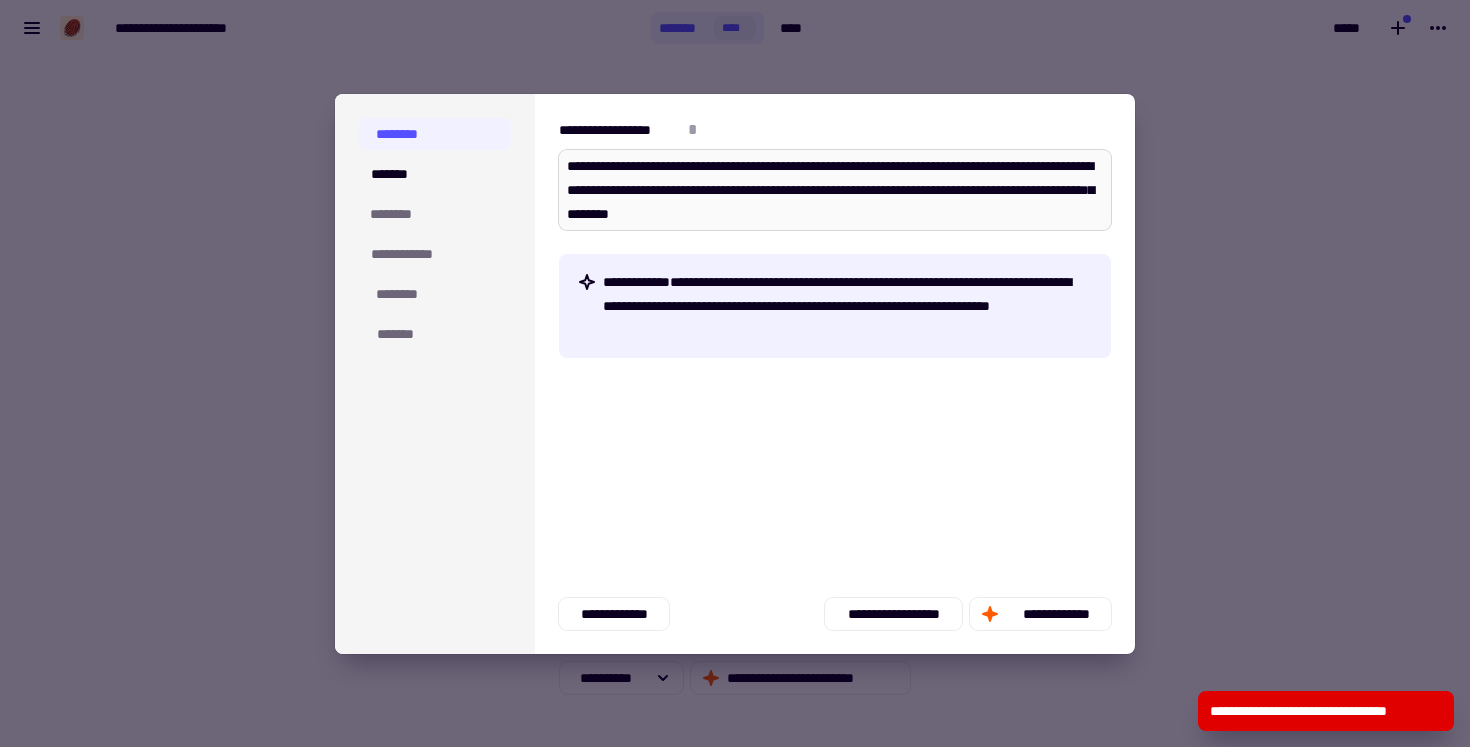click on "**********" at bounding box center (835, 190) 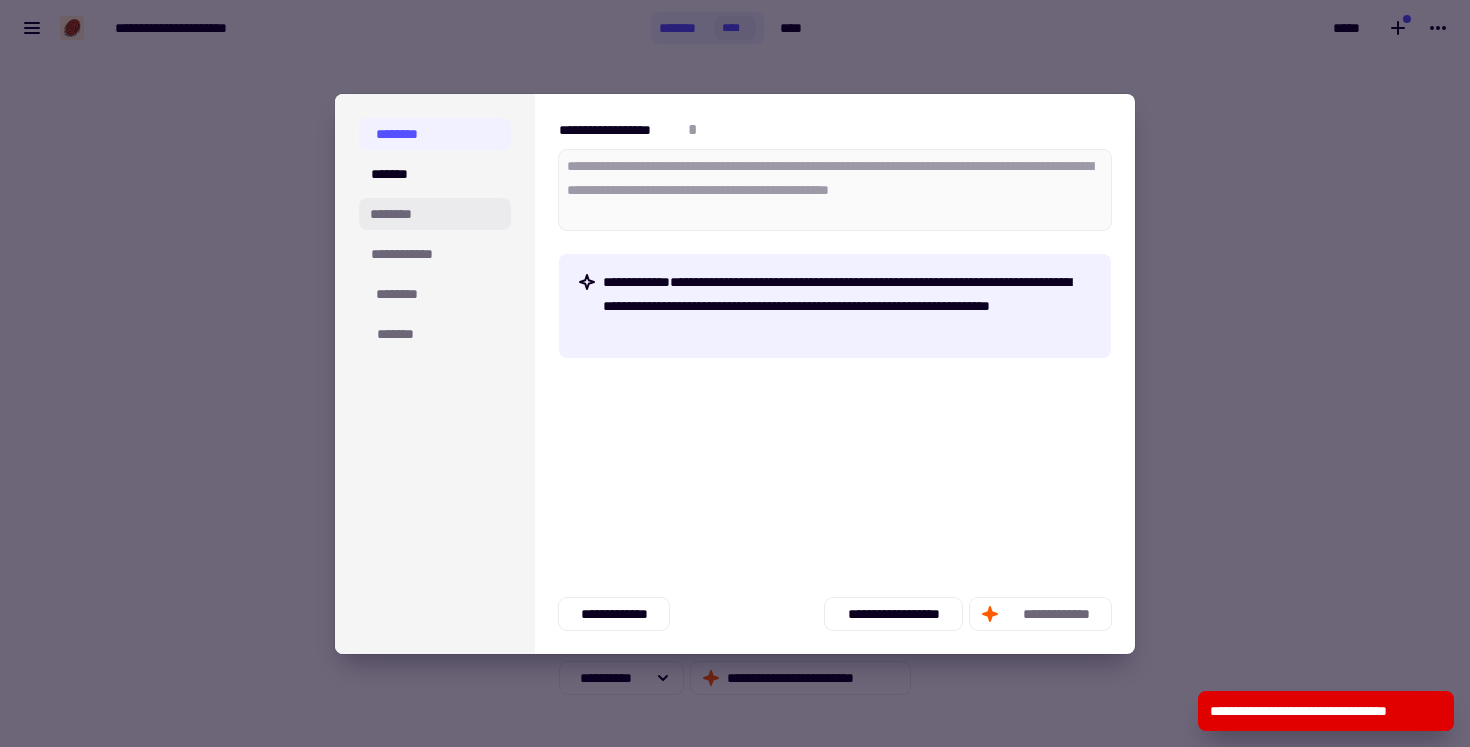 click on "********" 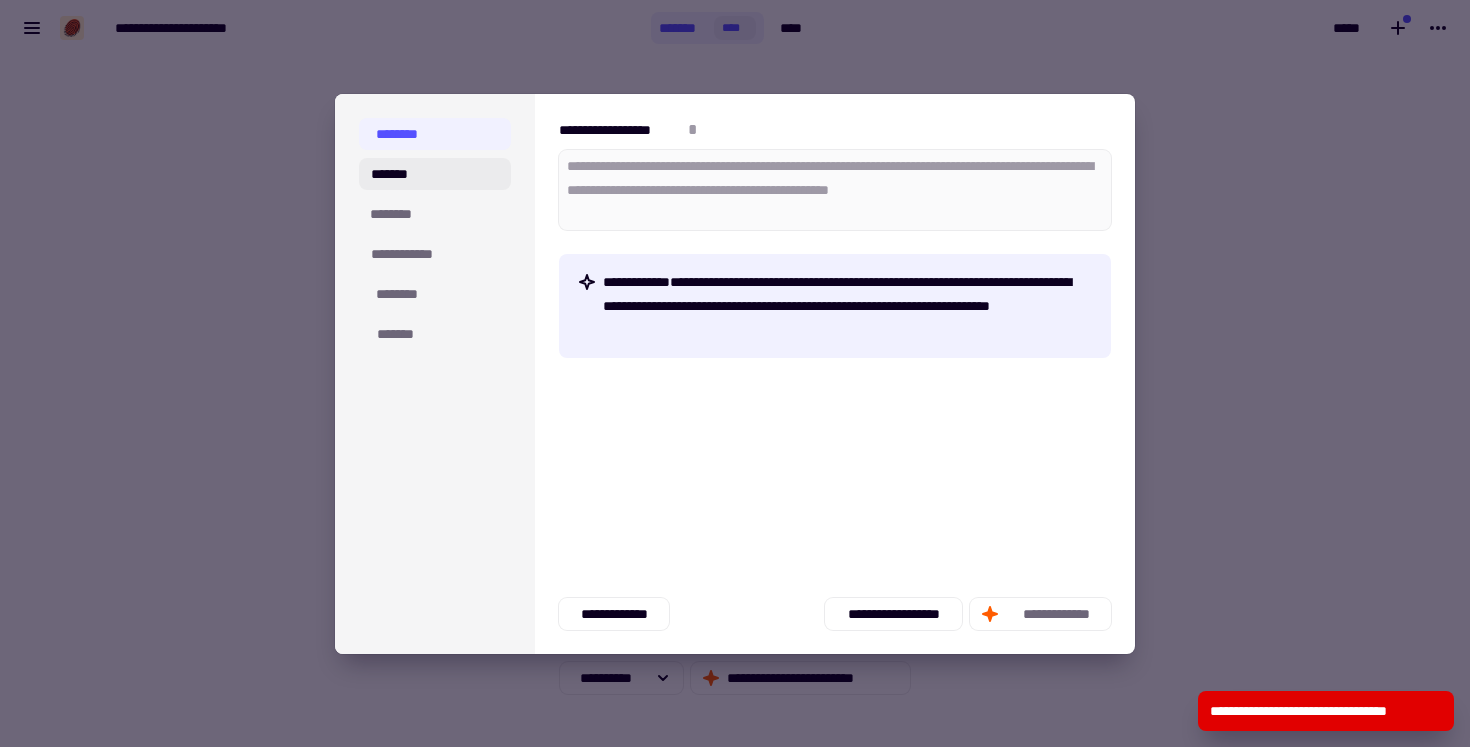 click on "*******" 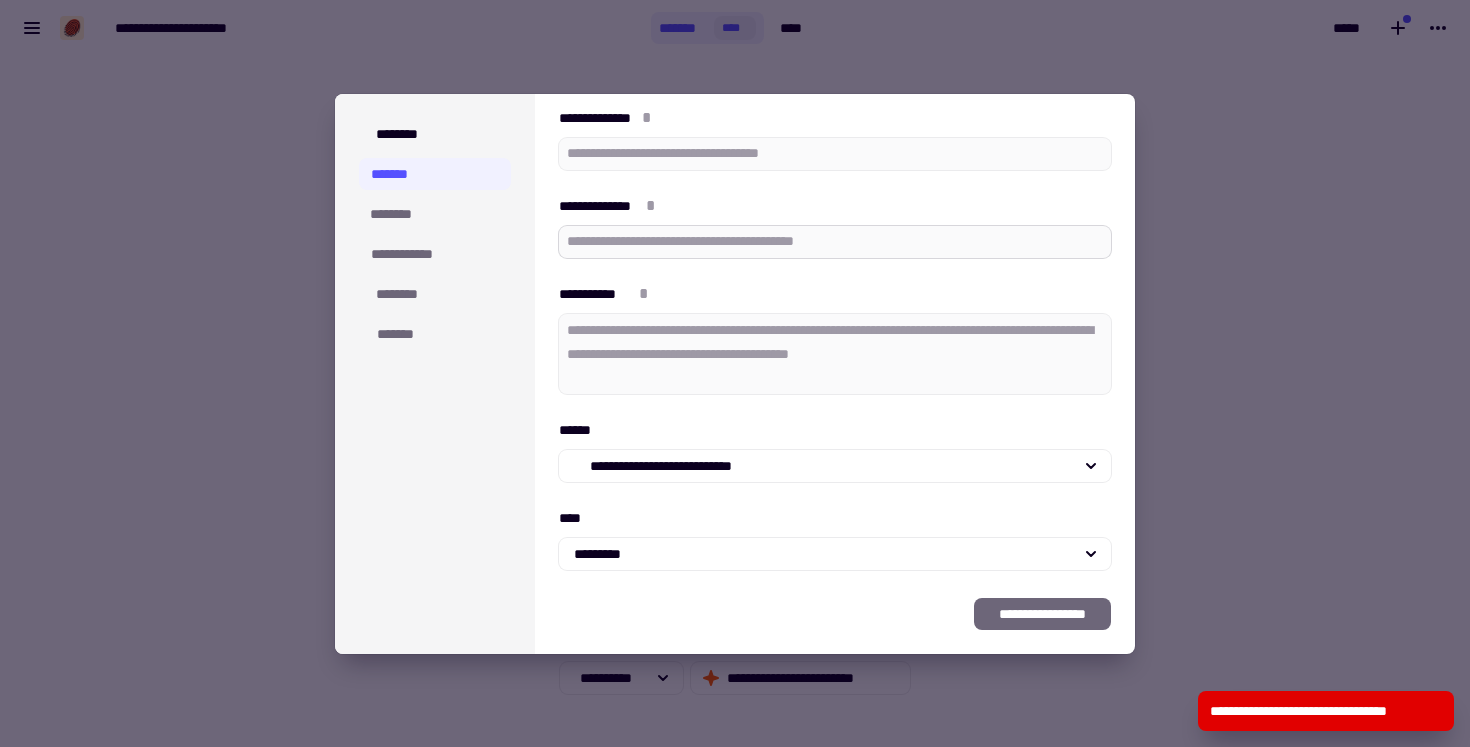 scroll, scrollTop: 0, scrollLeft: 0, axis: both 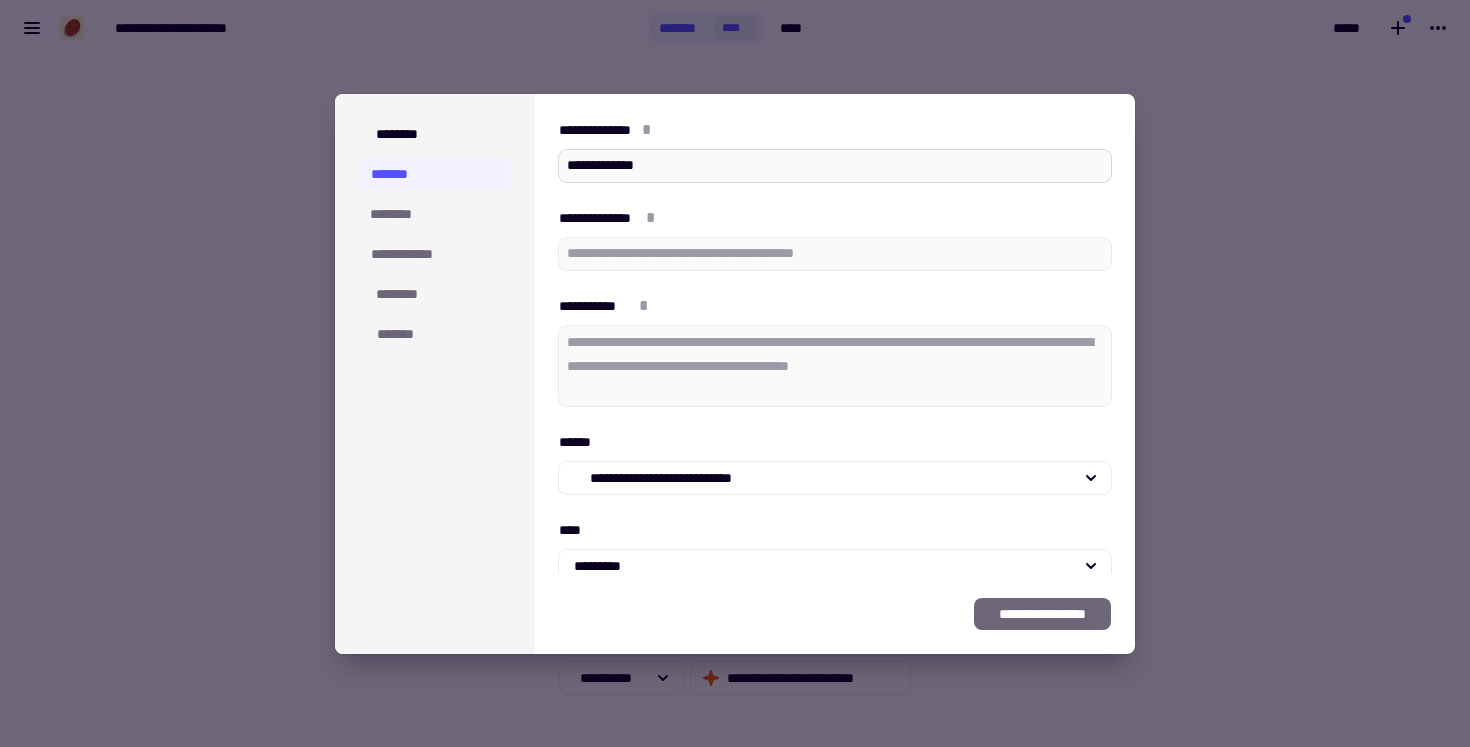 click on "**********" at bounding box center (835, 166) 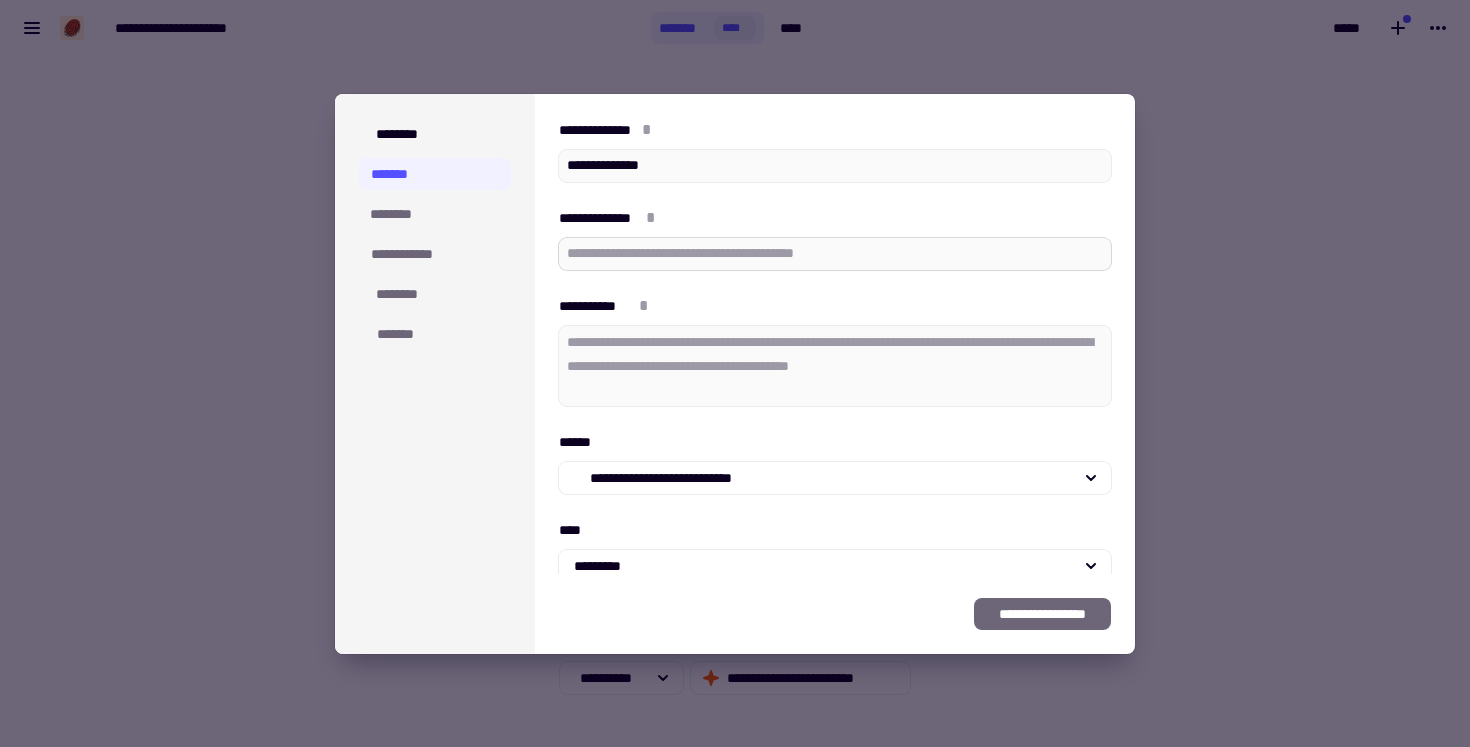 click on "**********" at bounding box center [835, 254] 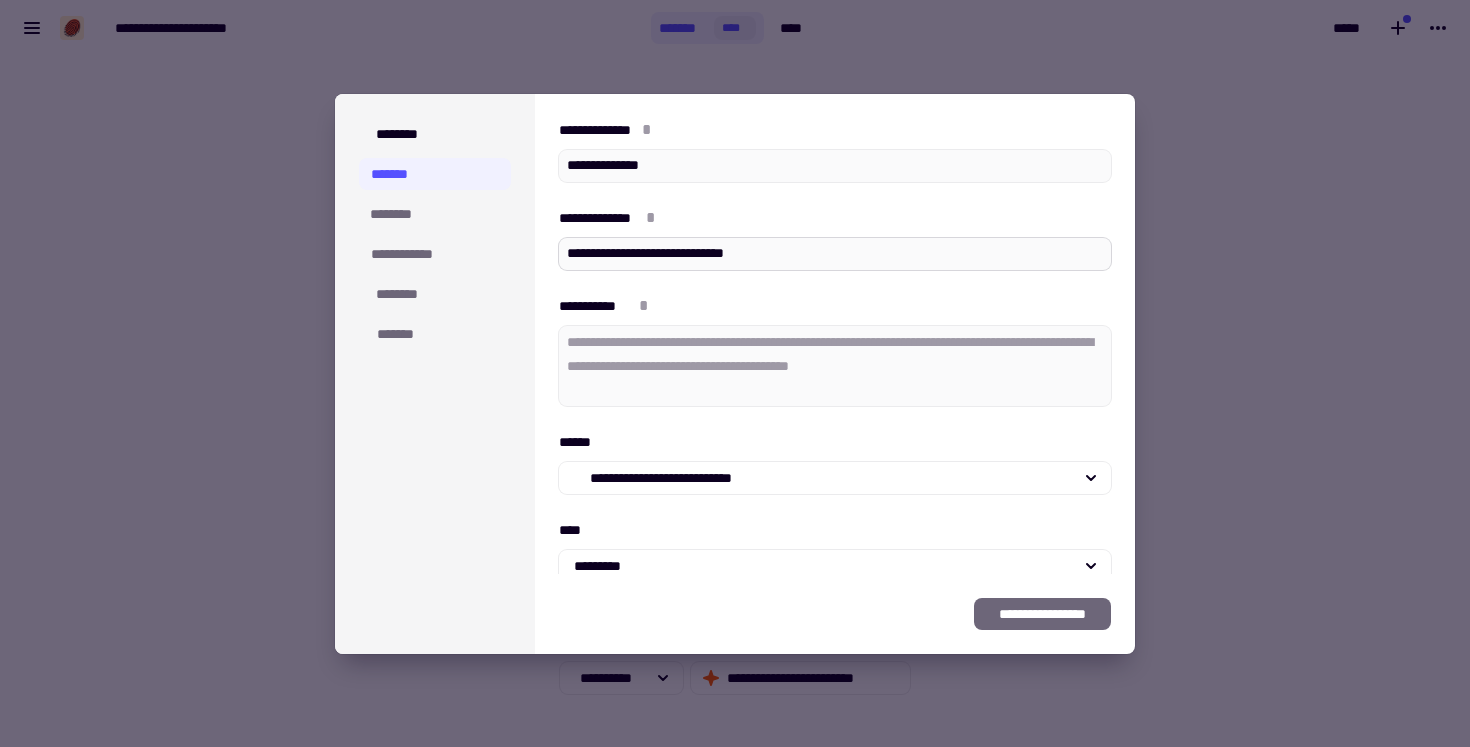 click on "**********" at bounding box center (835, 254) 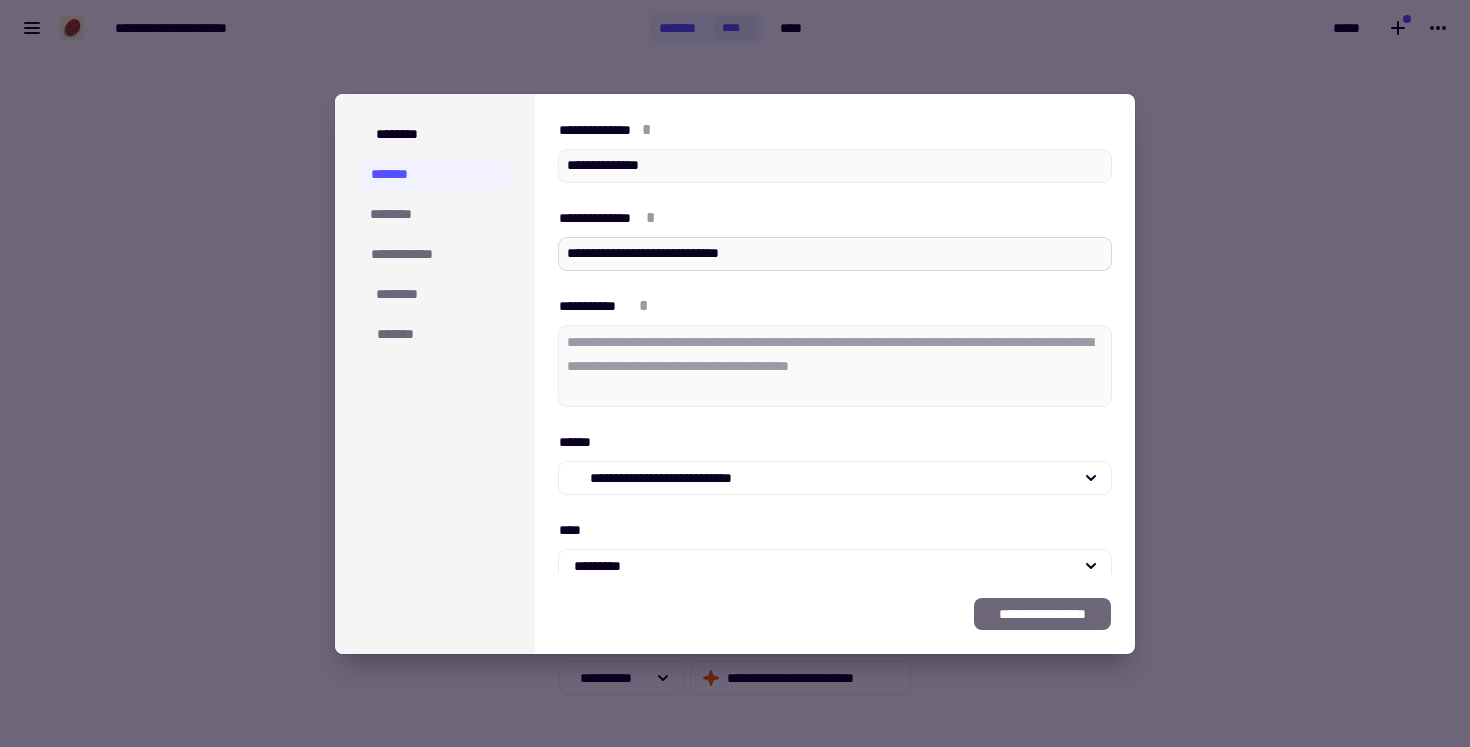 click on "**********" at bounding box center [835, 254] 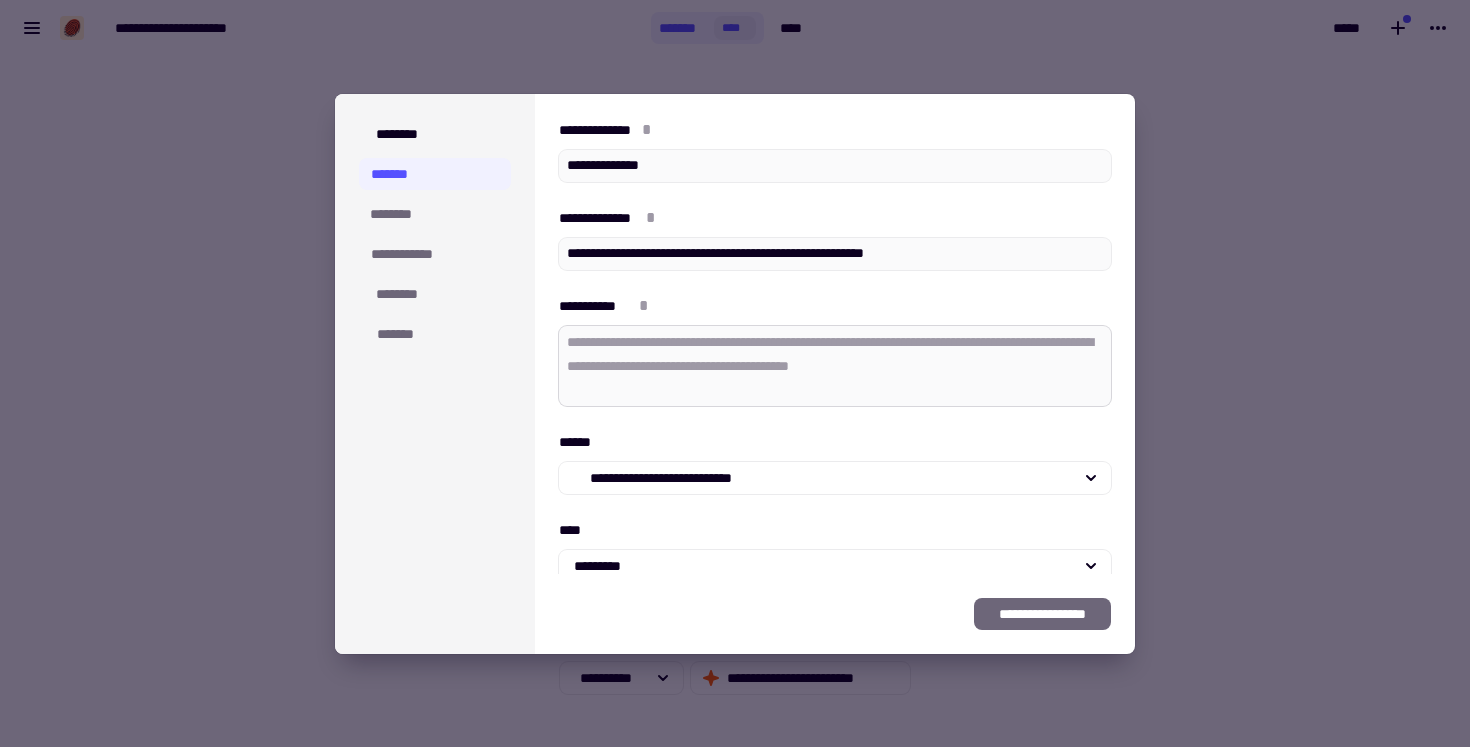 click on "**********" at bounding box center [835, 366] 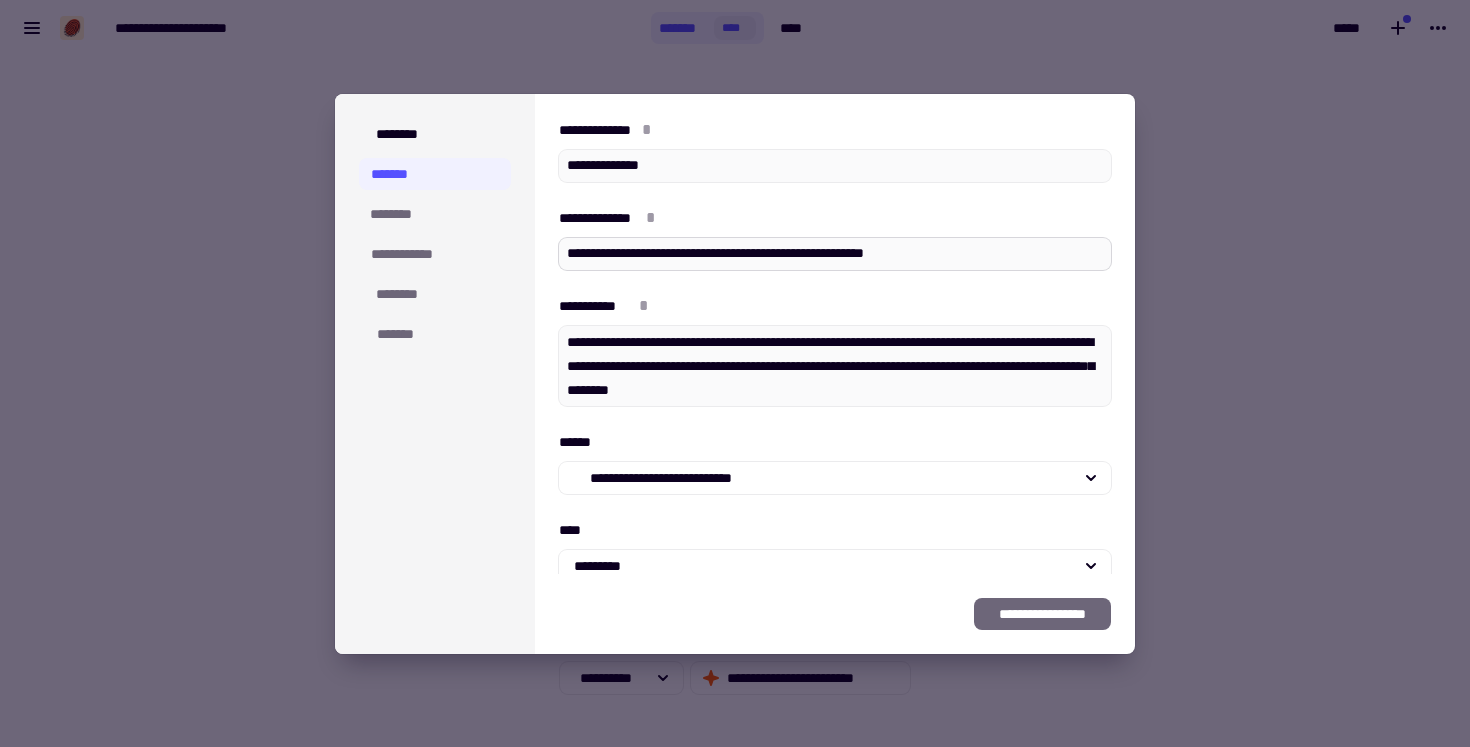 click on "**********" at bounding box center [835, 254] 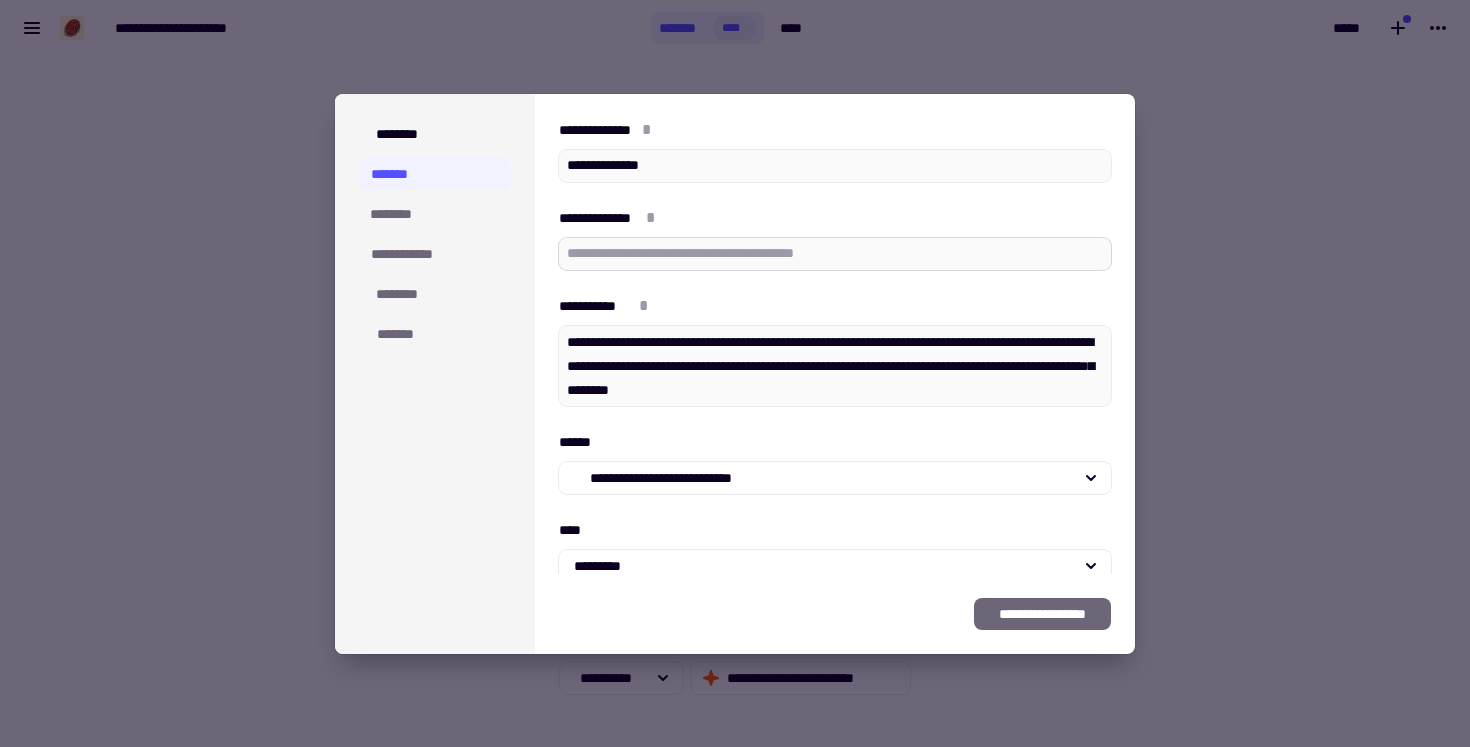 paste on "**********" 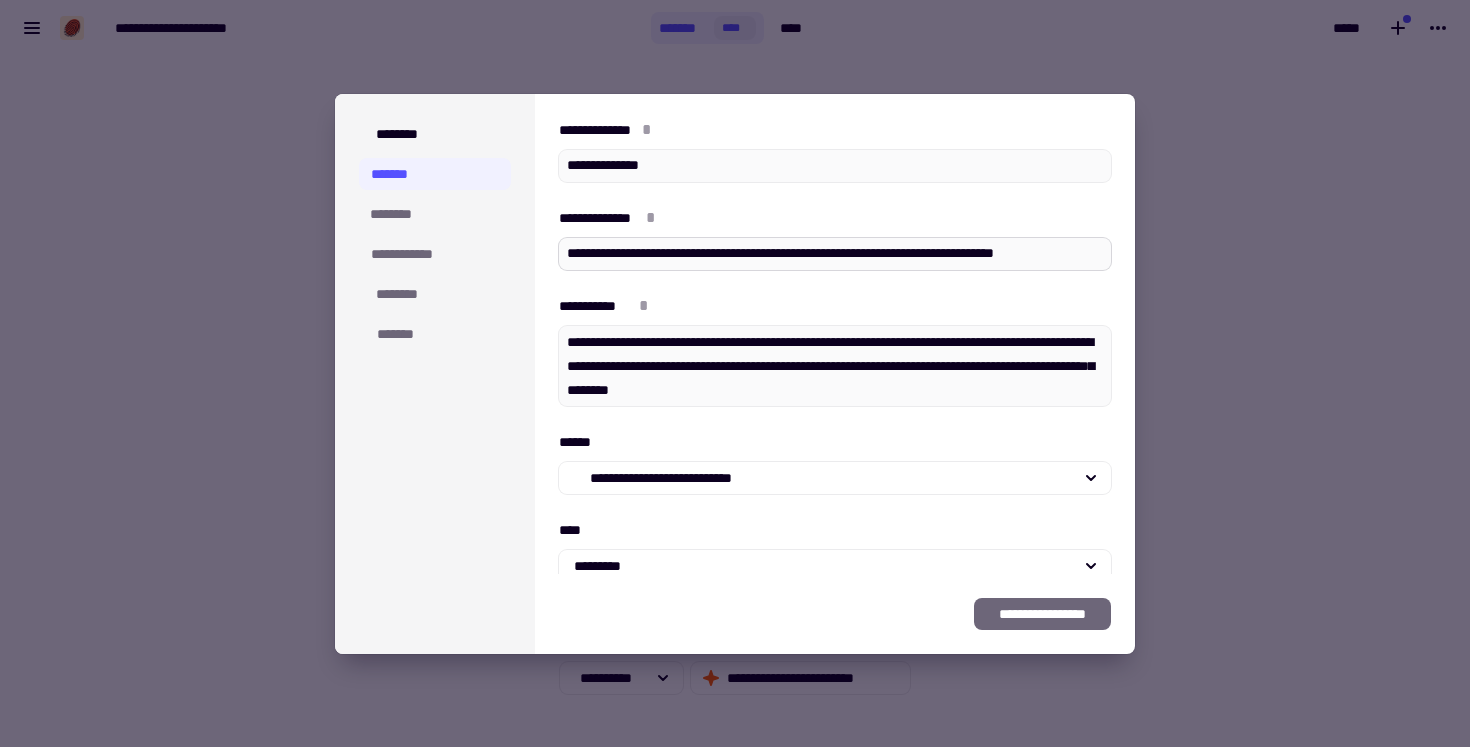 scroll, scrollTop: 0, scrollLeft: 35, axis: horizontal 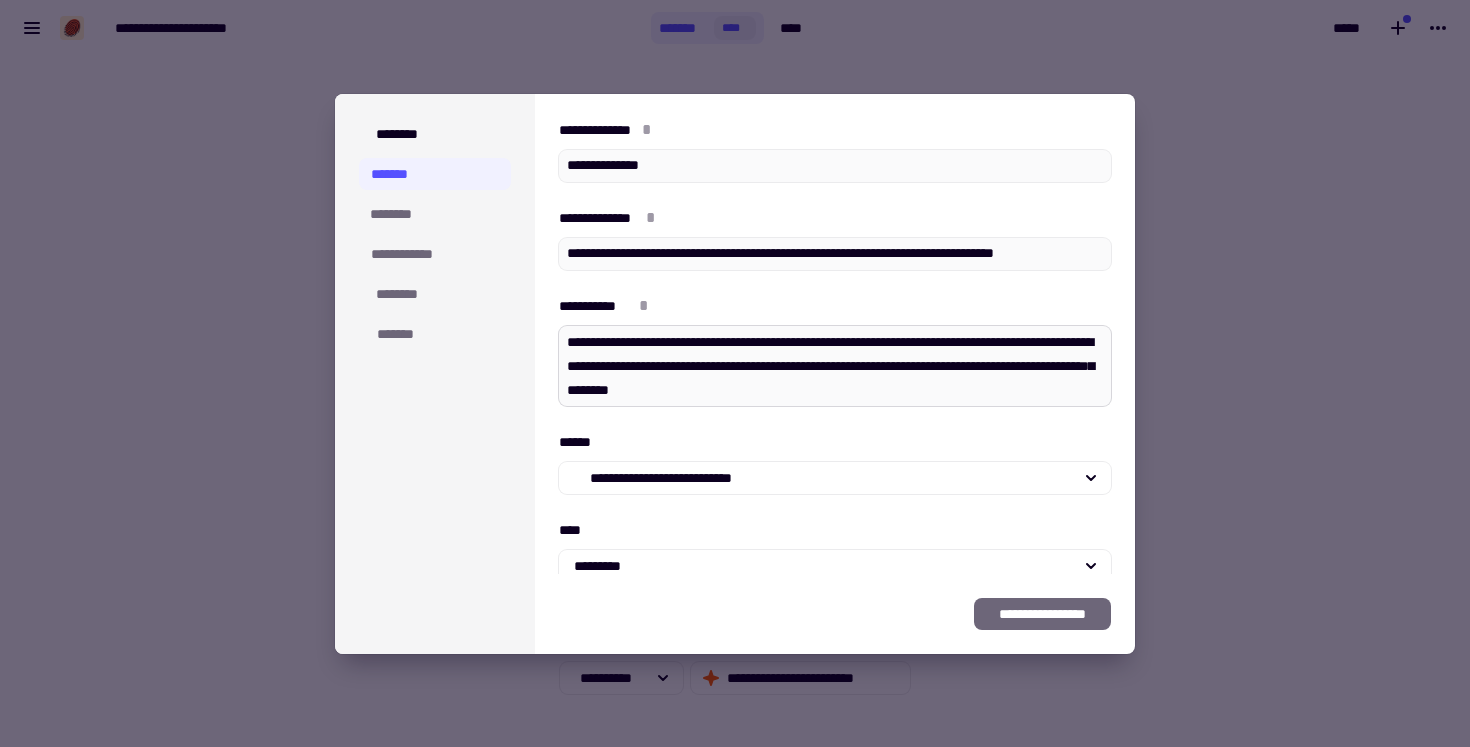 click on "**********" at bounding box center [835, 366] 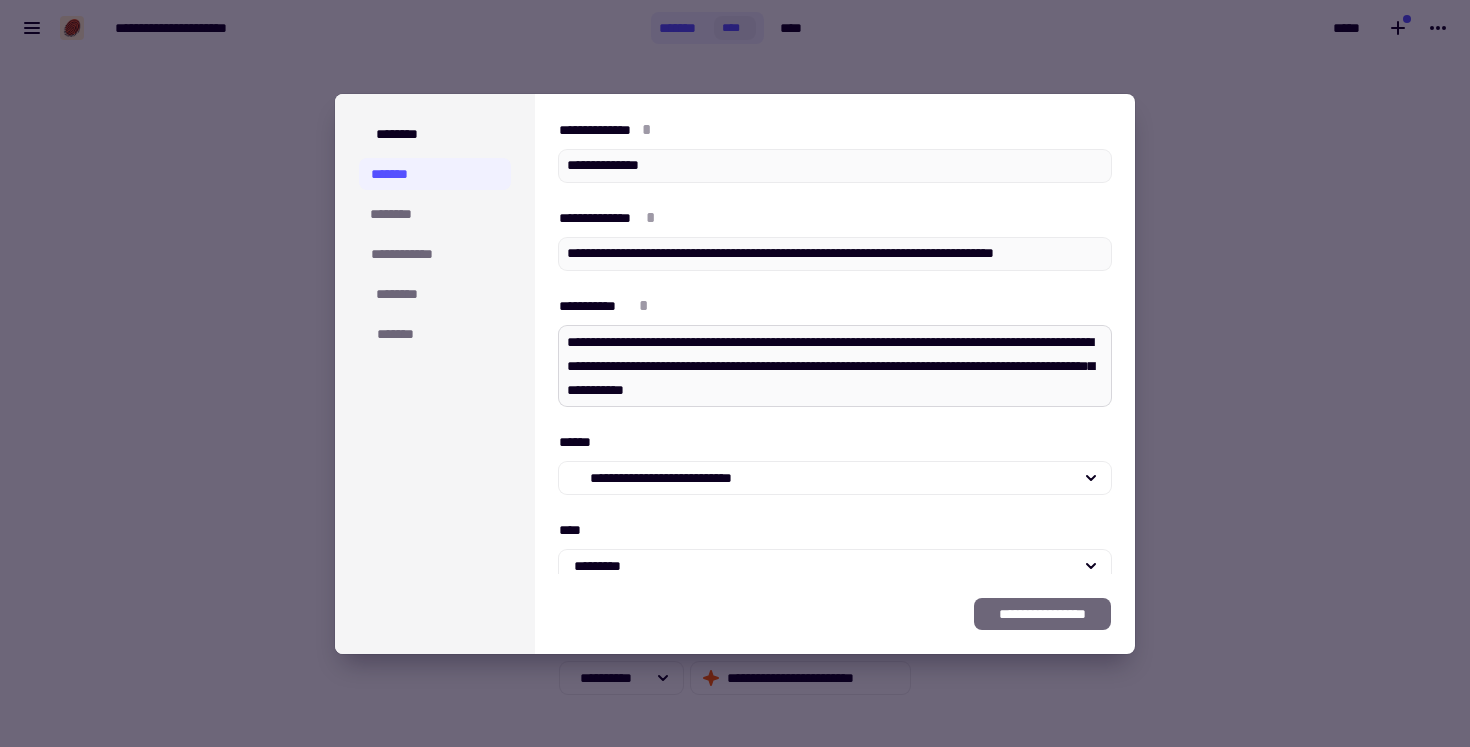 click on "**********" at bounding box center (835, 366) 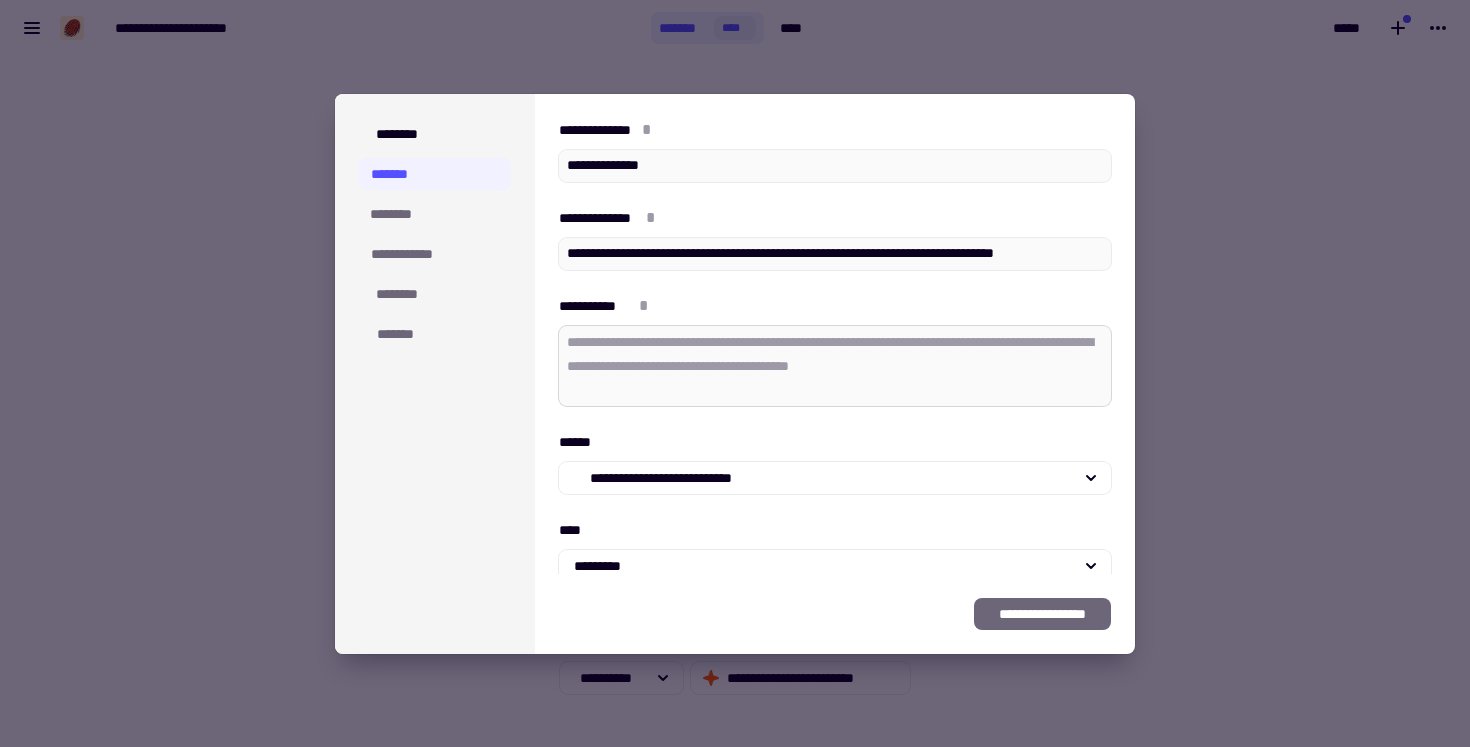 click on "**********" at bounding box center [835, 366] 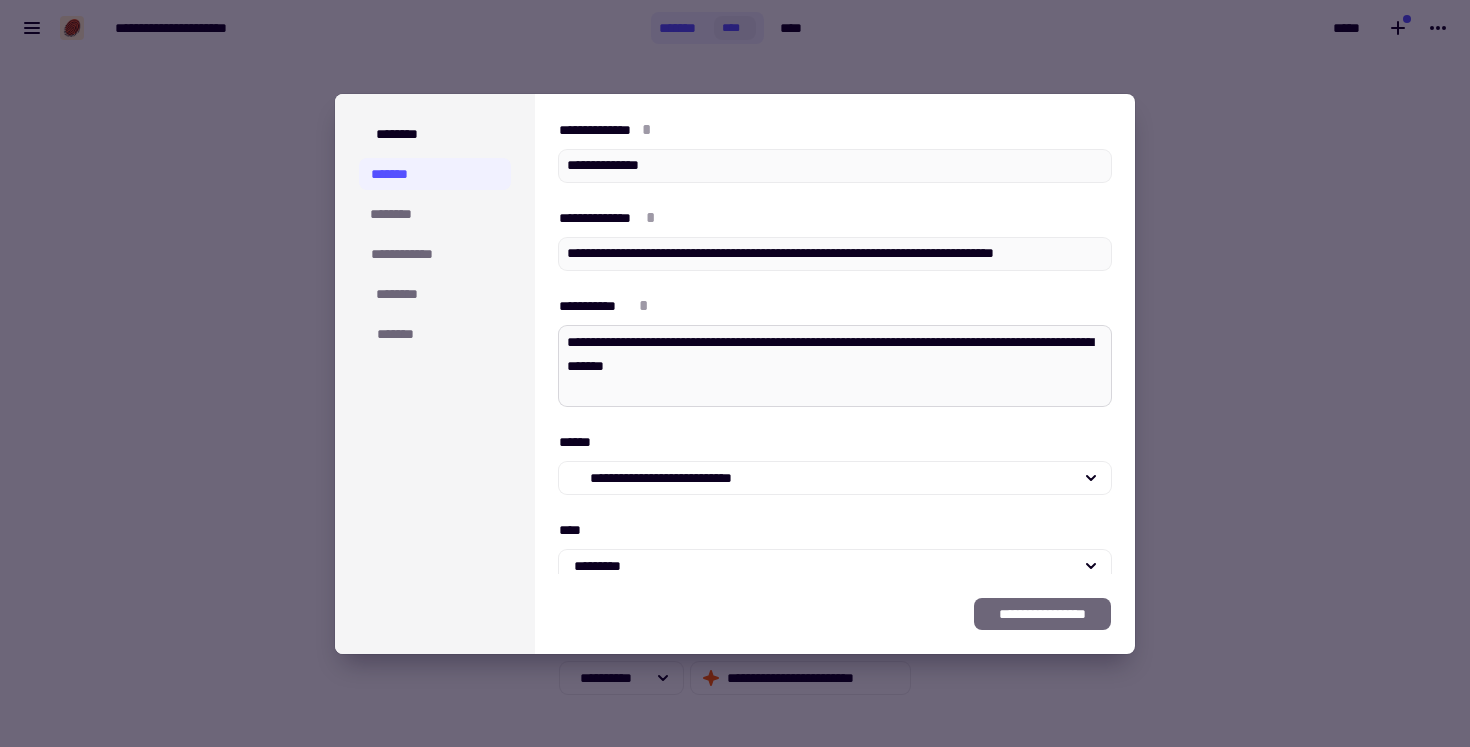 click on "**********" at bounding box center (835, 366) 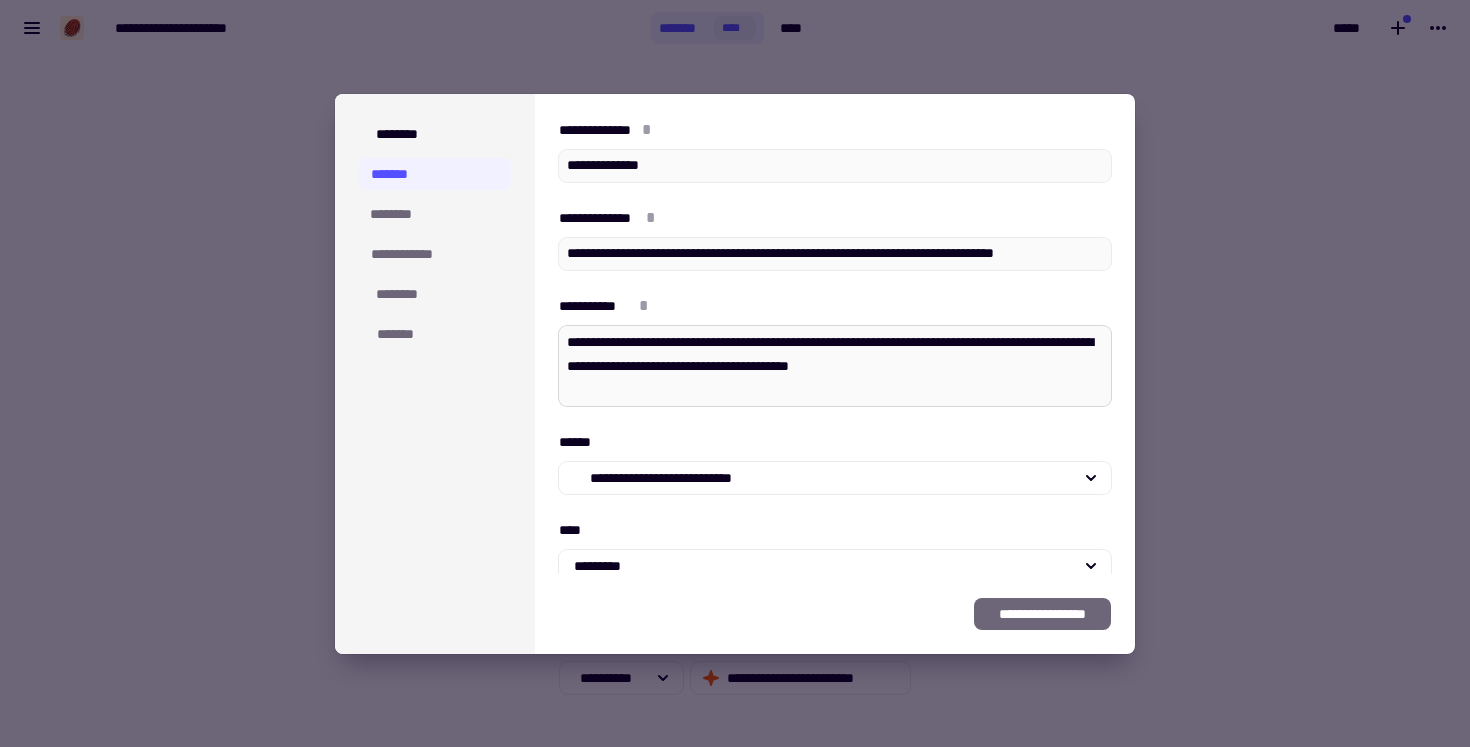click on "**********" at bounding box center (835, 366) 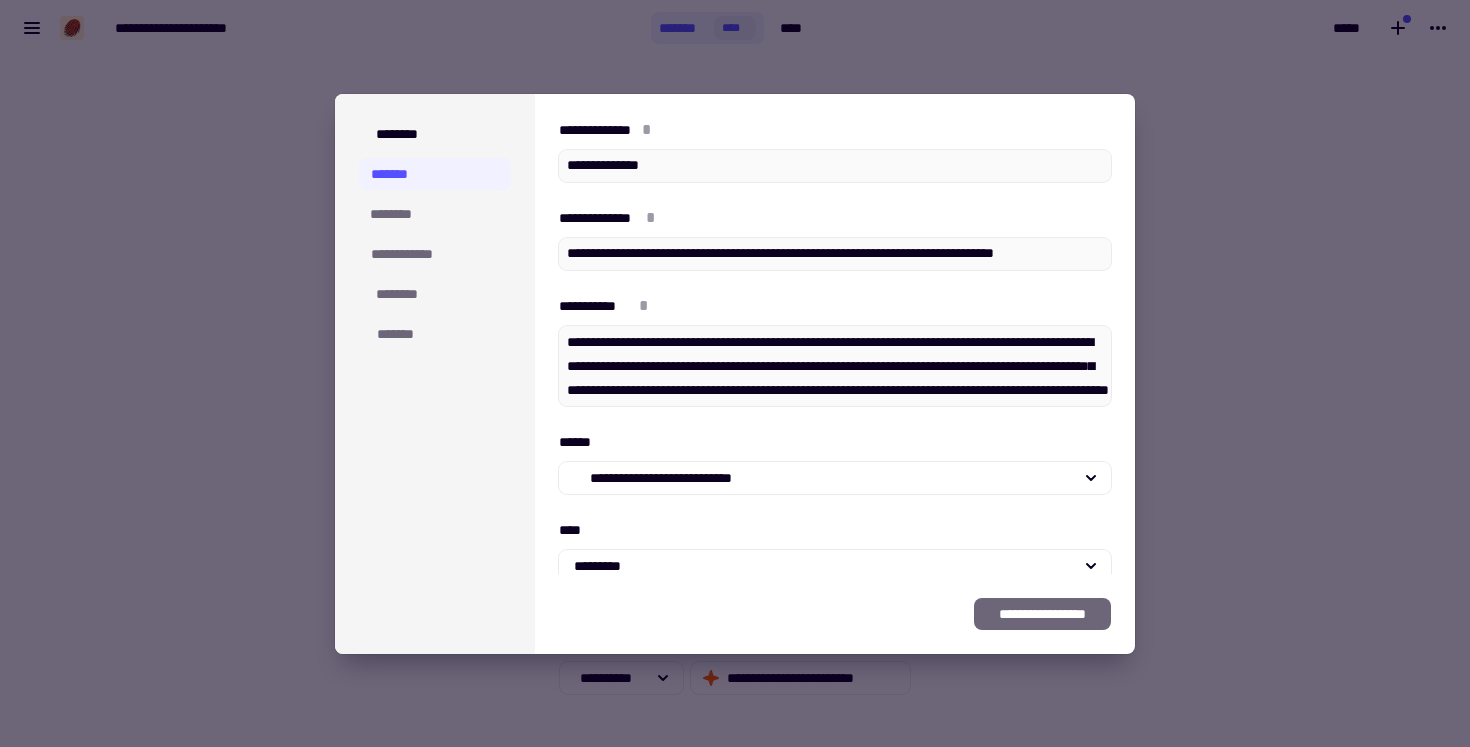 scroll, scrollTop: 40, scrollLeft: 0, axis: vertical 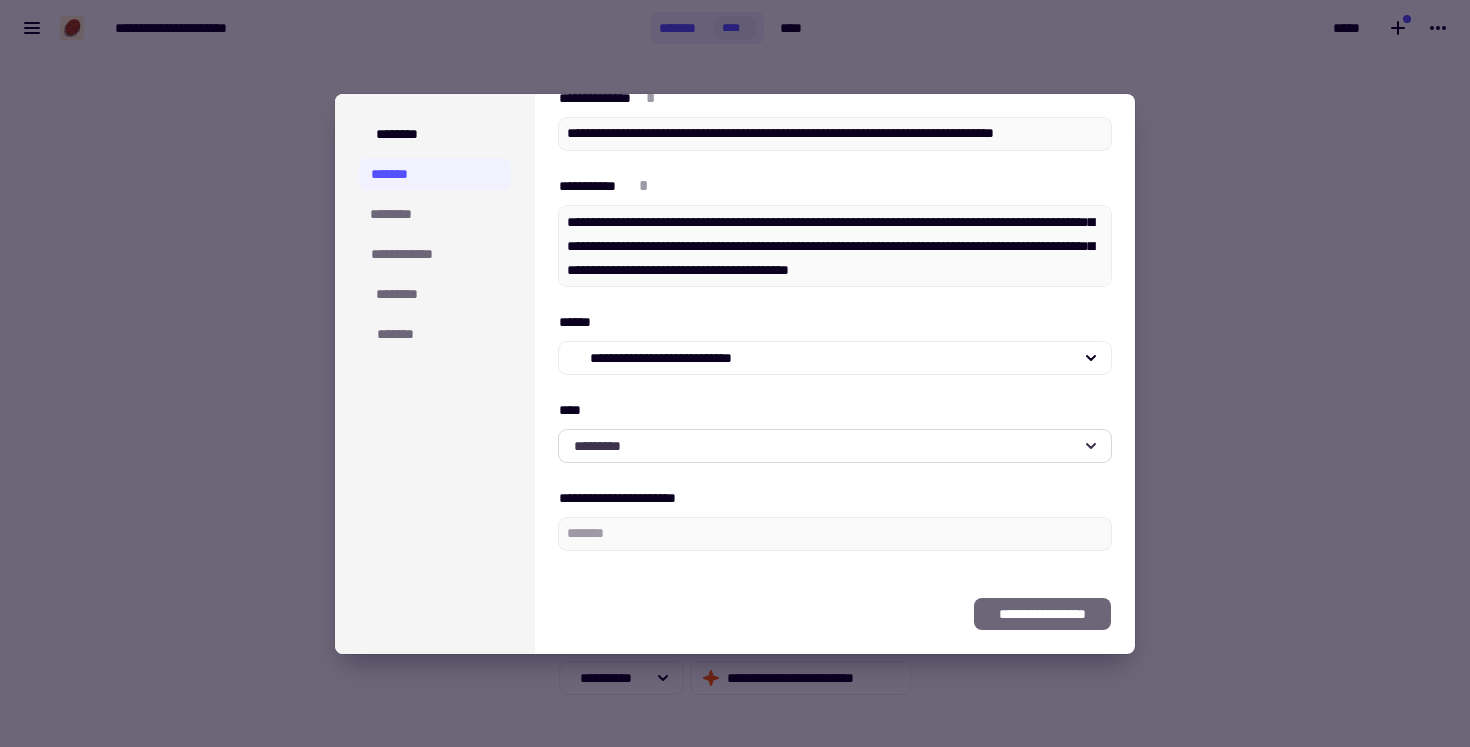 click on "*********" 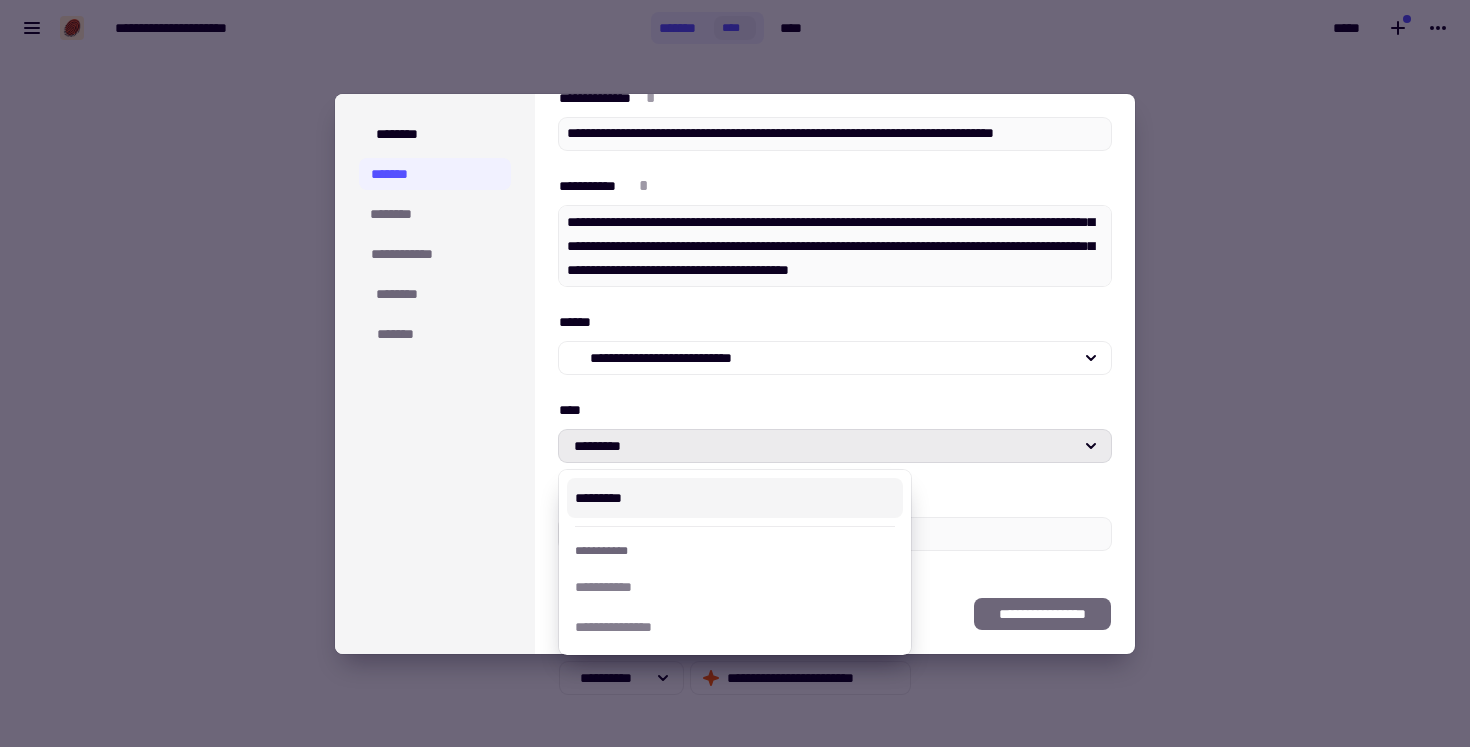 click on "****" at bounding box center [835, 410] 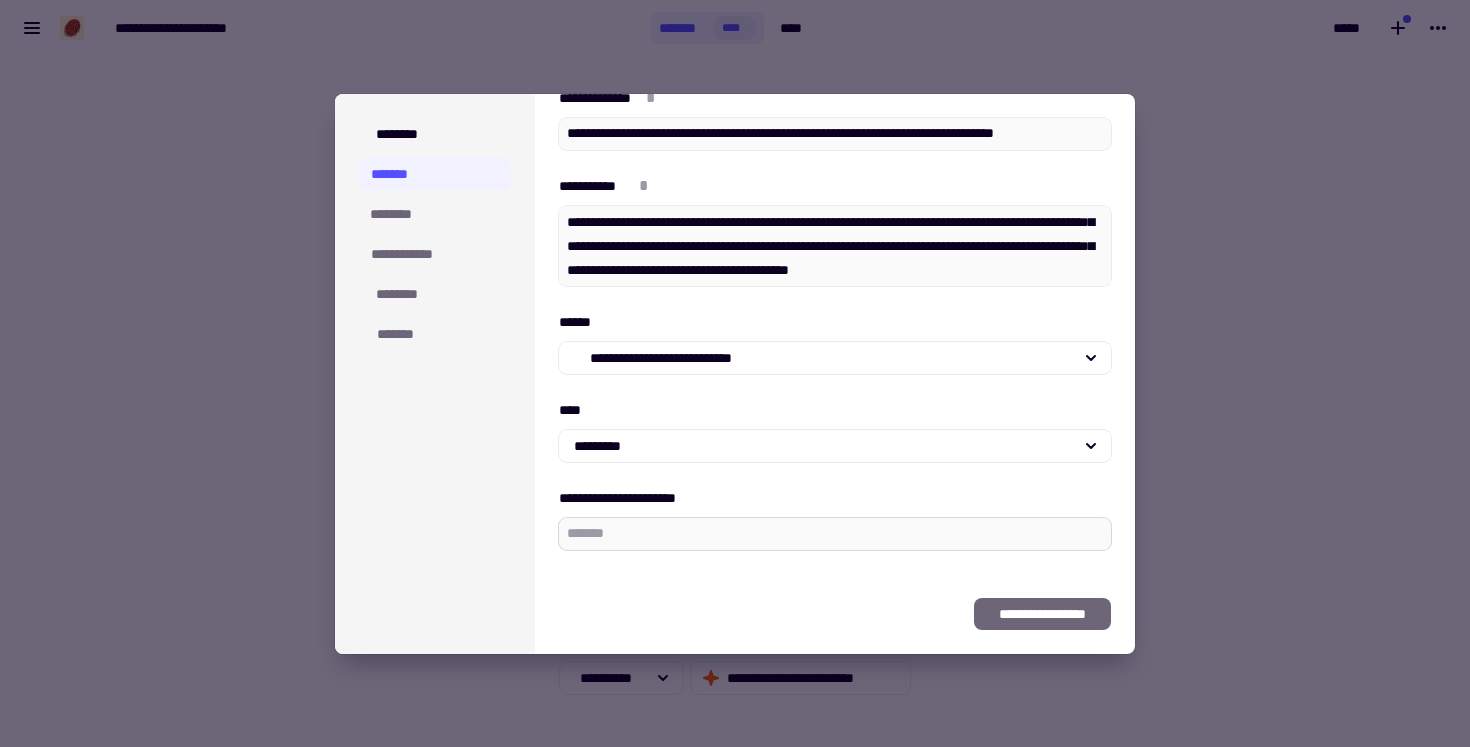 click on "**********" at bounding box center [835, 534] 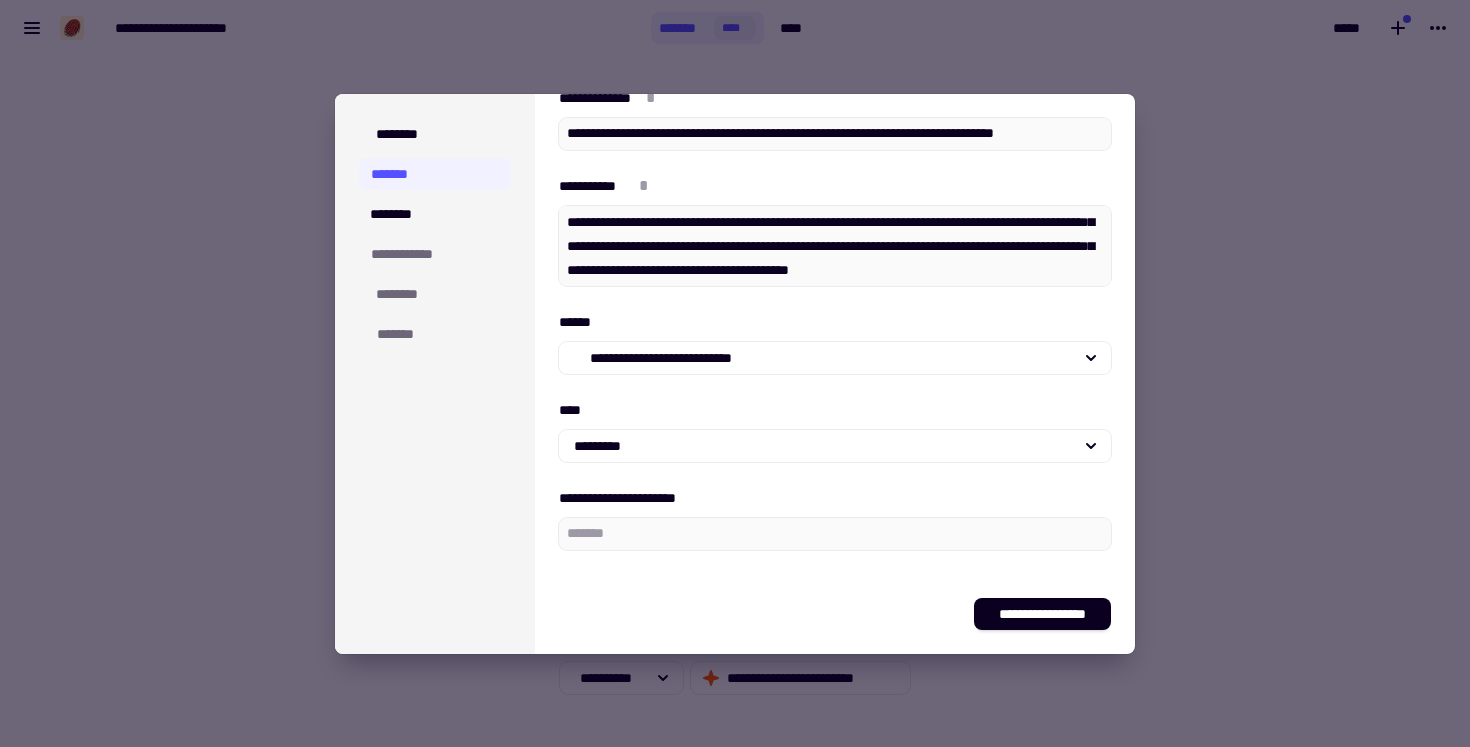 click on "**********" at bounding box center (835, 498) 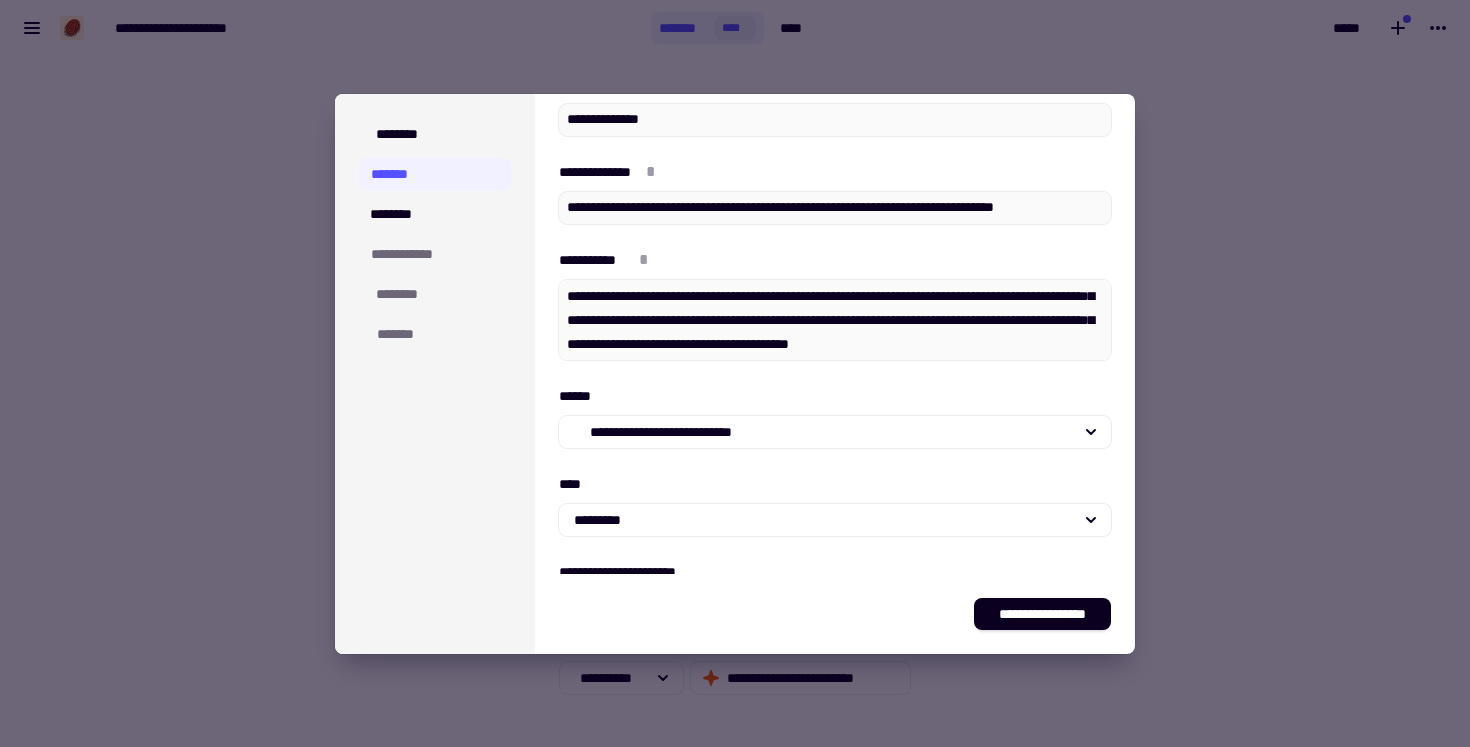 scroll, scrollTop: 4, scrollLeft: 0, axis: vertical 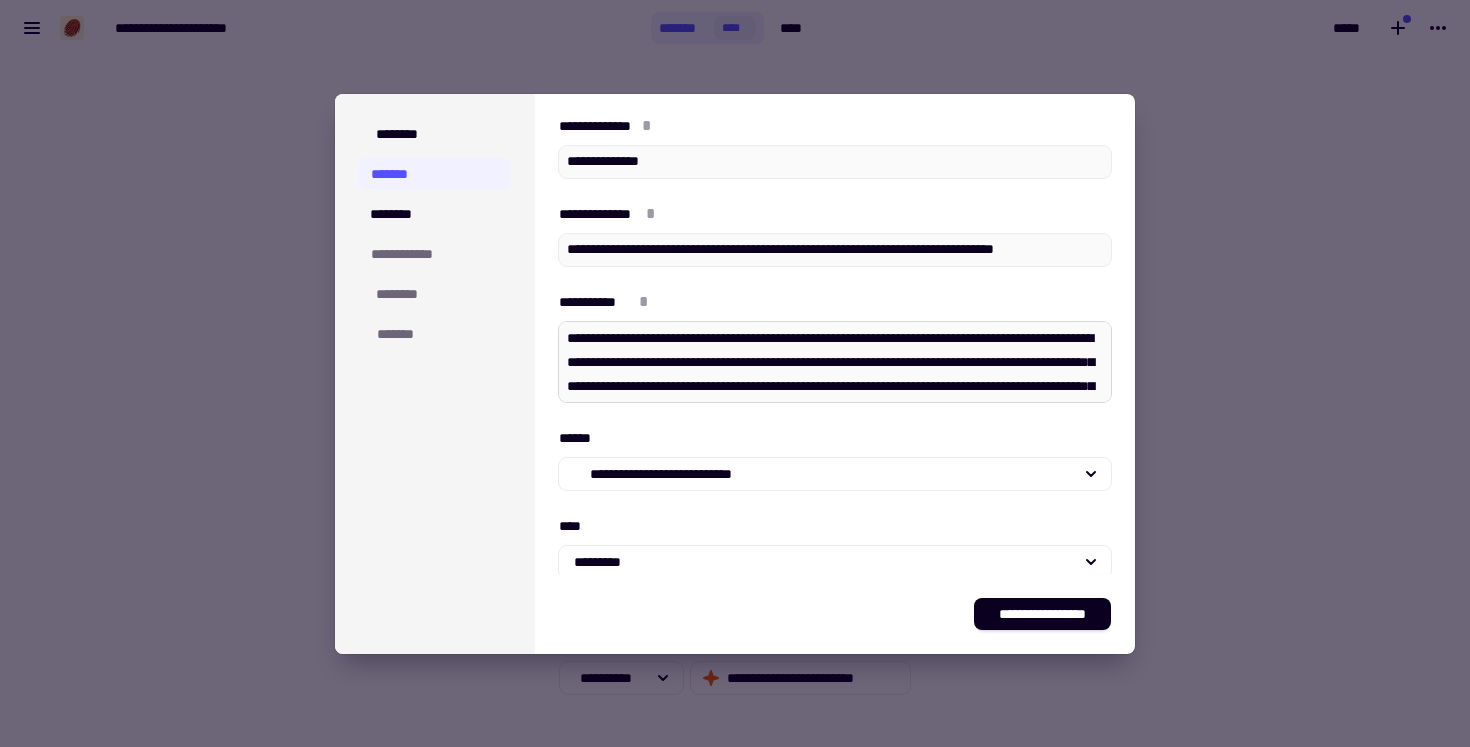 click on "**********" at bounding box center (835, 362) 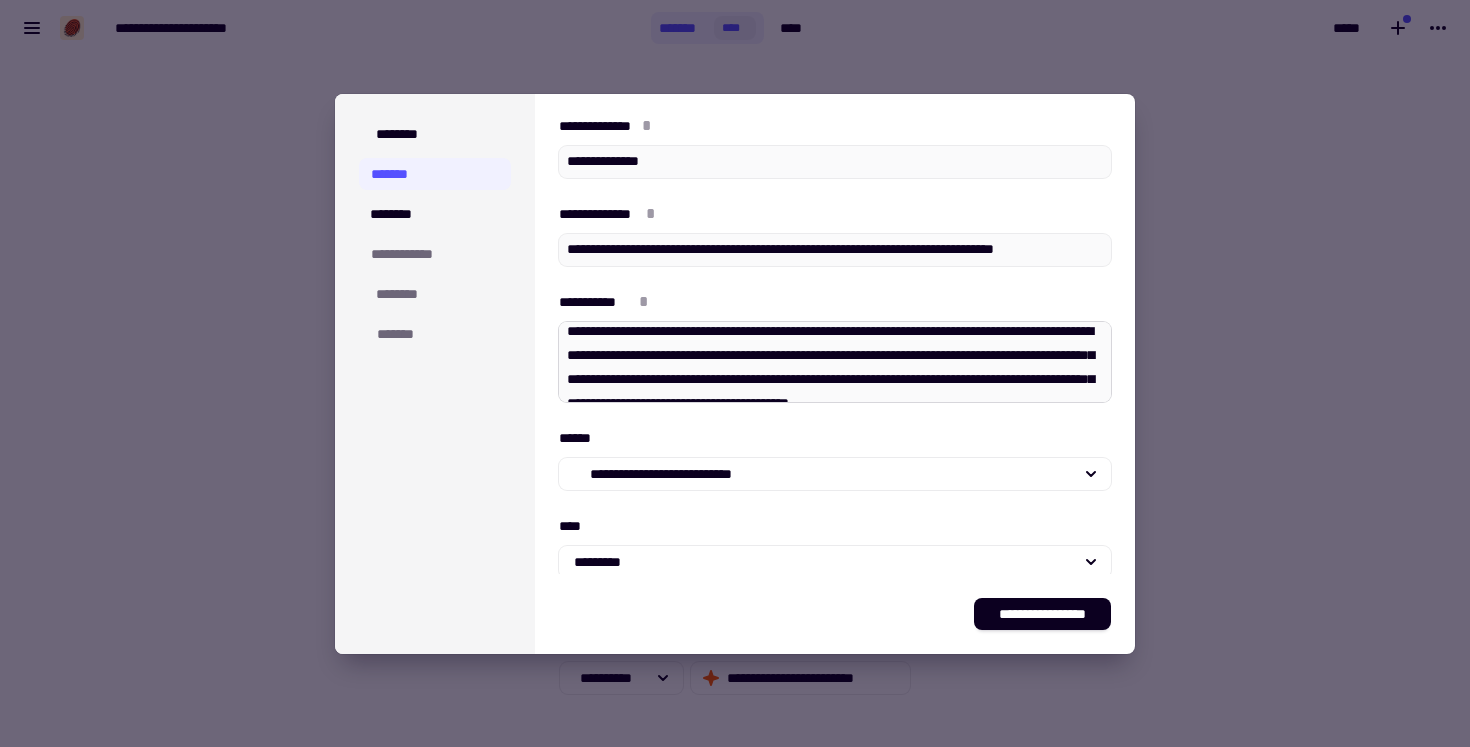 click on "**********" at bounding box center [835, 362] 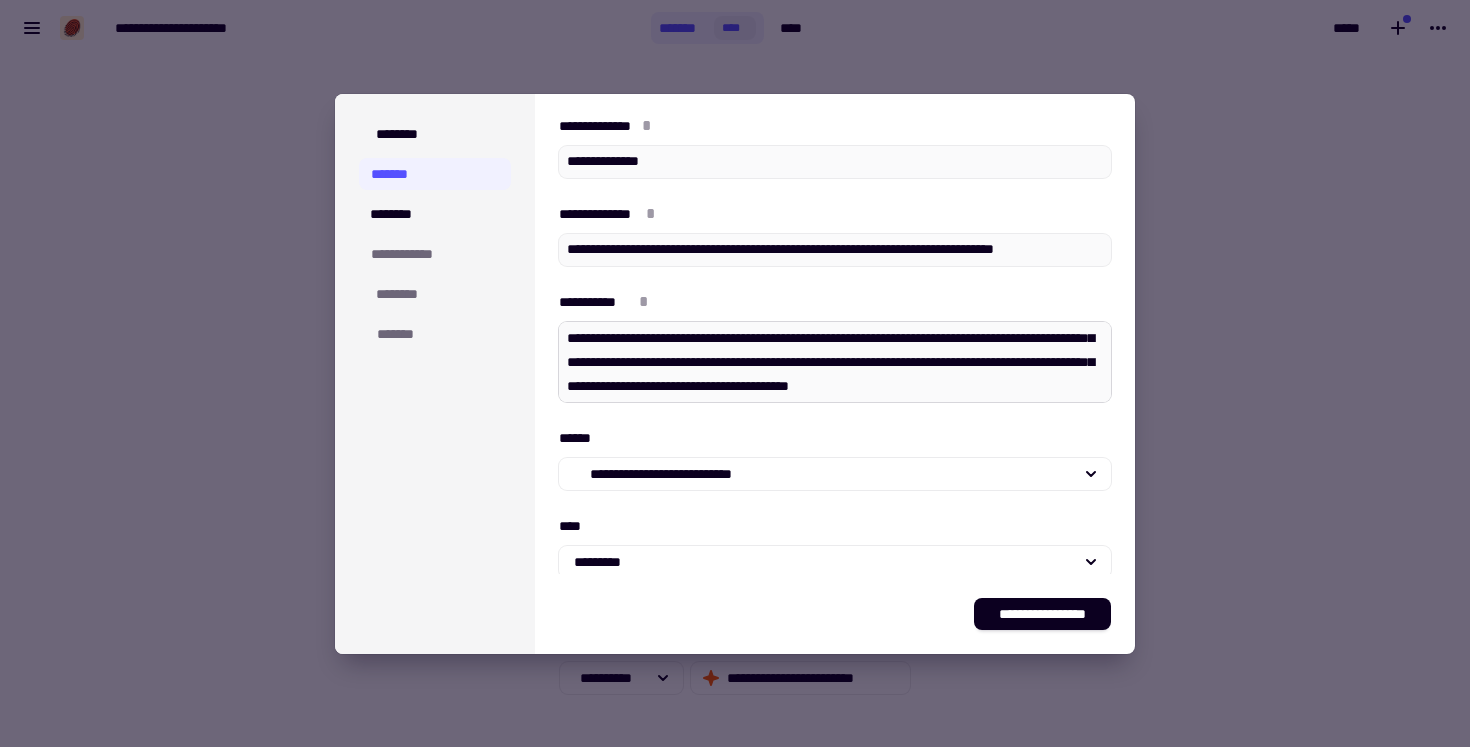 scroll, scrollTop: 29, scrollLeft: 0, axis: vertical 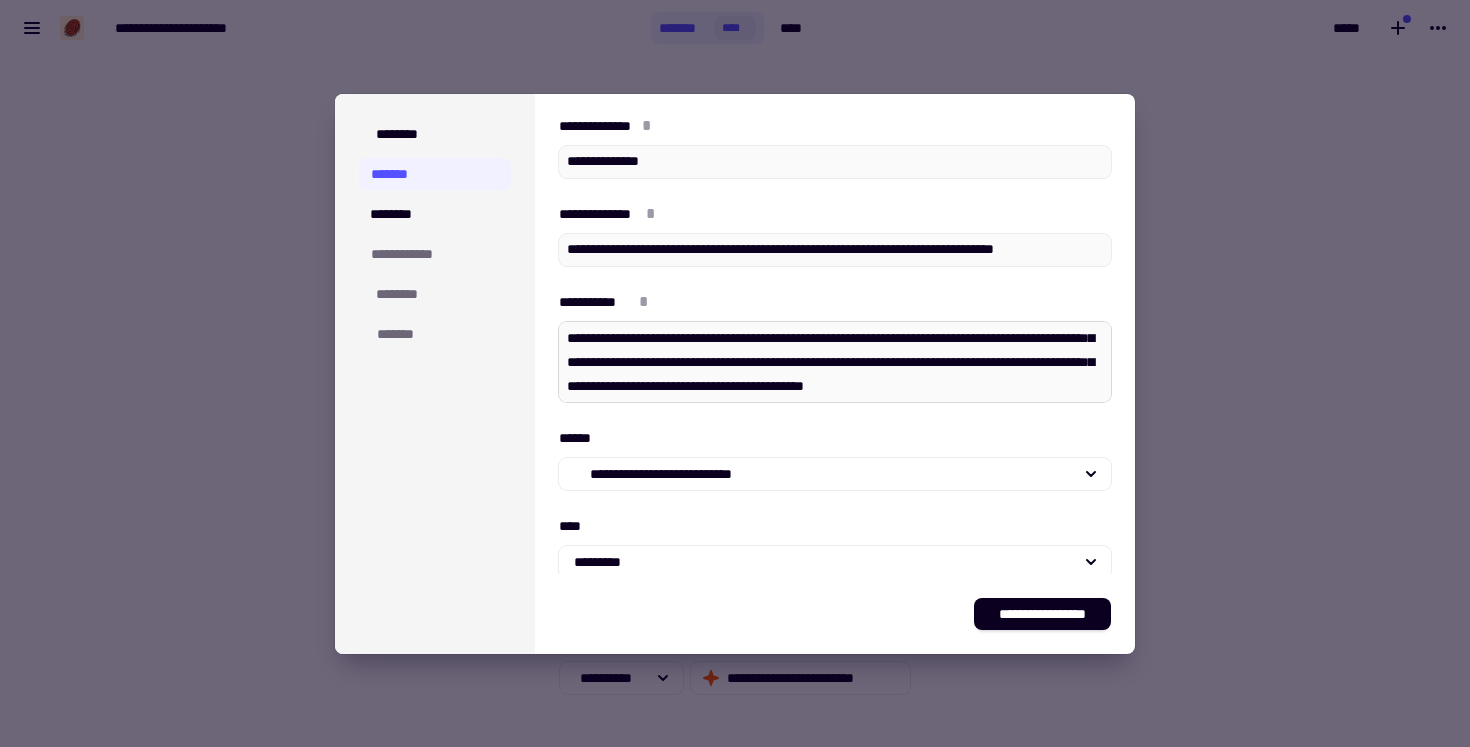 click on "**********" at bounding box center [835, 362] 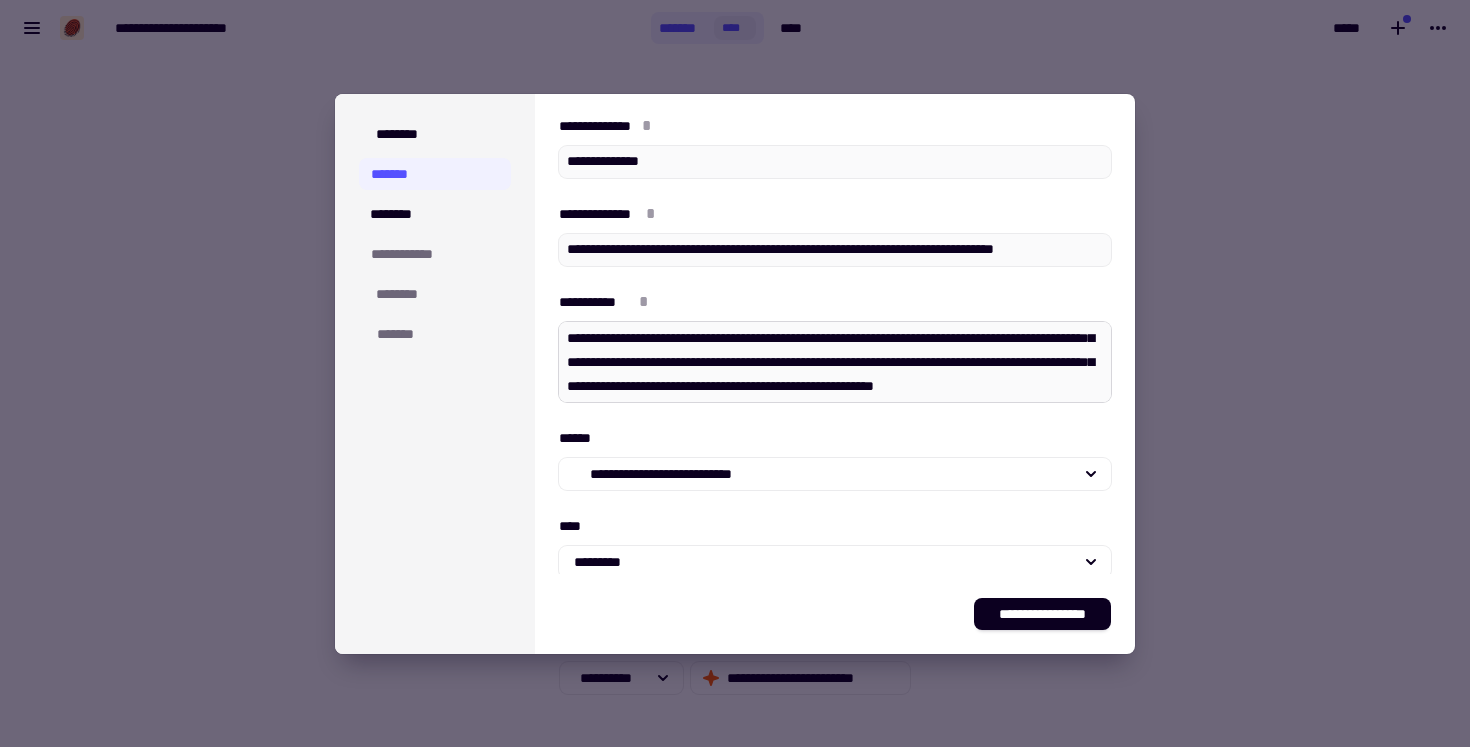 click on "**********" at bounding box center (835, 362) 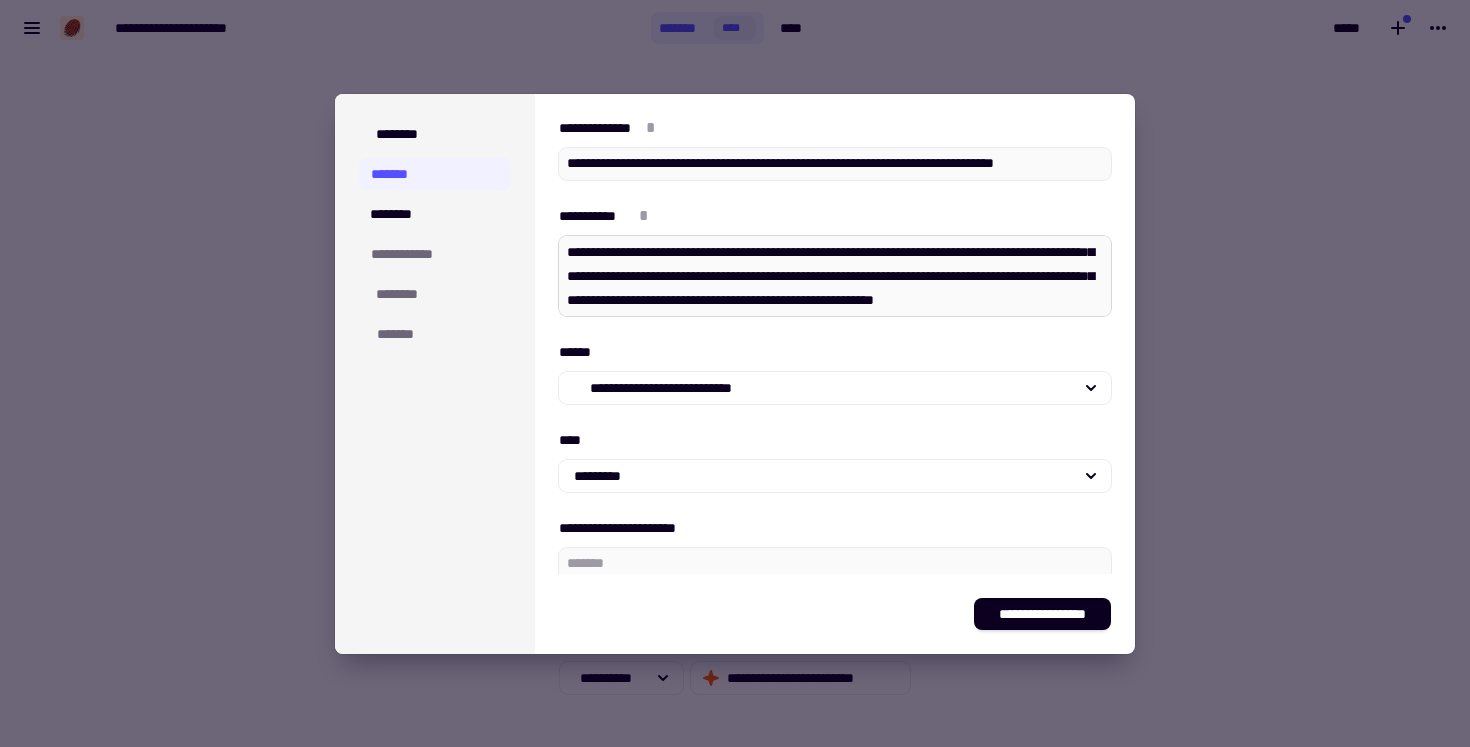 scroll, scrollTop: 119, scrollLeft: 0, axis: vertical 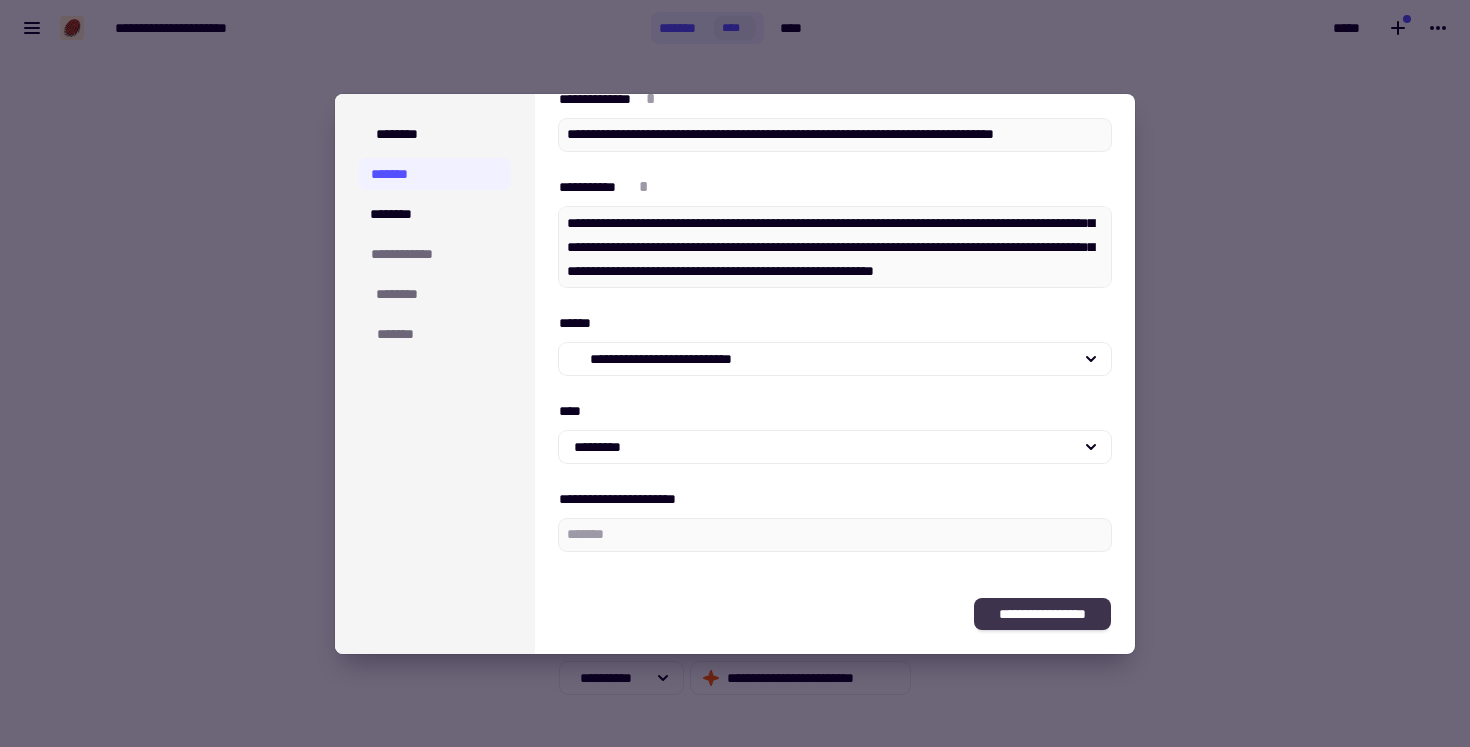 click on "**********" 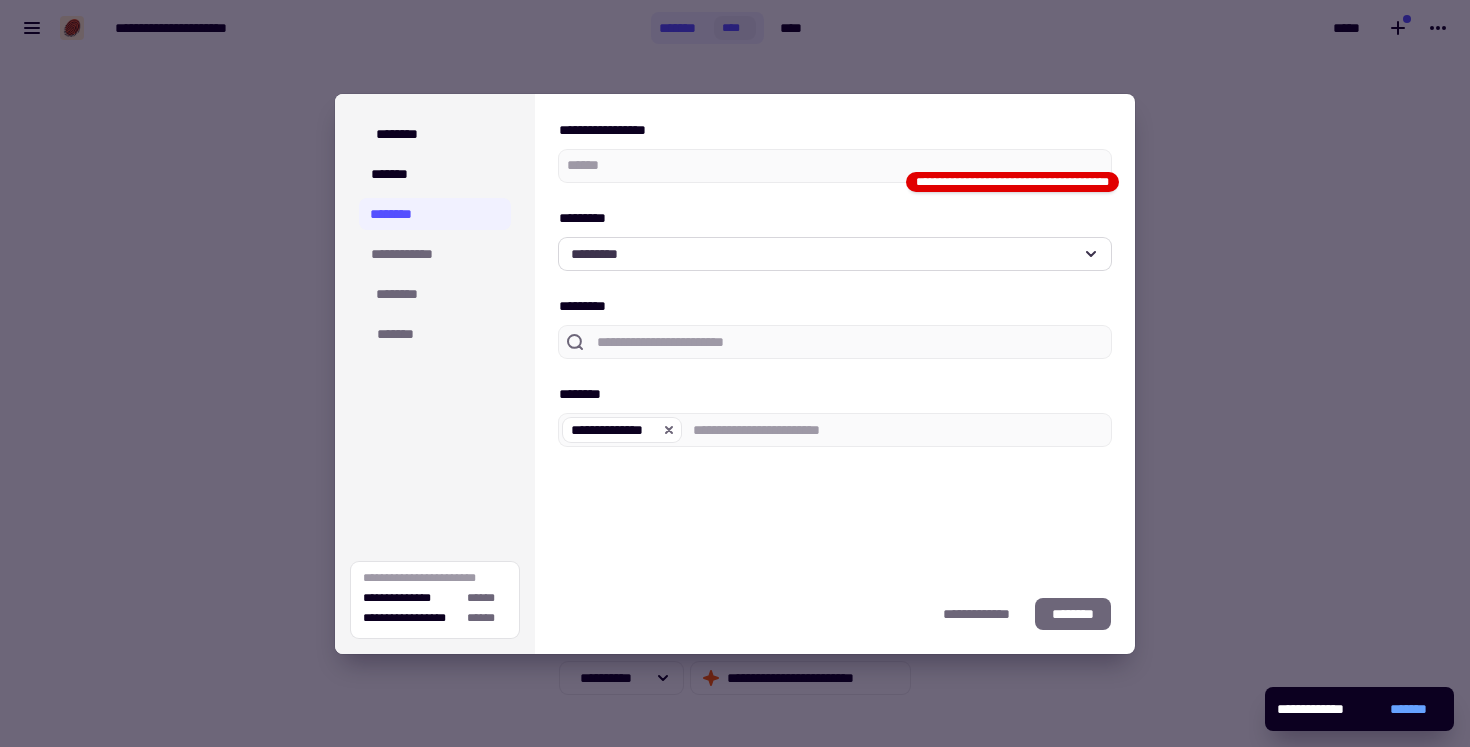 click on "*********" 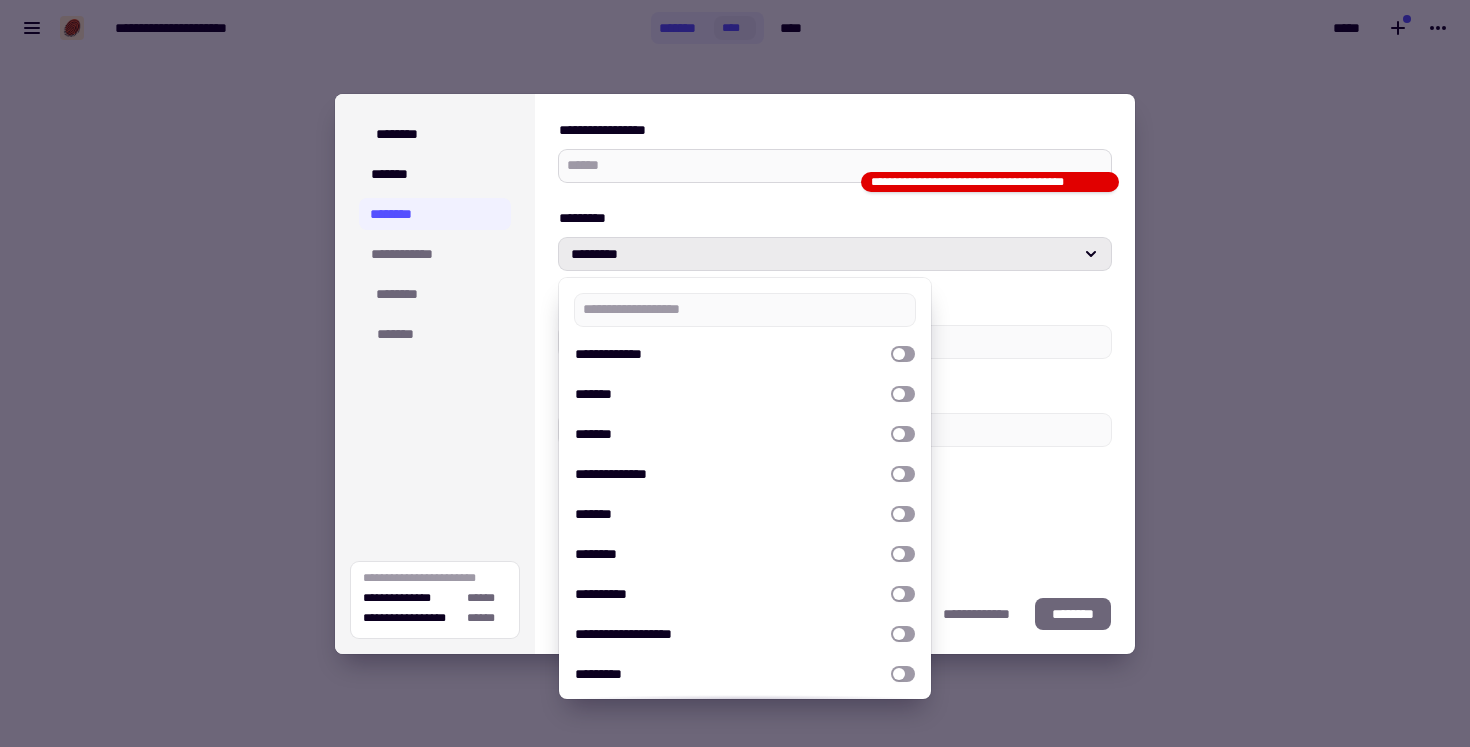 click on "**" at bounding box center (835, 166) 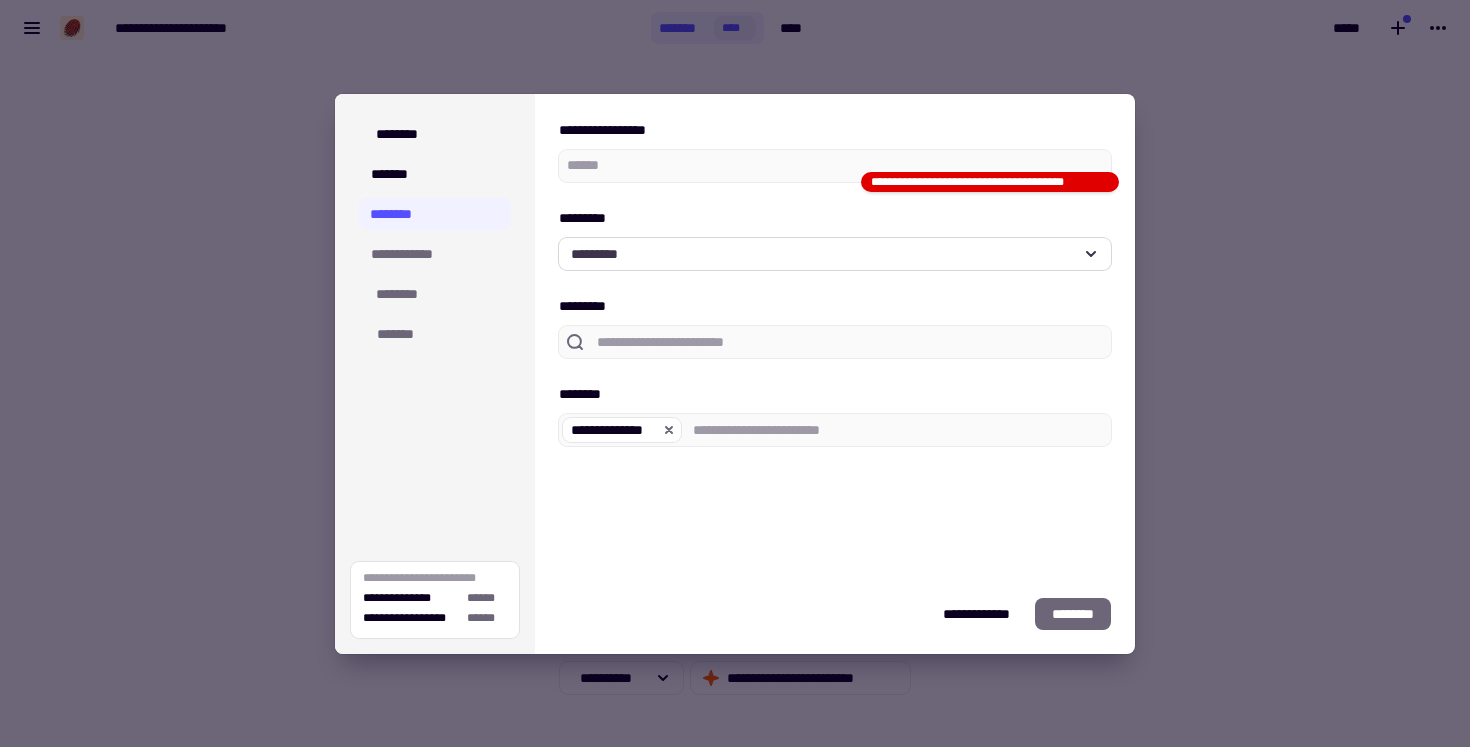 click on "*********" 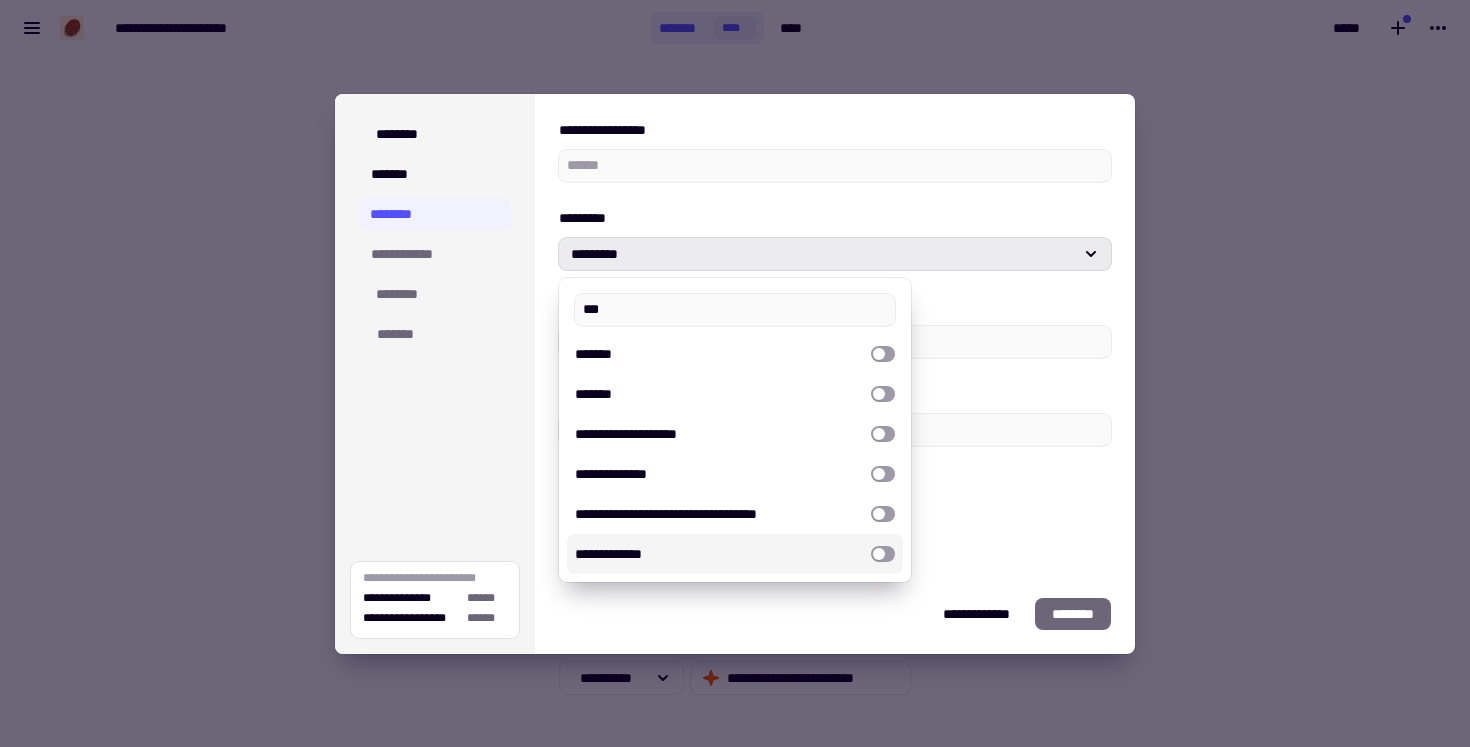 click at bounding box center [883, 554] 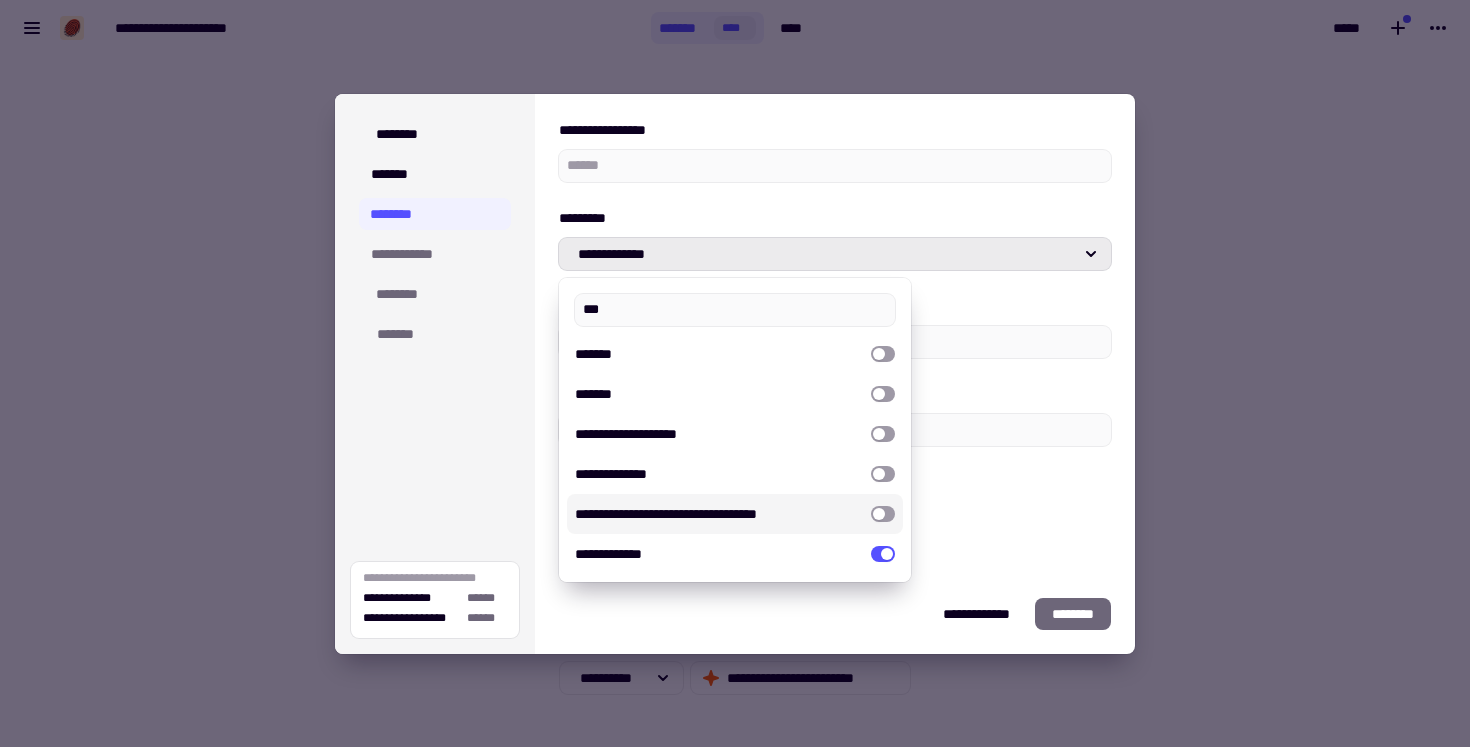 click on "*********" at bounding box center [835, 326] 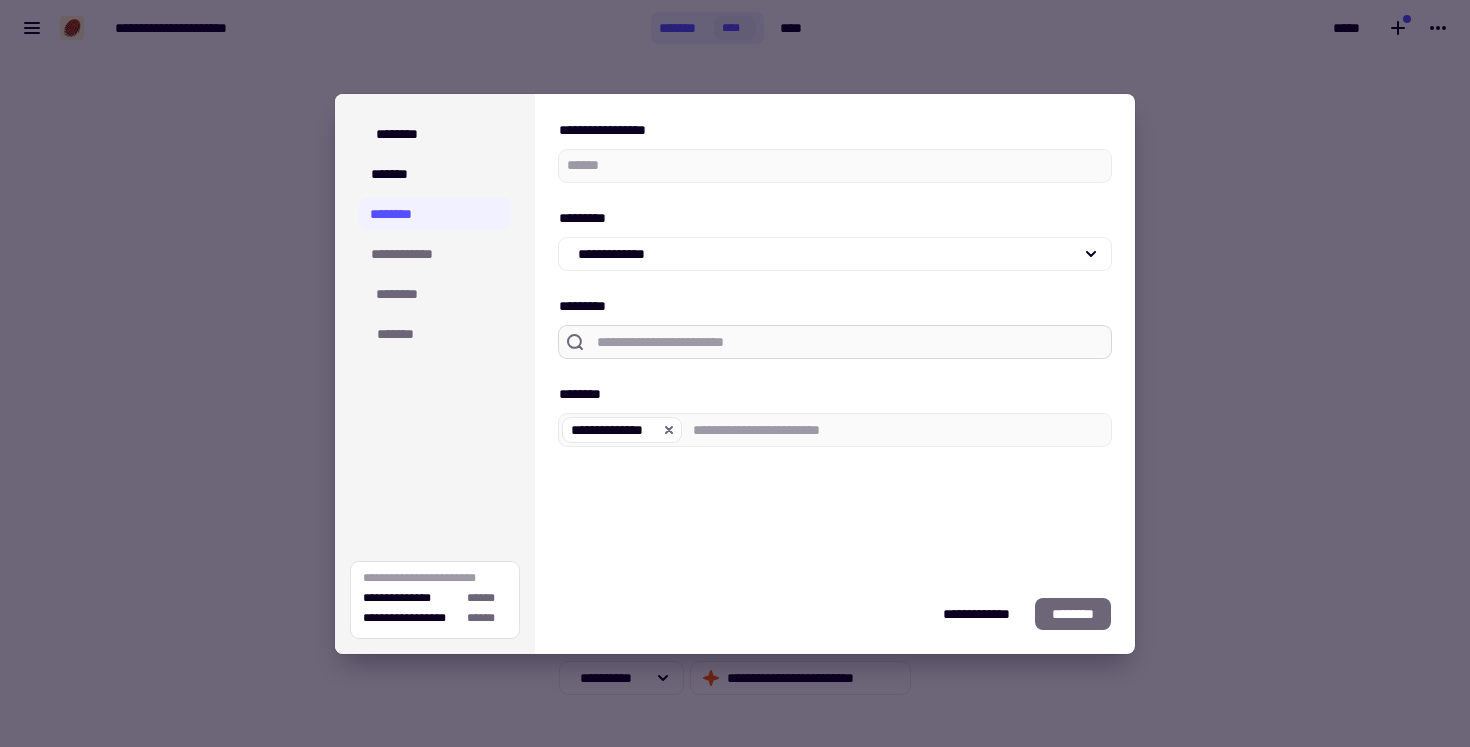 click on "*********" at bounding box center (850, 342) 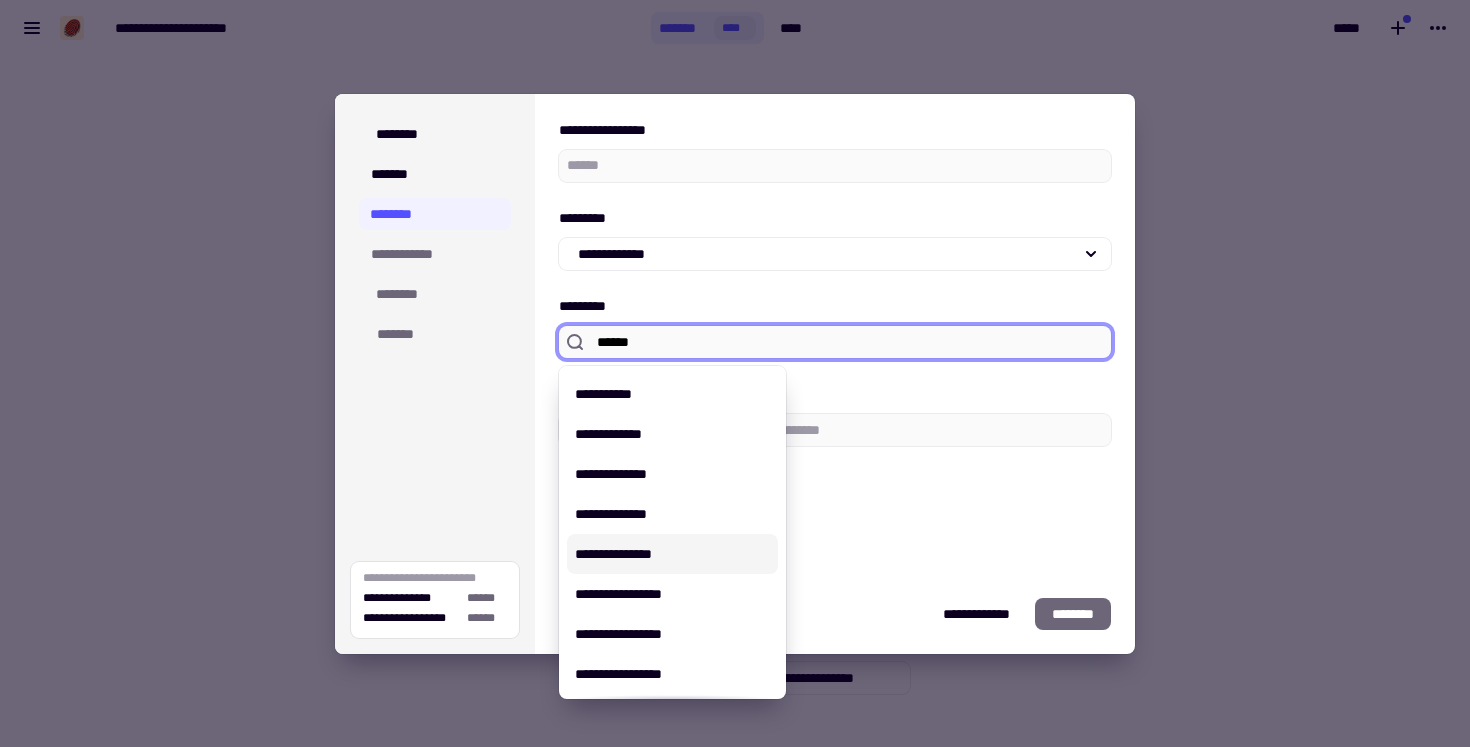 click on "**********" at bounding box center (672, 554) 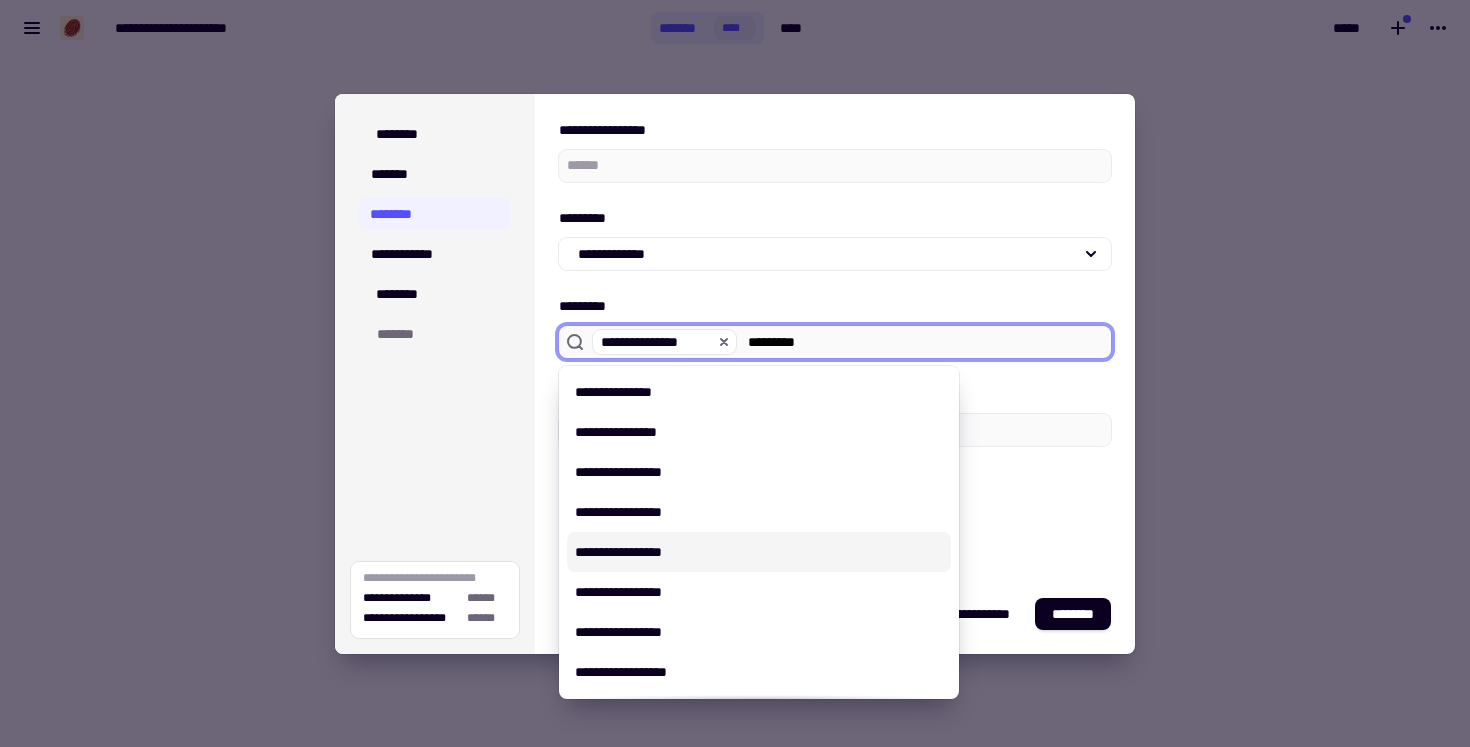 scroll, scrollTop: 136, scrollLeft: 0, axis: vertical 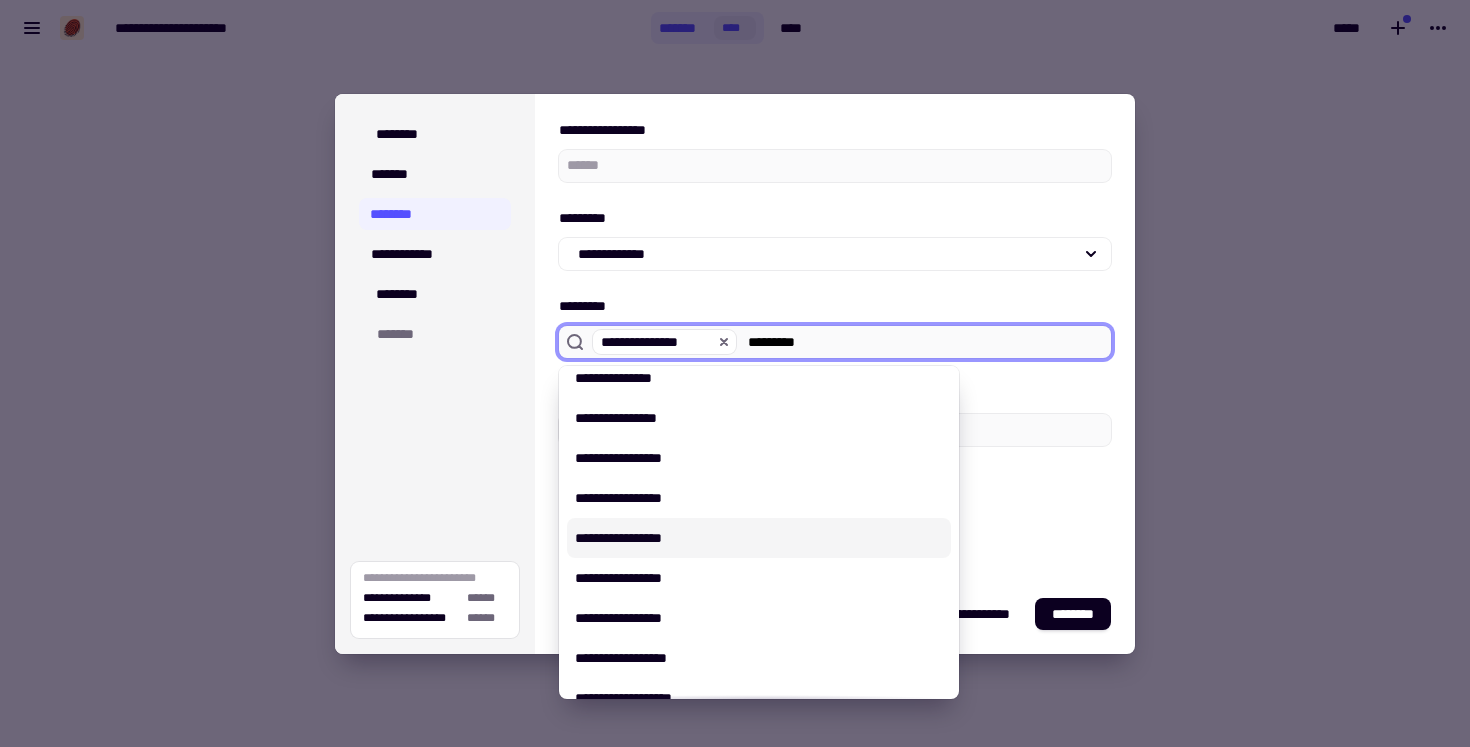 click on "**********" at bounding box center [759, 538] 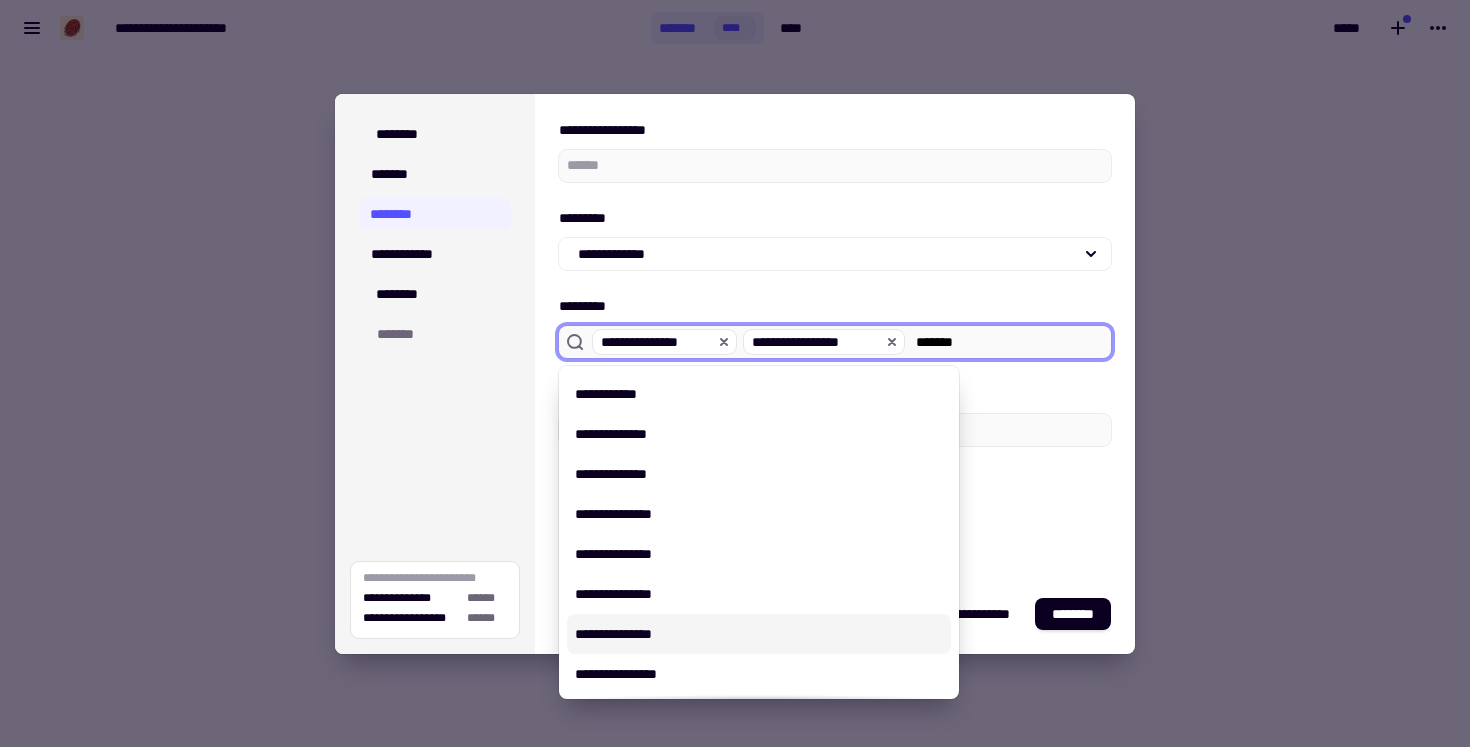 click on "**********" at bounding box center (759, 634) 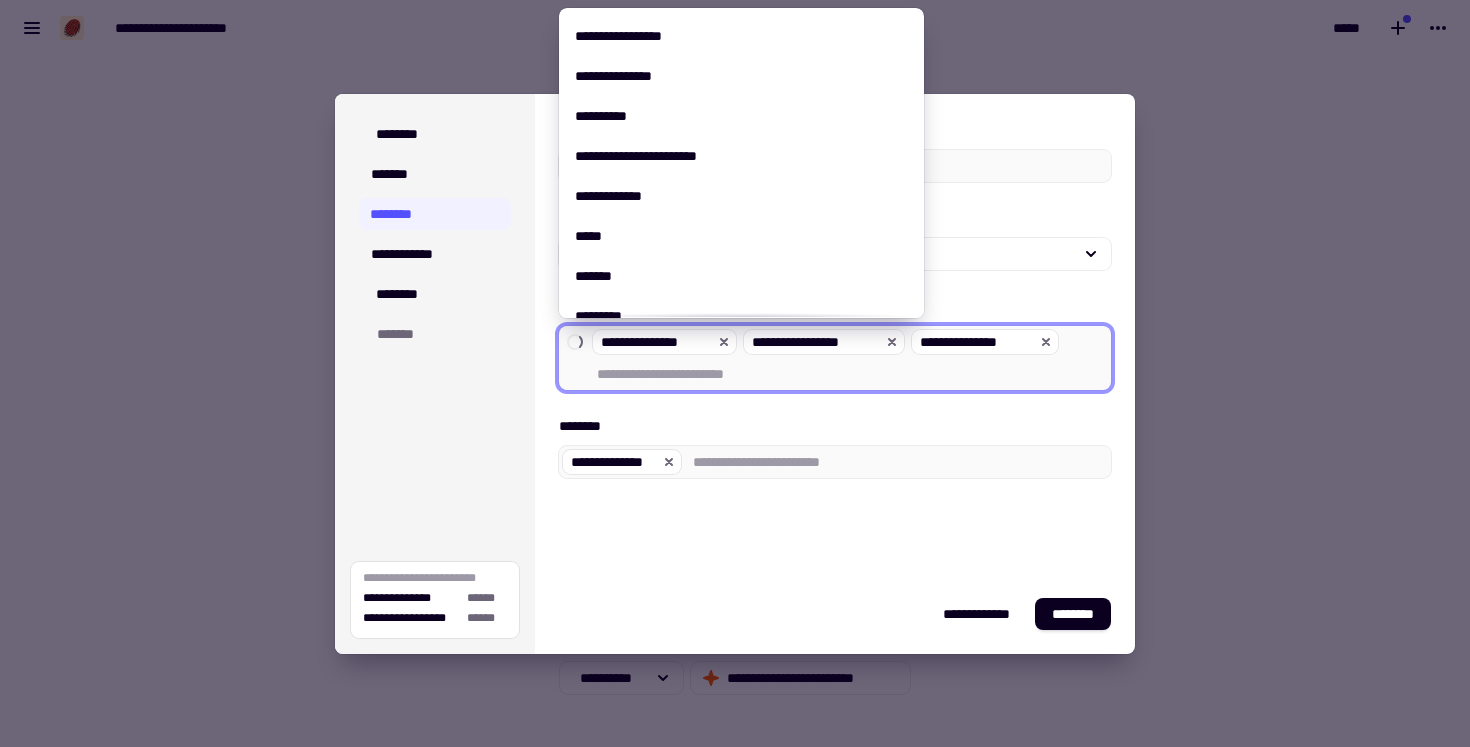 click on "**********" at bounding box center (850, 374) 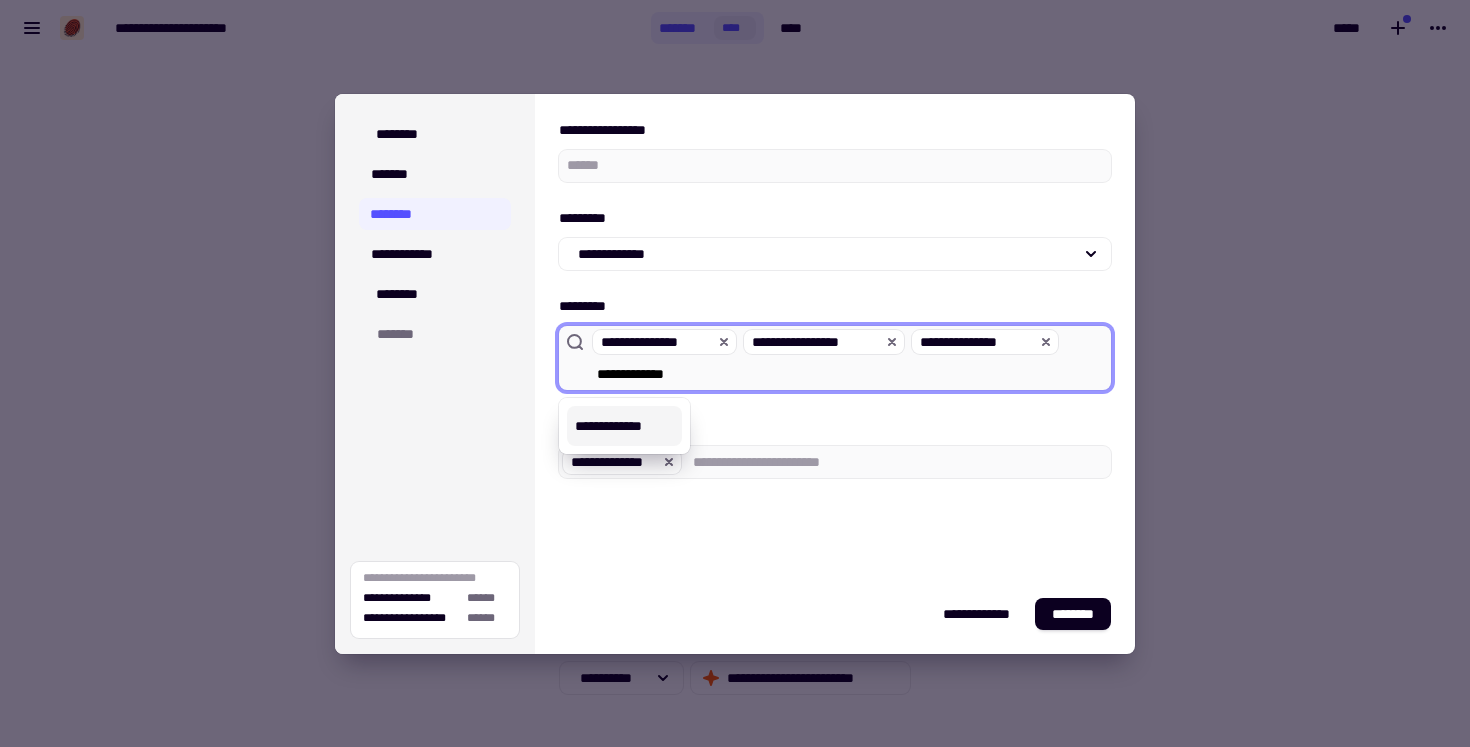click on "**********" at bounding box center (624, 426) 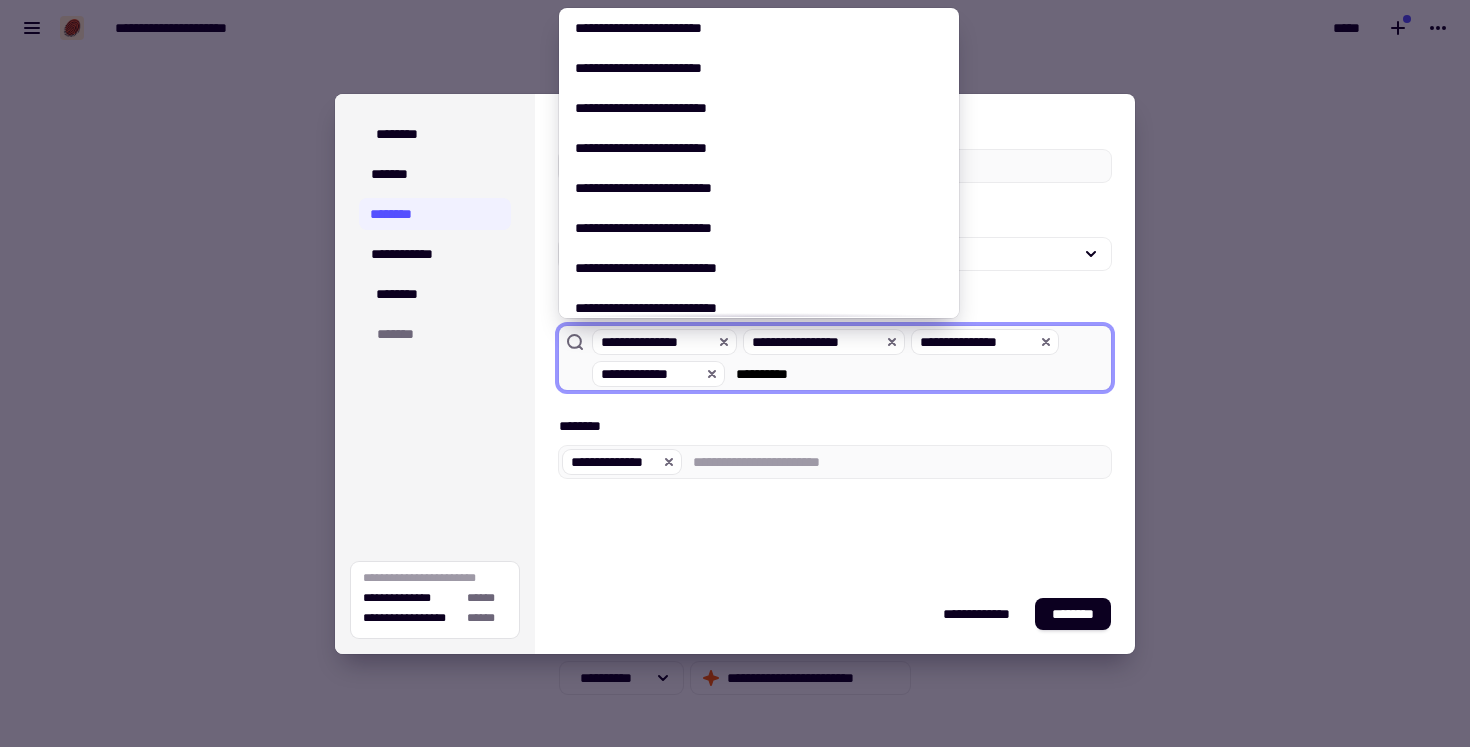scroll, scrollTop: 1193, scrollLeft: 0, axis: vertical 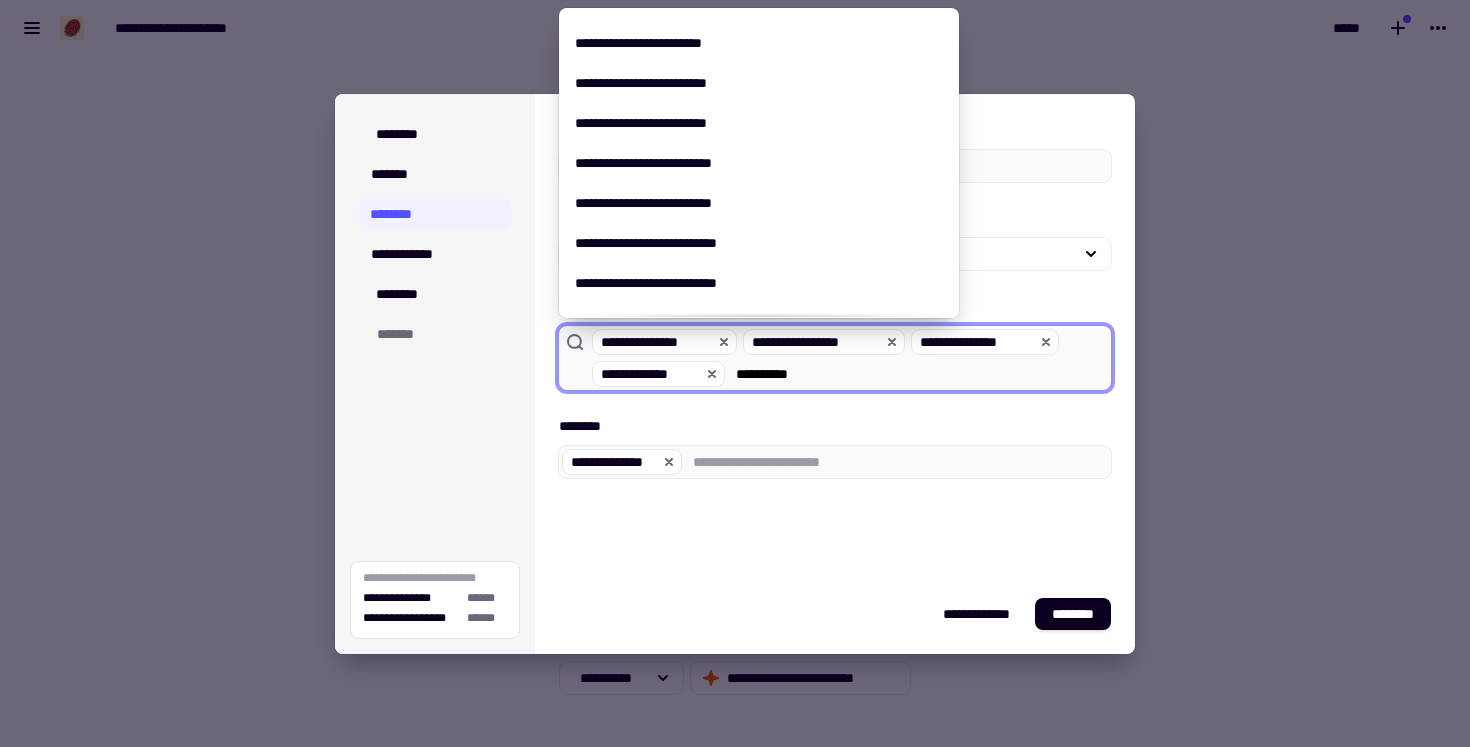 click on "*********" at bounding box center [919, 374] 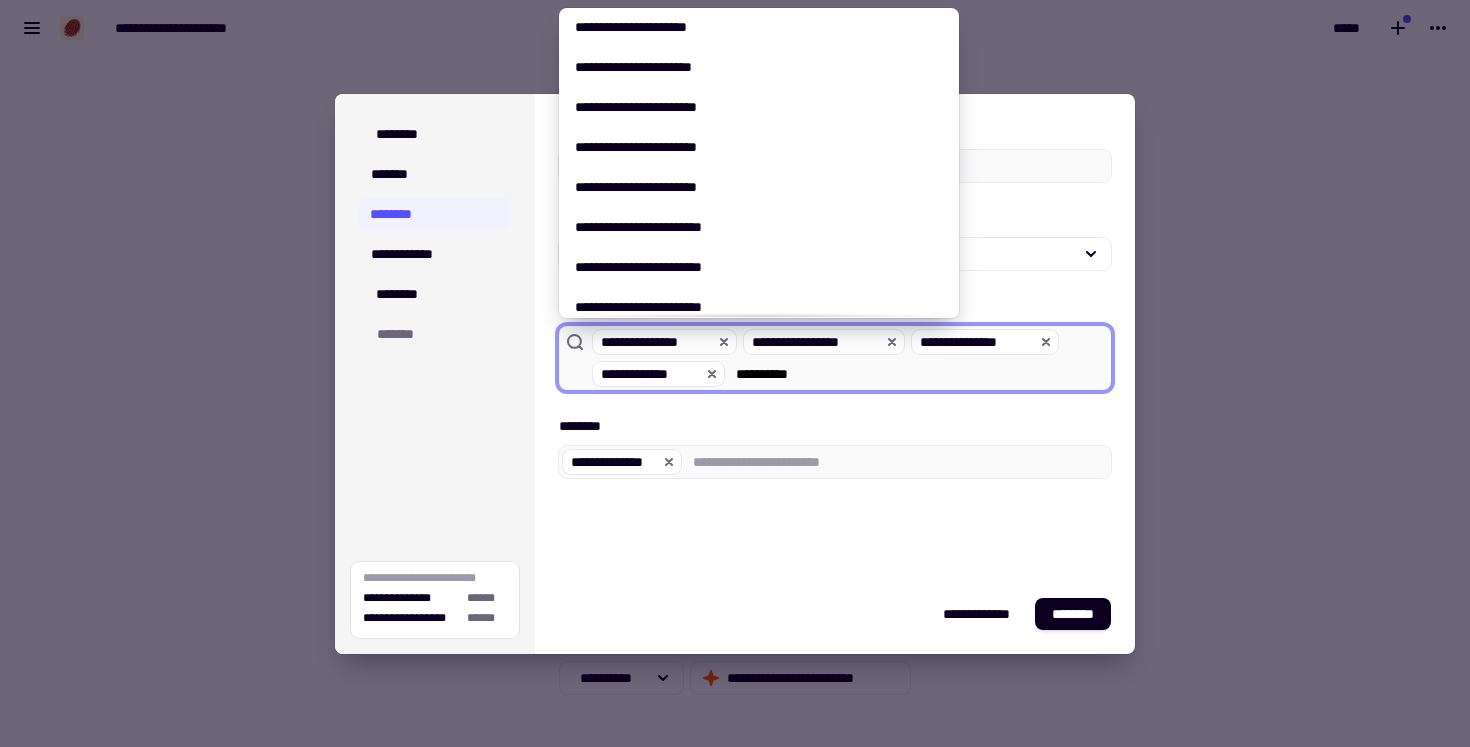 scroll, scrollTop: 0, scrollLeft: 0, axis: both 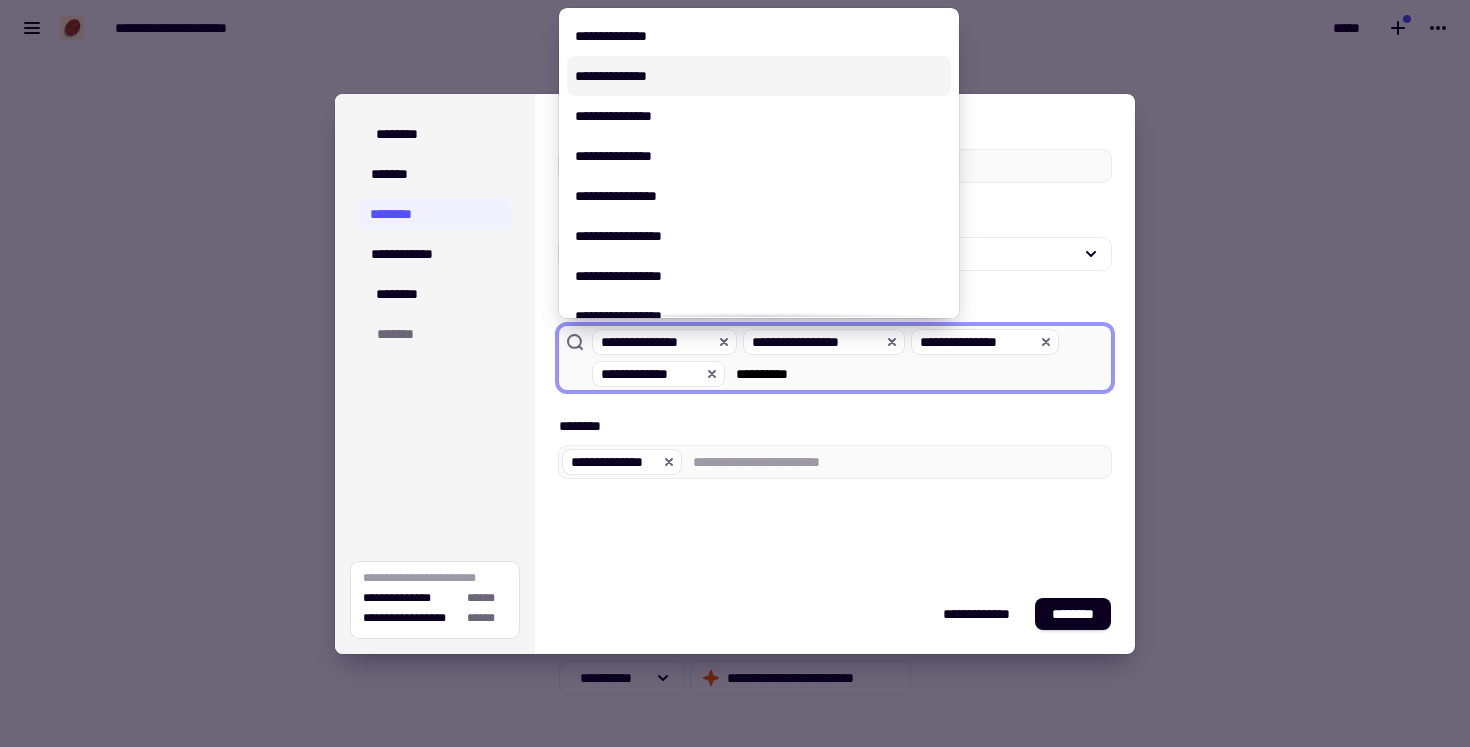 click on "**********" at bounding box center (759, 76) 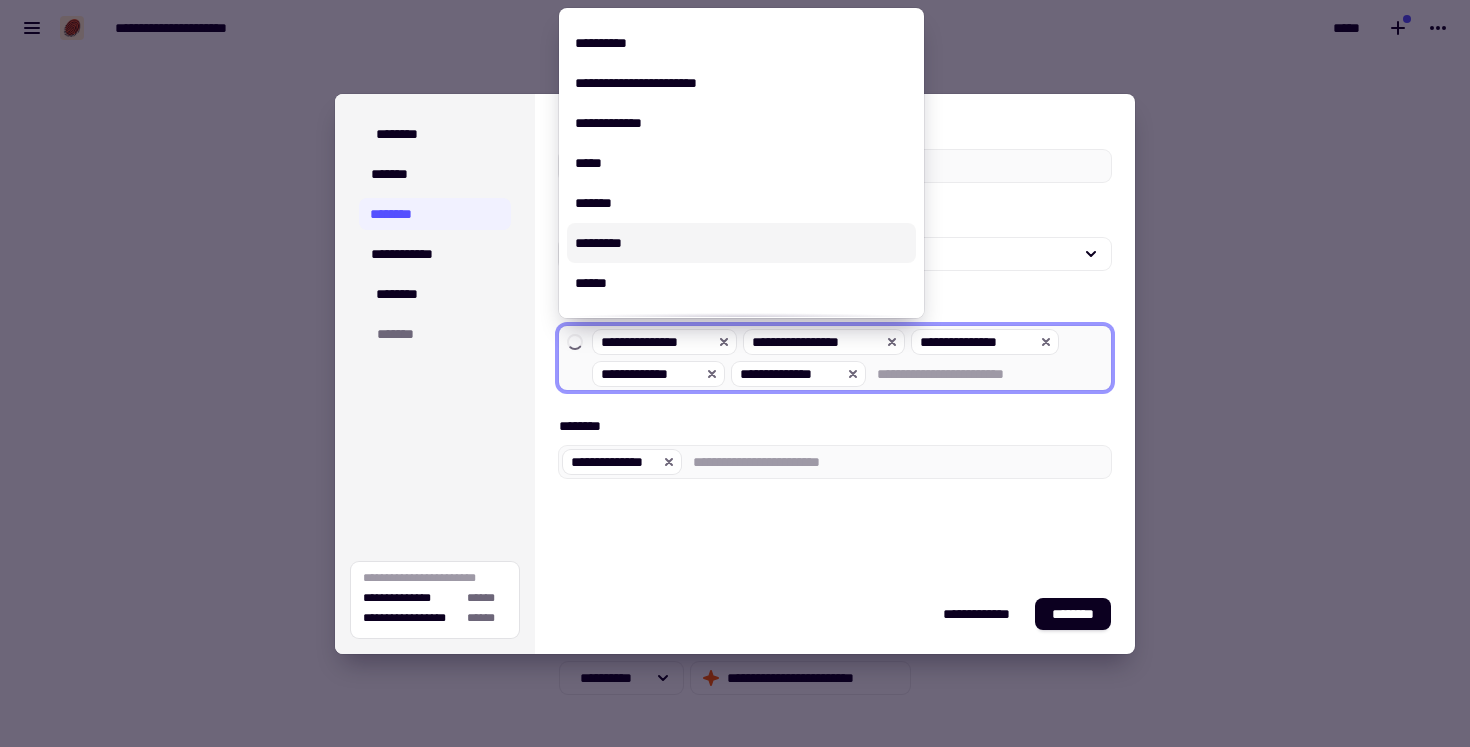 scroll, scrollTop: 80, scrollLeft: 0, axis: vertical 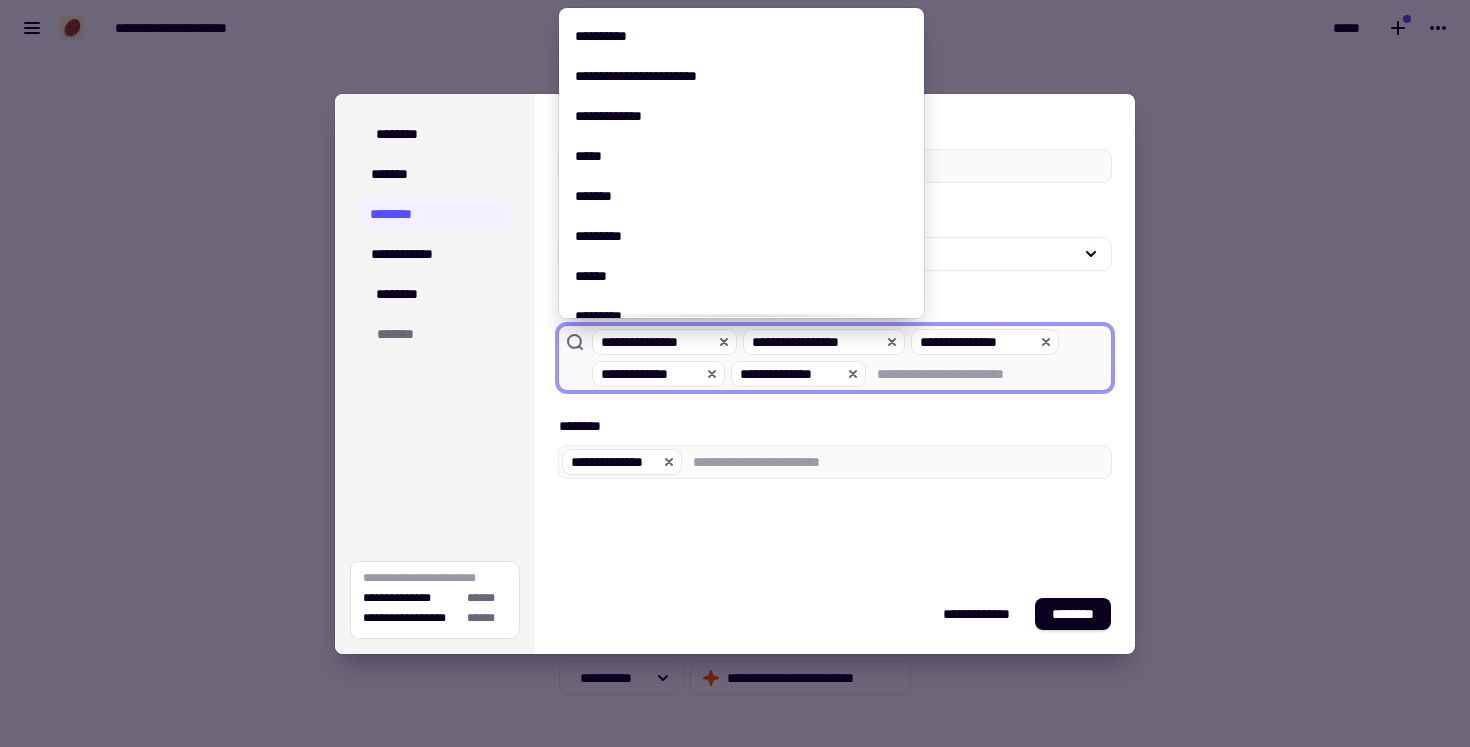 click on "********" at bounding box center (835, 426) 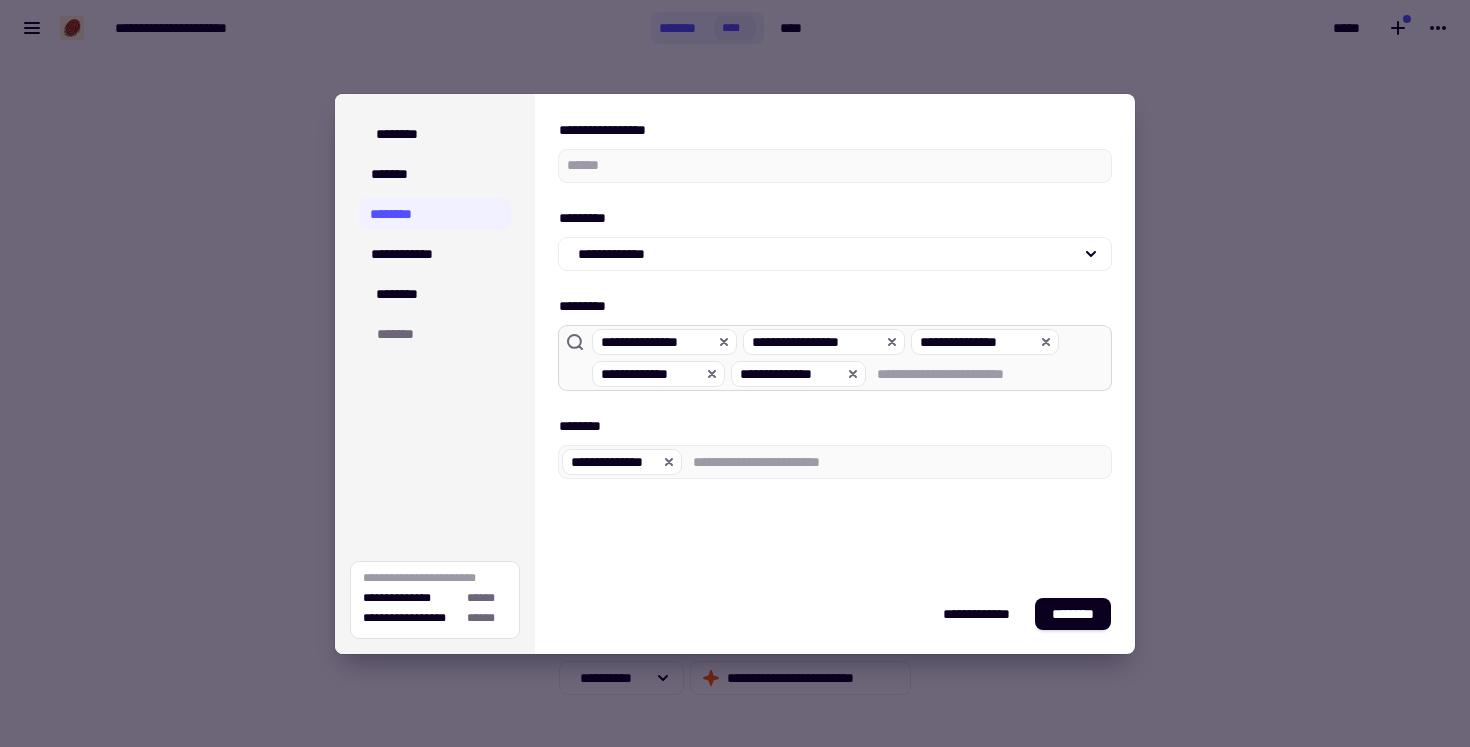 click on "**********" at bounding box center [990, 374] 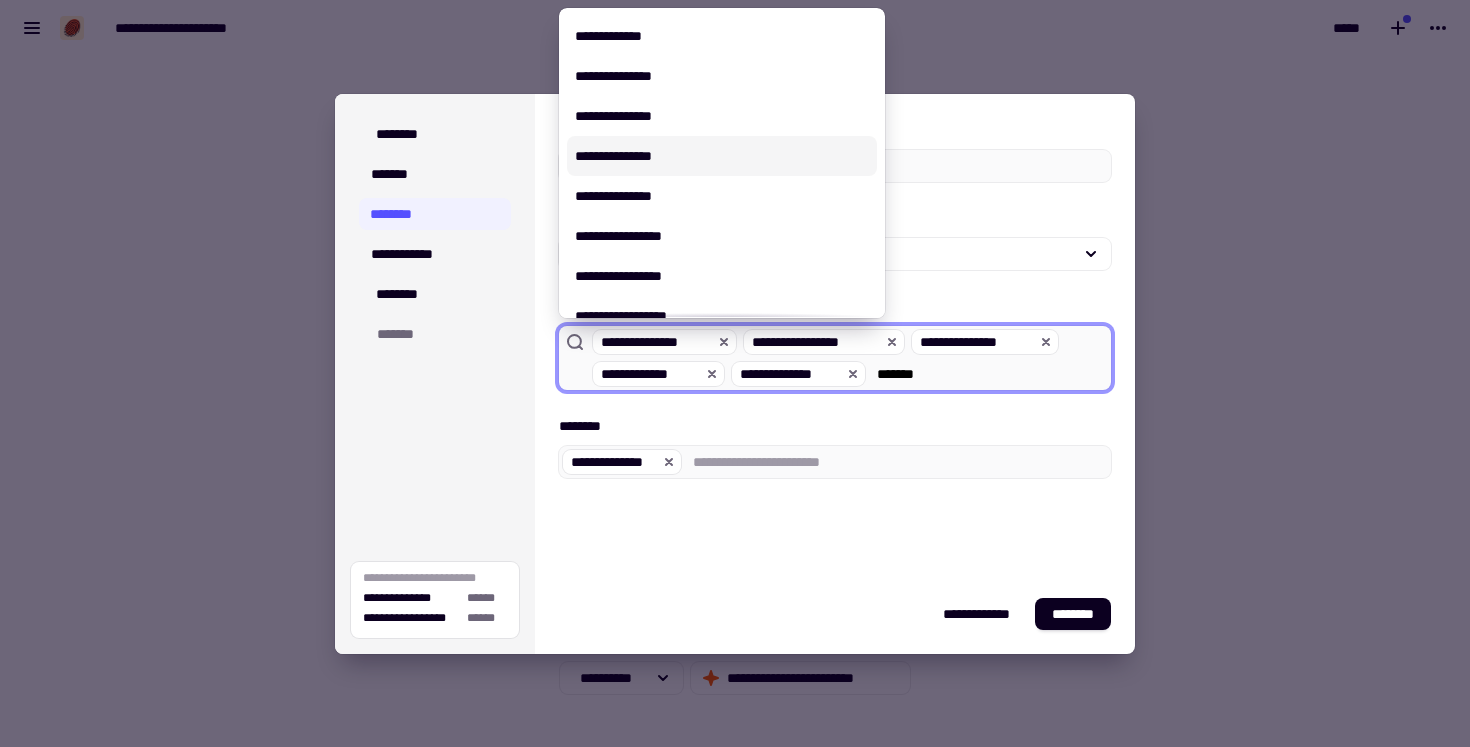 click on "**********" at bounding box center [722, 156] 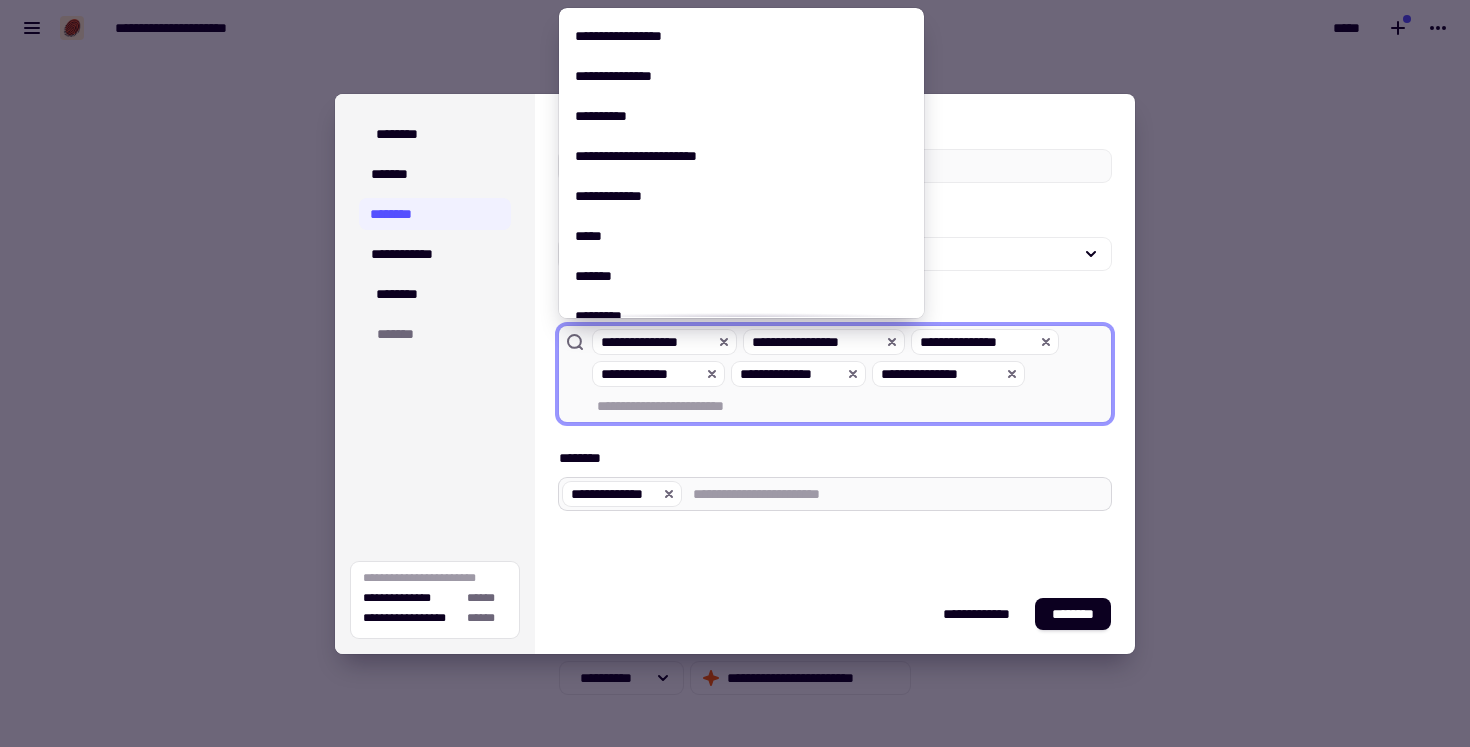 click on "**********" at bounding box center [898, 494] 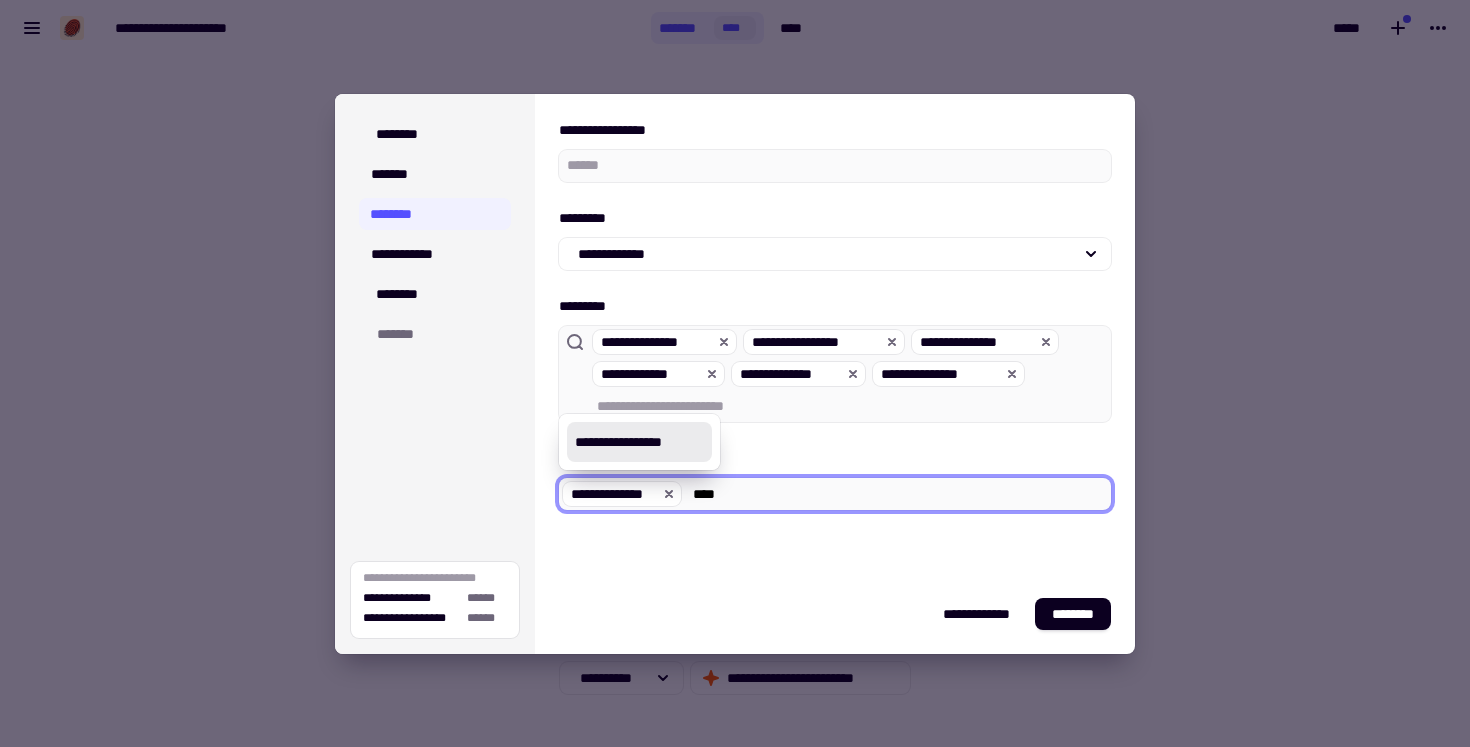 click on "**********" at bounding box center (639, 442) 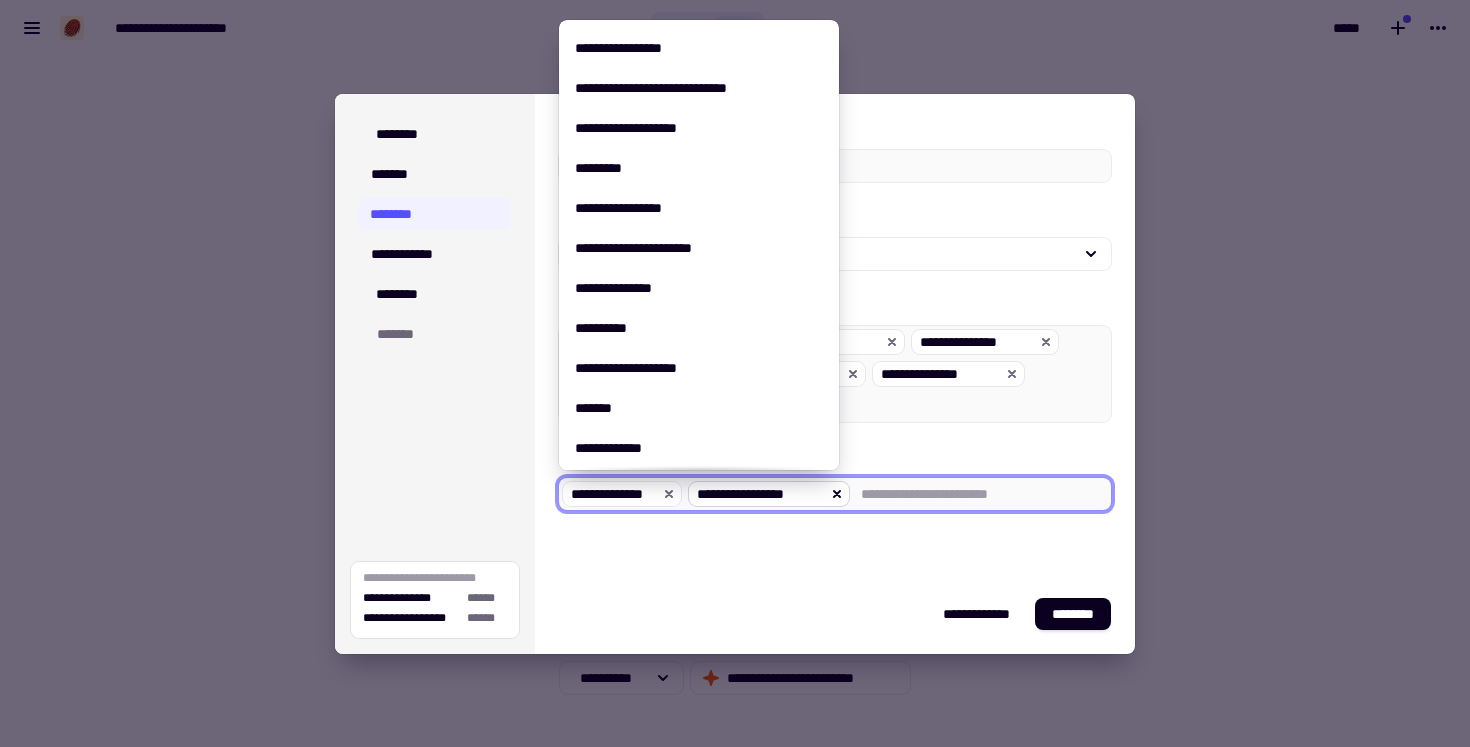 click 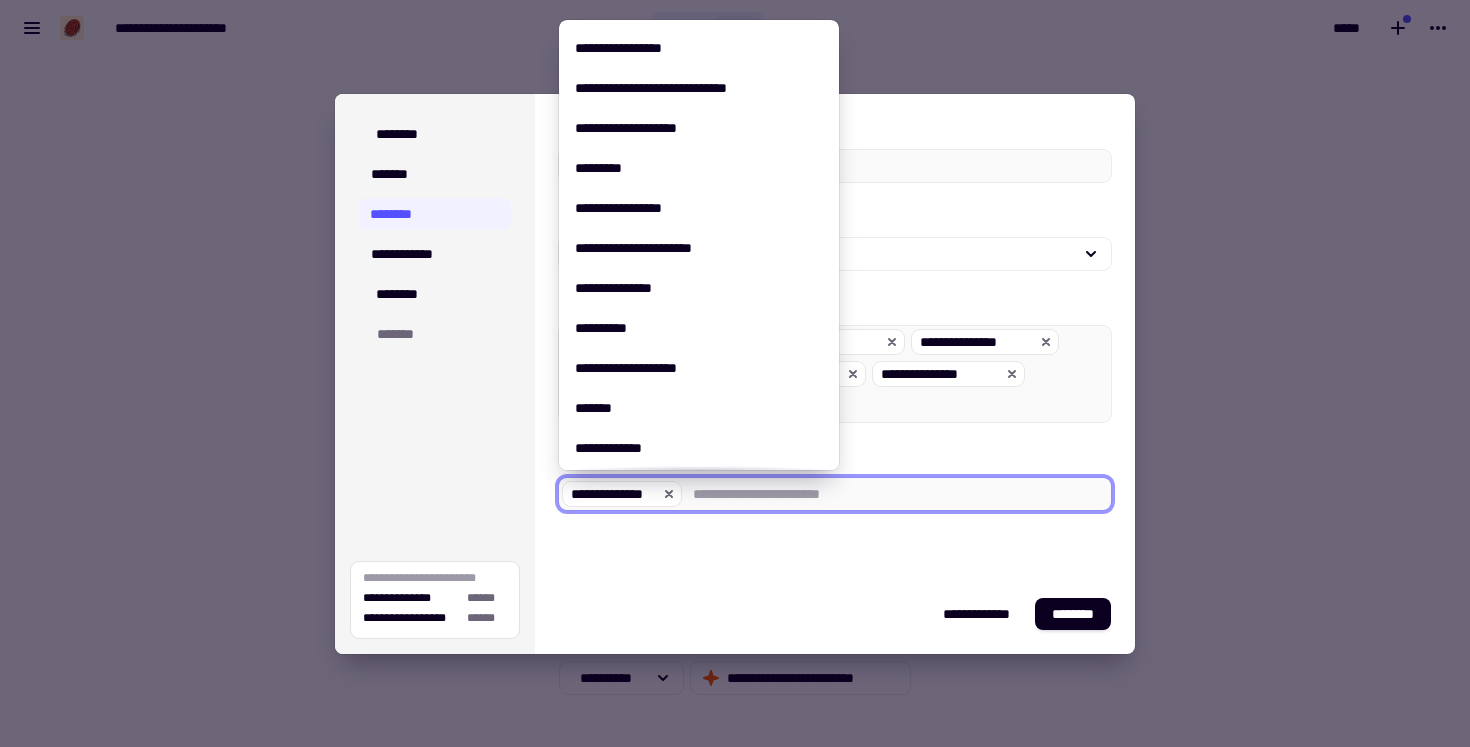 click on "********" at bounding box center [835, 458] 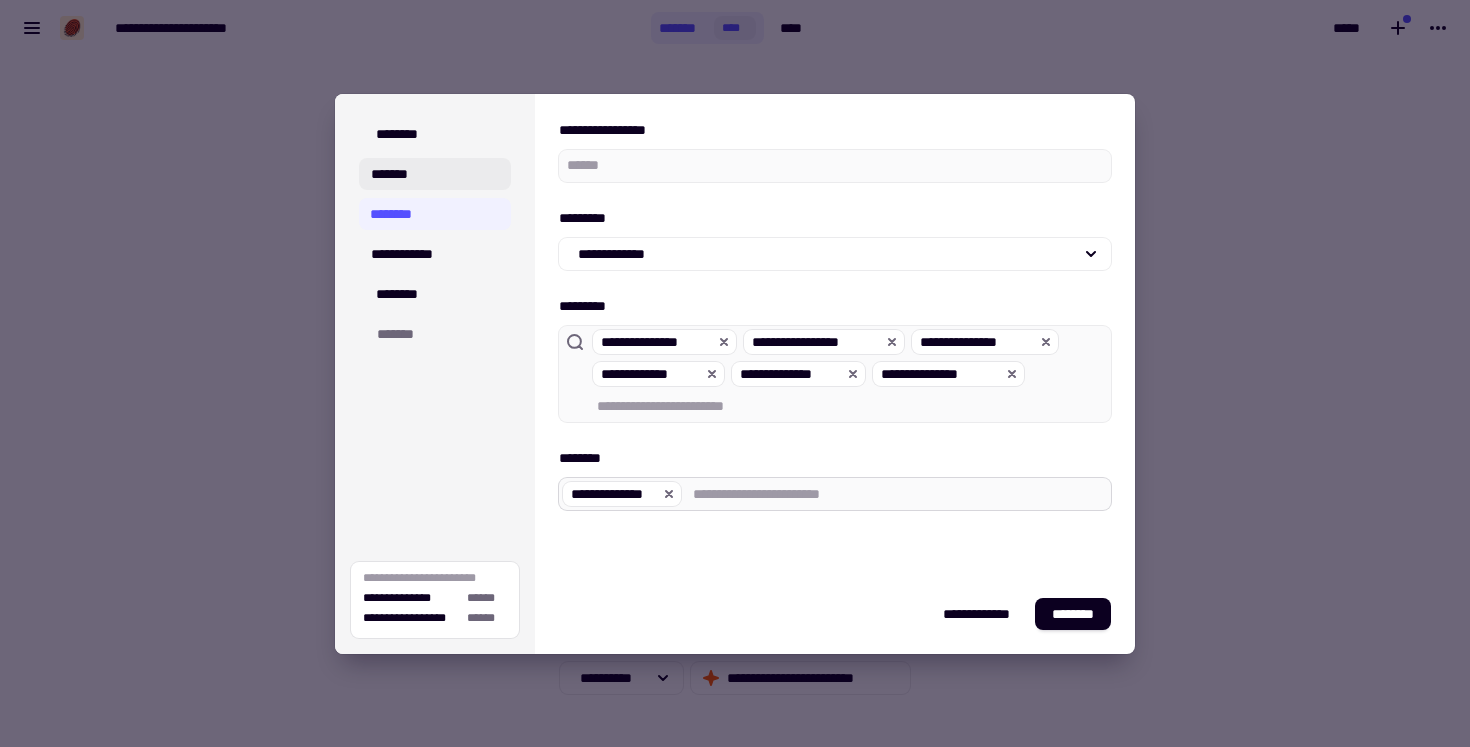 click on "*******" 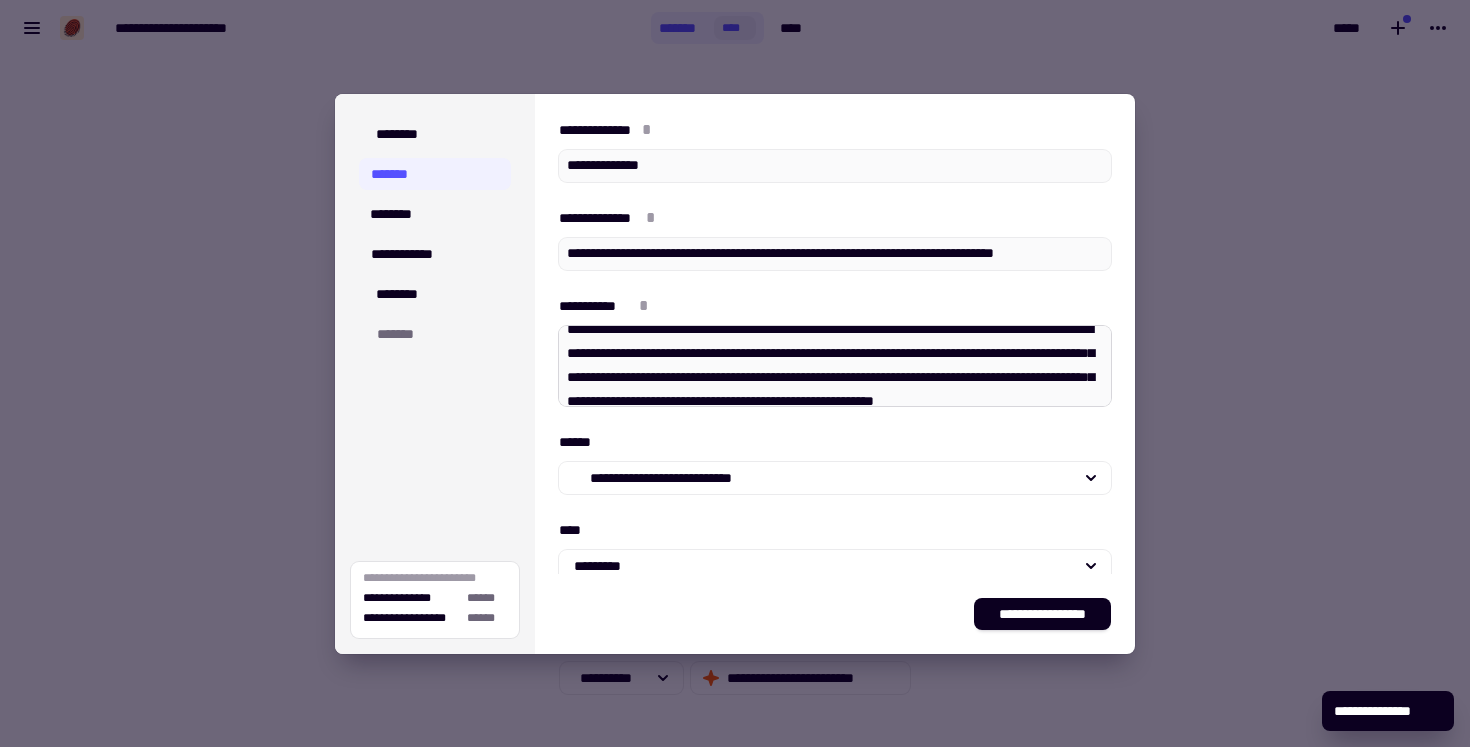 scroll, scrollTop: 7, scrollLeft: 0, axis: vertical 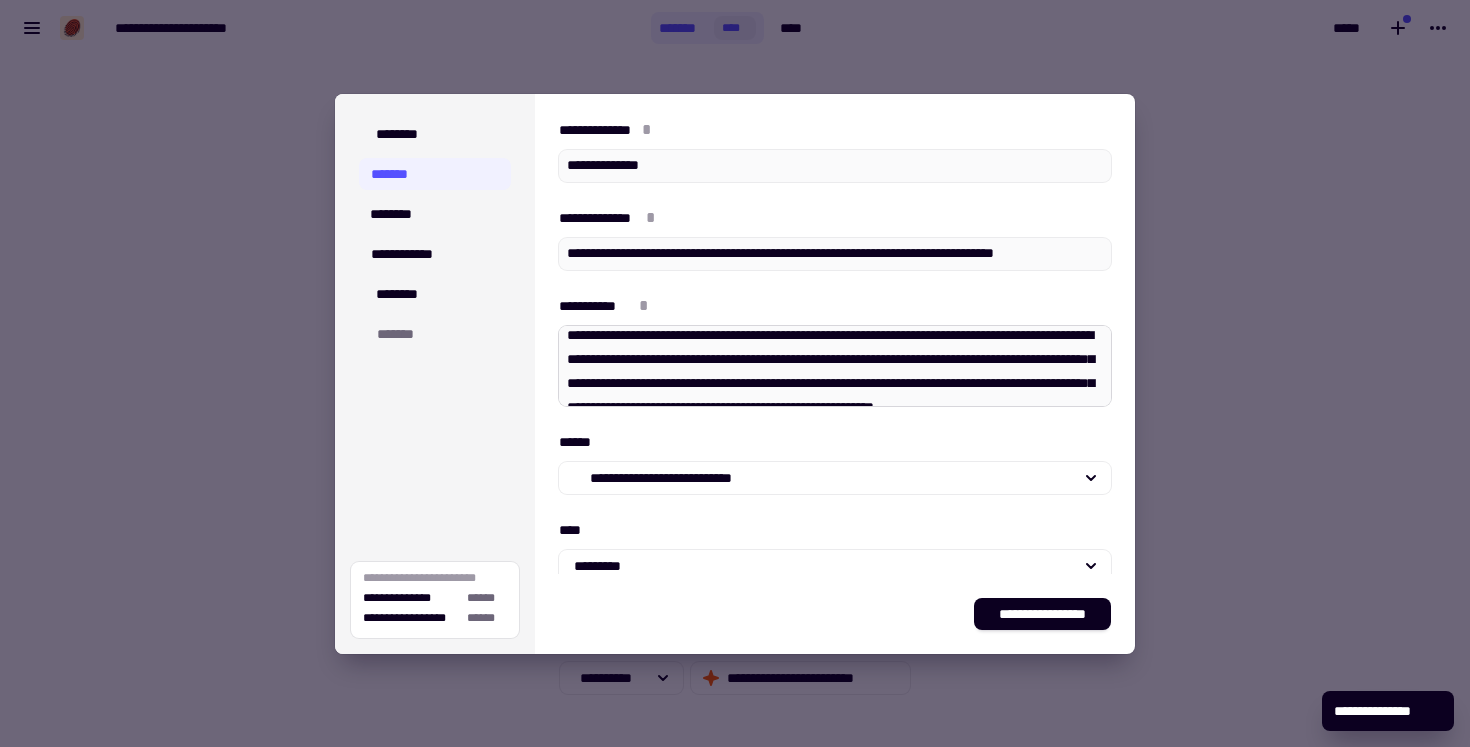 click on "**********" at bounding box center (835, 366) 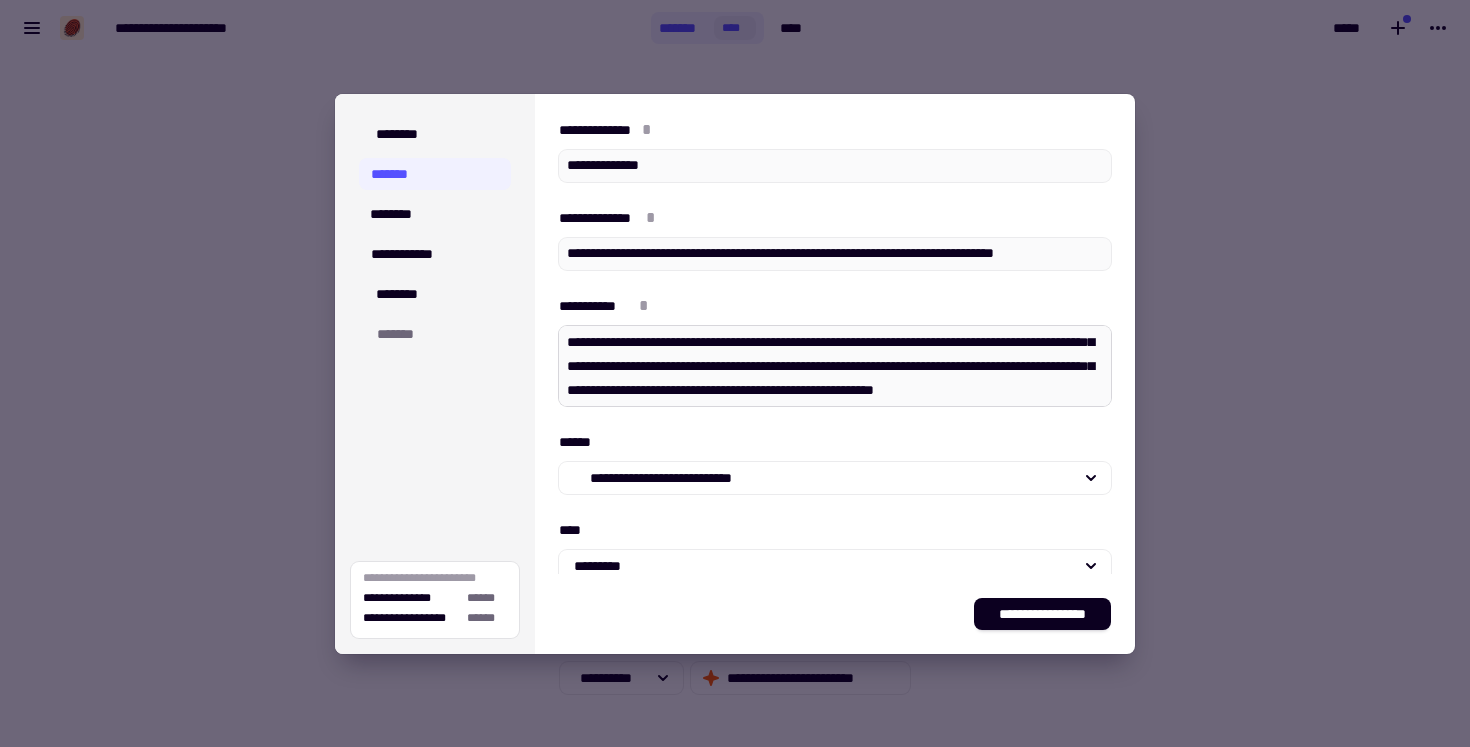 scroll, scrollTop: 39, scrollLeft: 0, axis: vertical 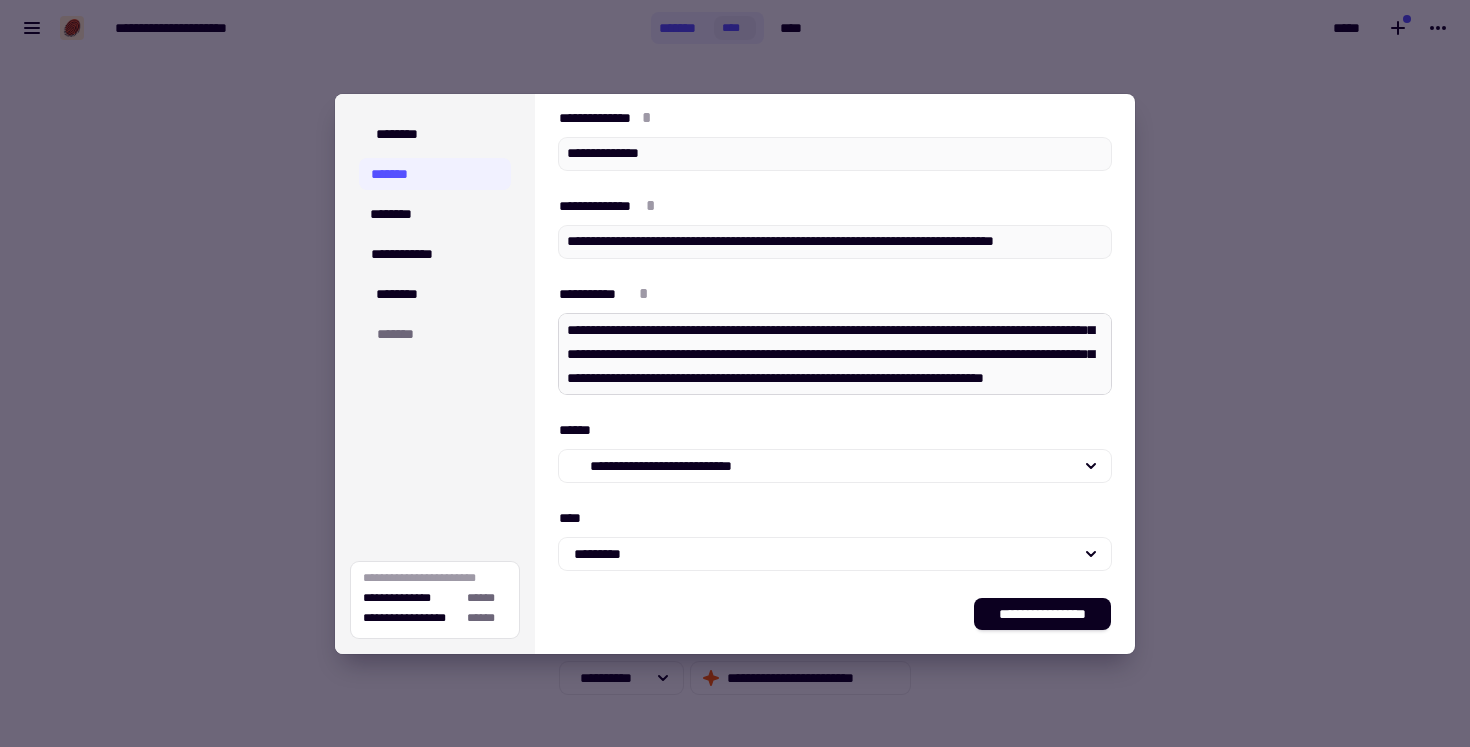 click on "**********" at bounding box center [835, 354] 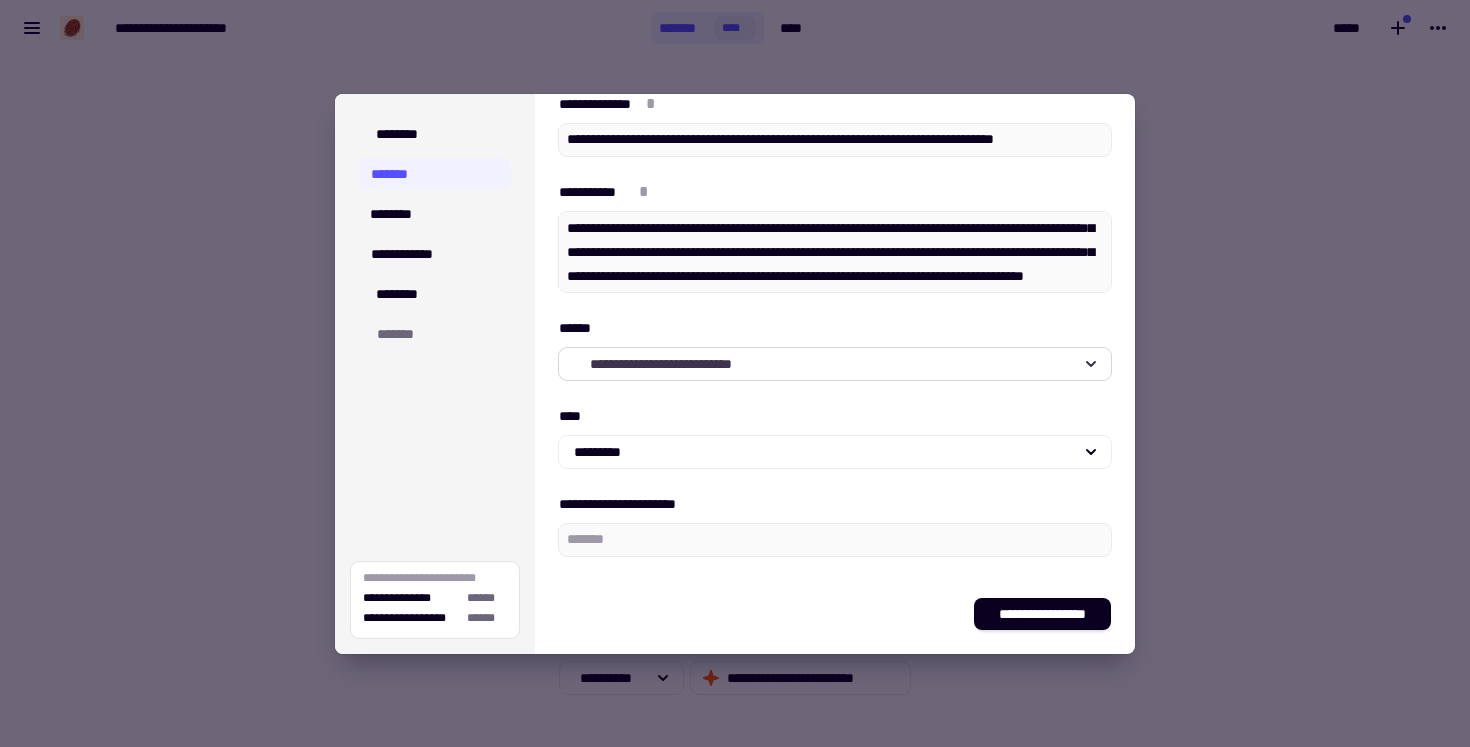 scroll, scrollTop: 120, scrollLeft: 0, axis: vertical 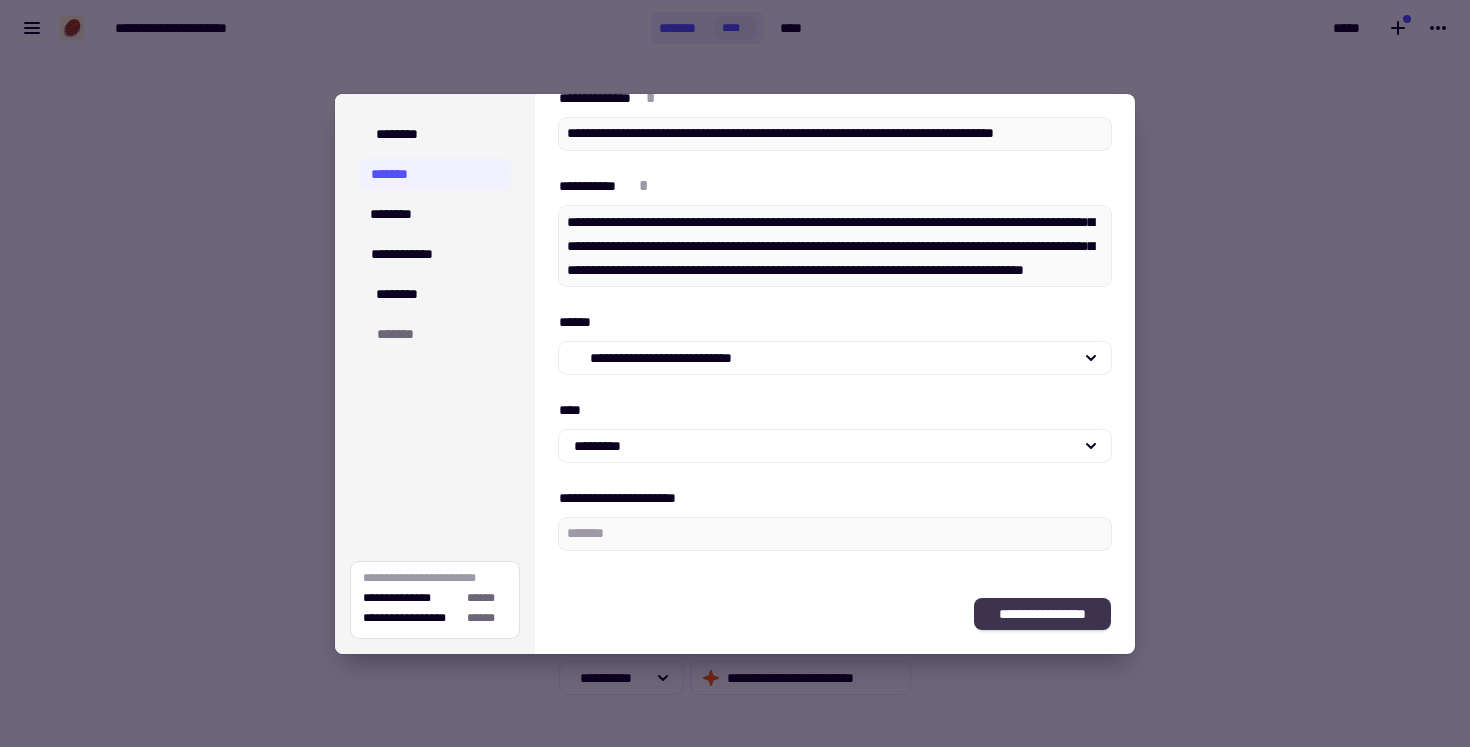 click on "**********" 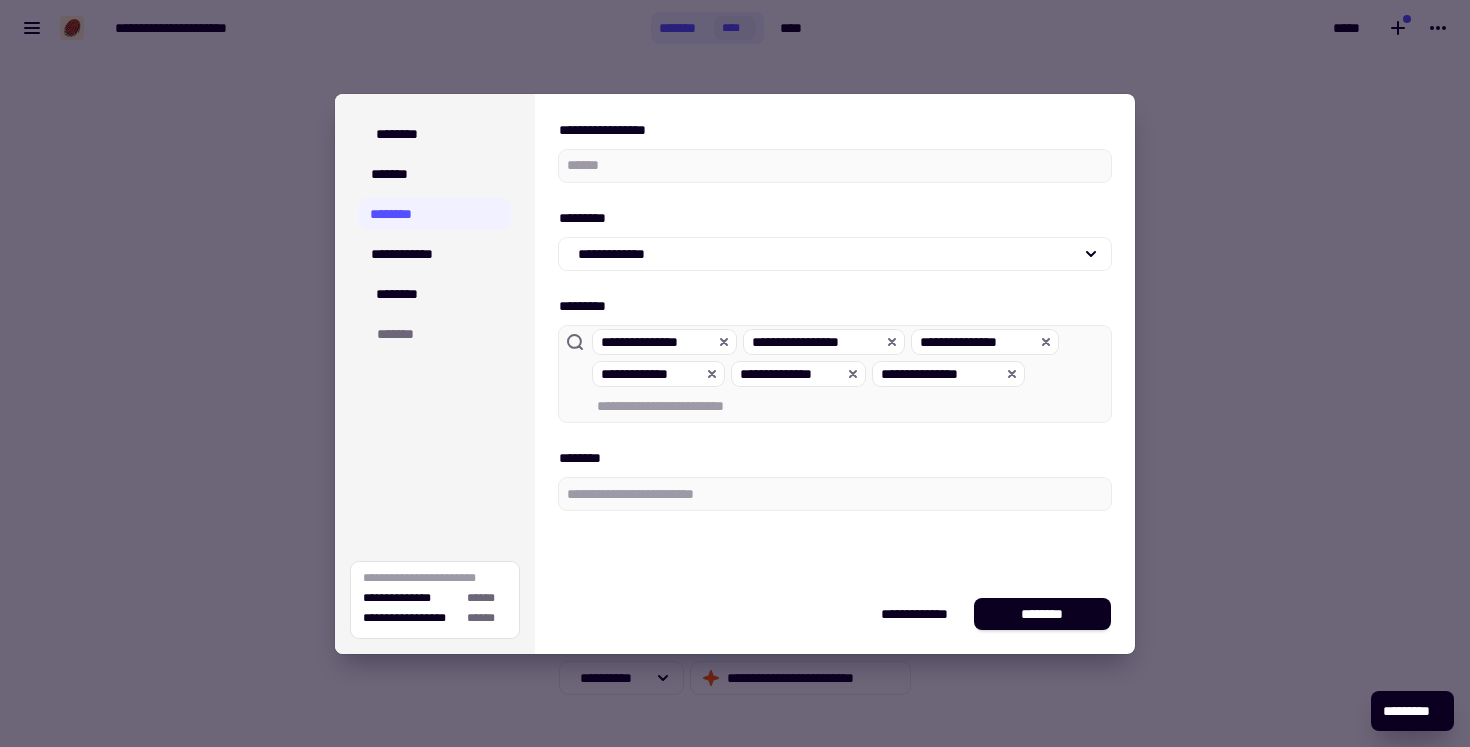 scroll, scrollTop: 0, scrollLeft: 0, axis: both 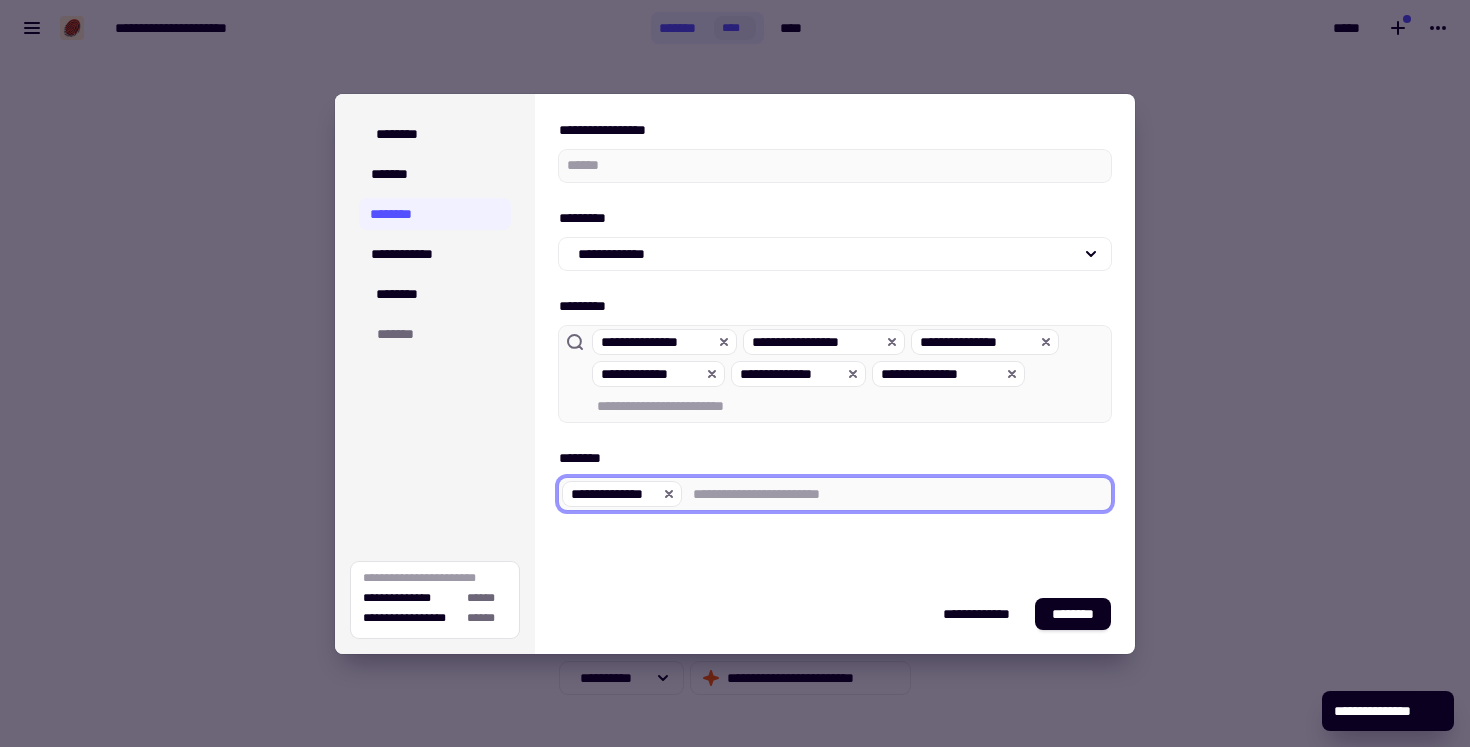 click on "**********" at bounding box center [898, 494] 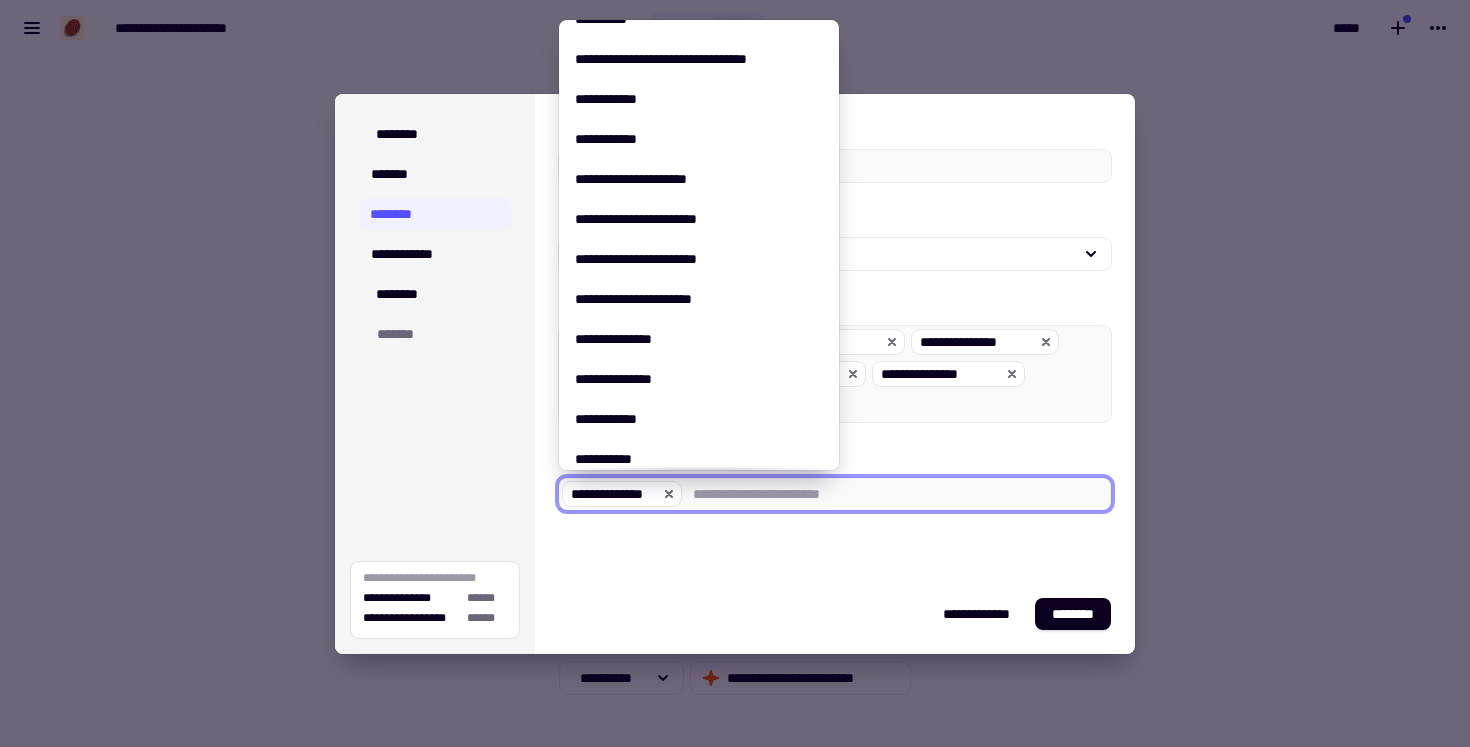 scroll, scrollTop: 3781, scrollLeft: 0, axis: vertical 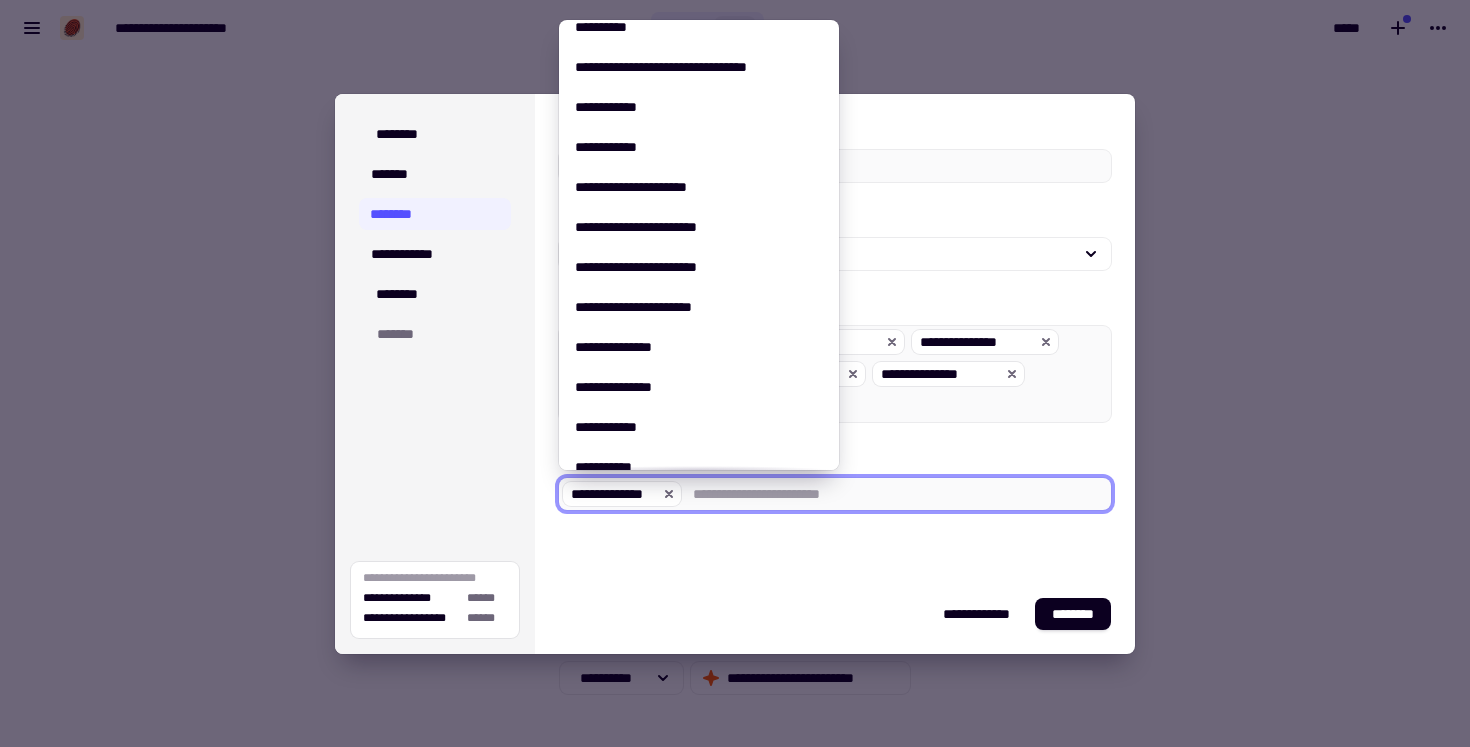 click on "**********" at bounding box center (835, 314) 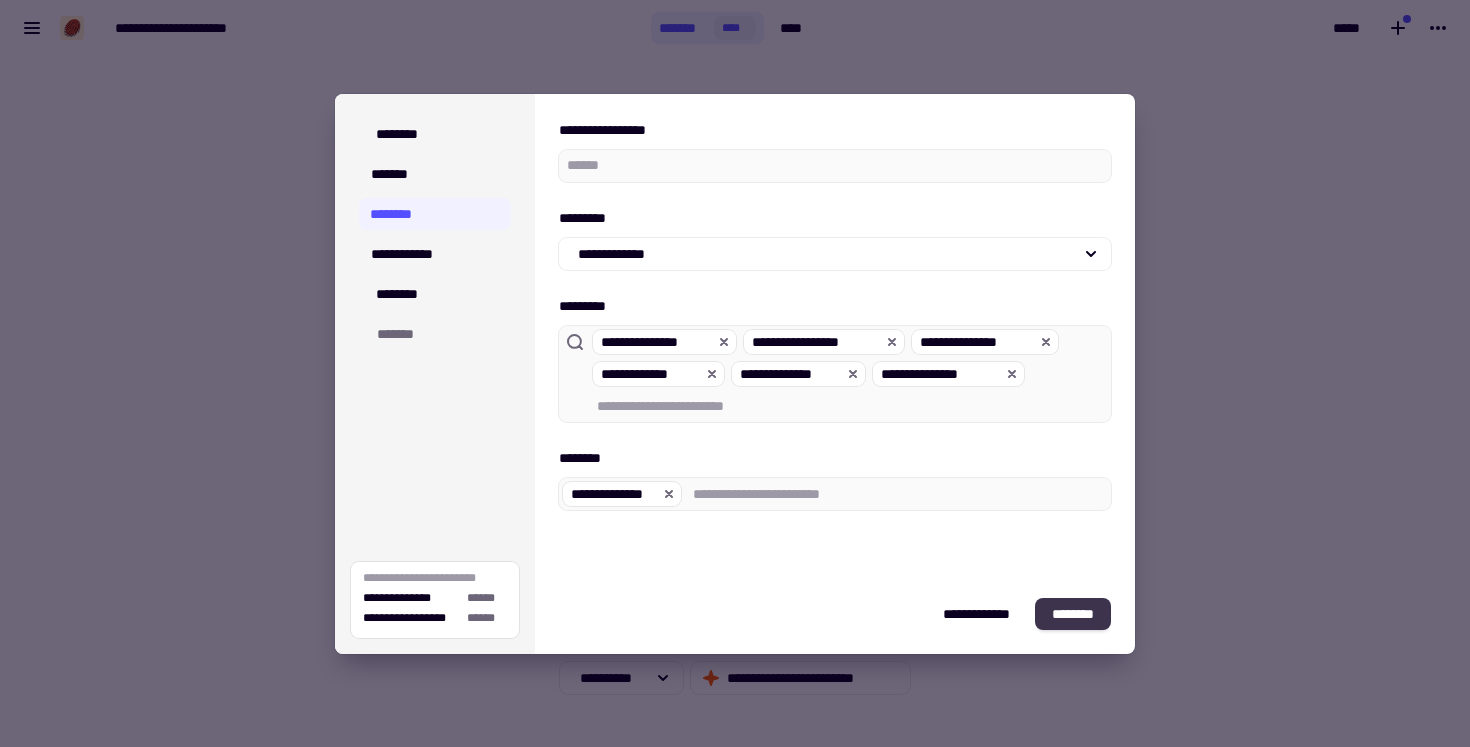click on "********" 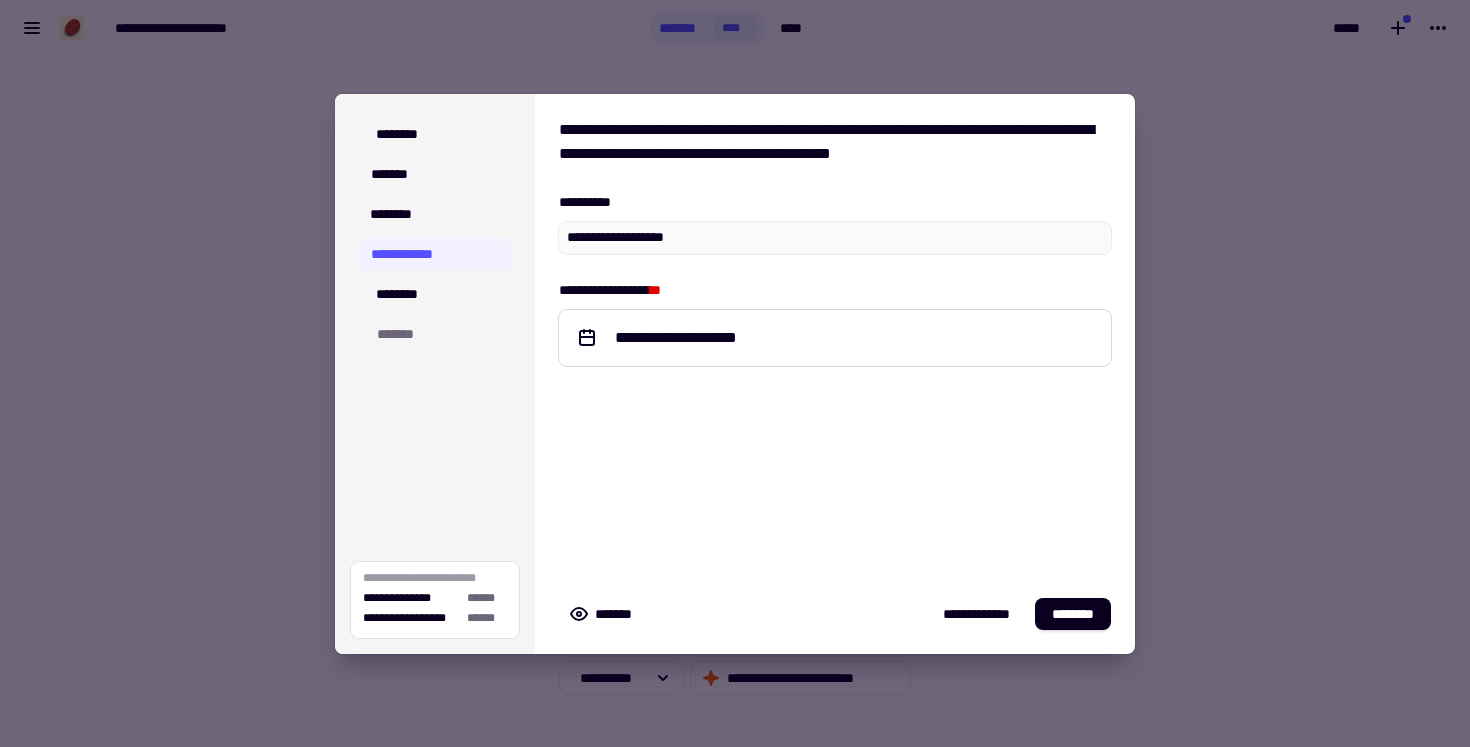 click on "**********" at bounding box center [835, 338] 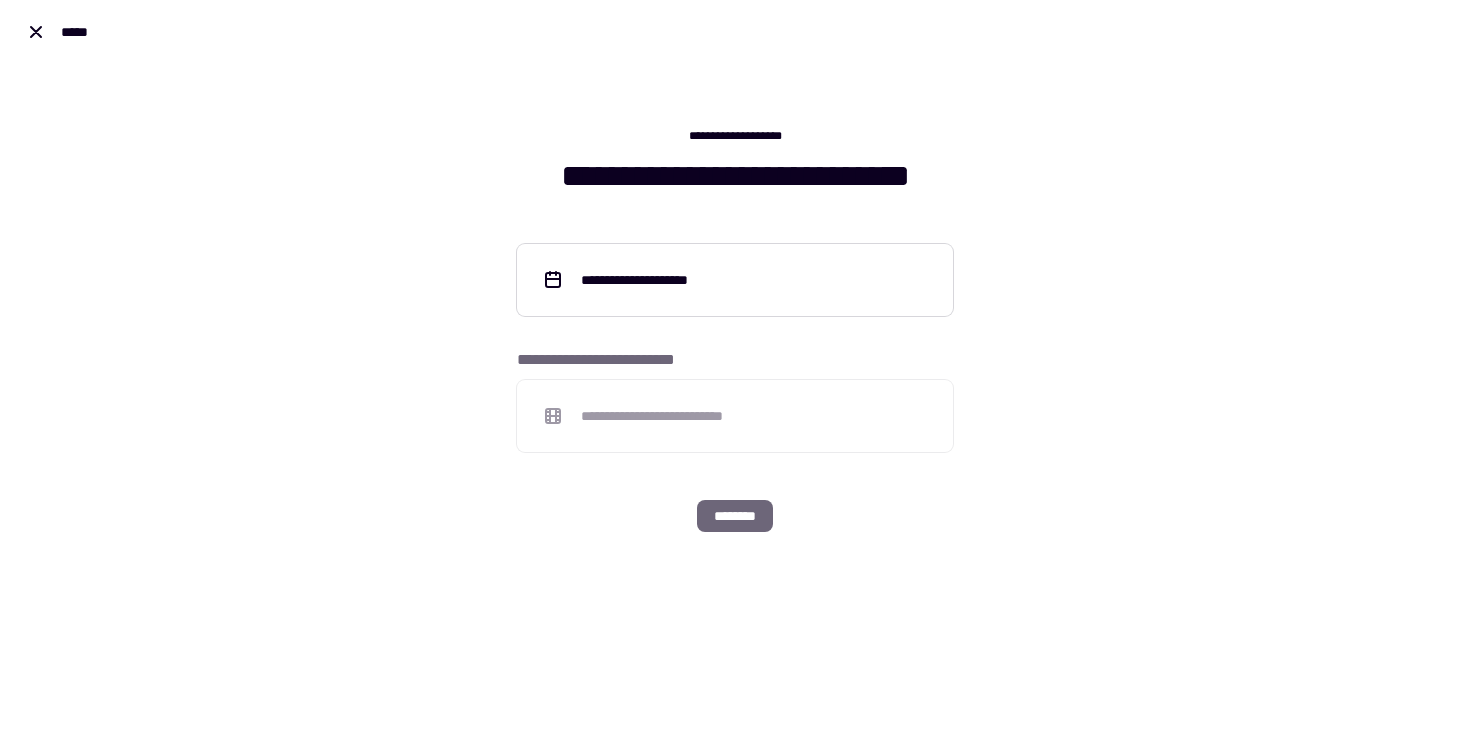 click on "**********" at bounding box center (656, 280) 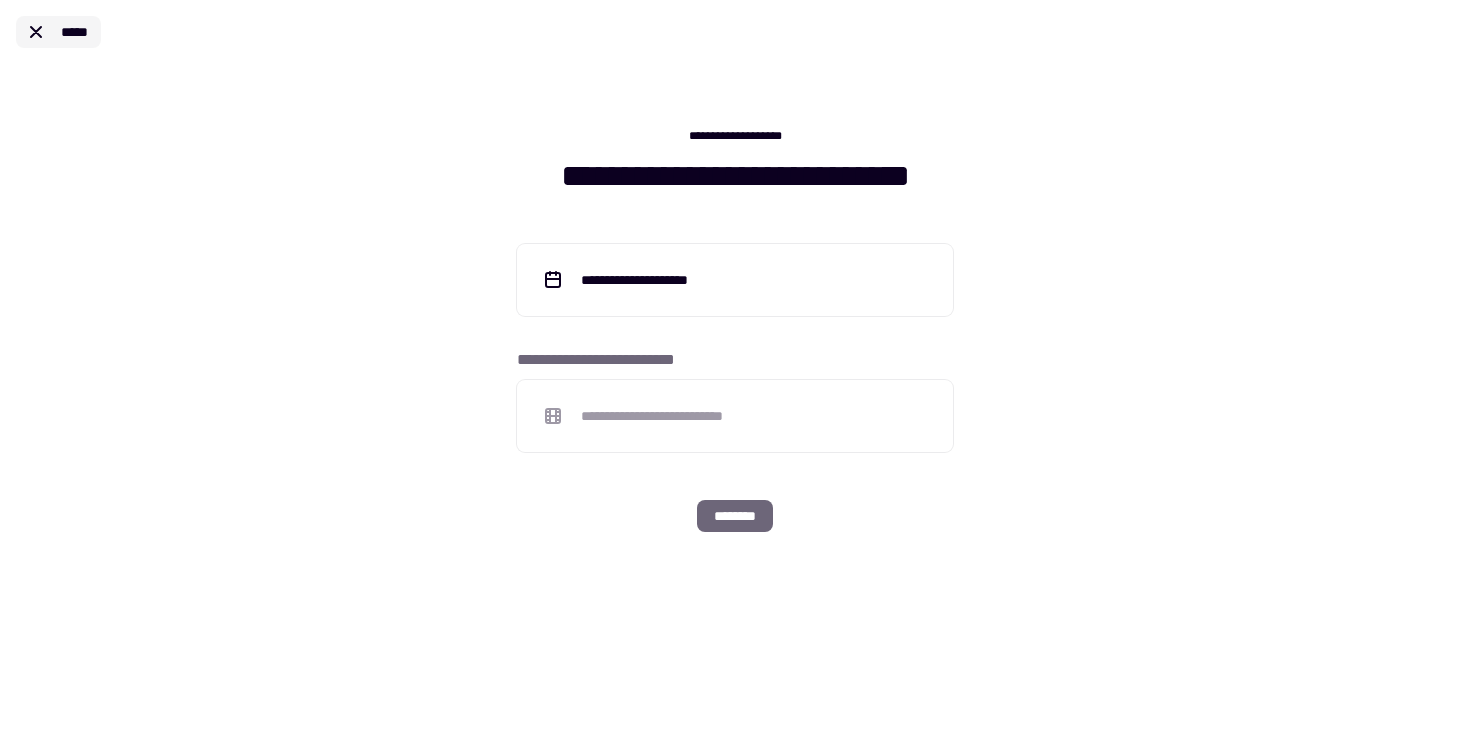 click on "*****" 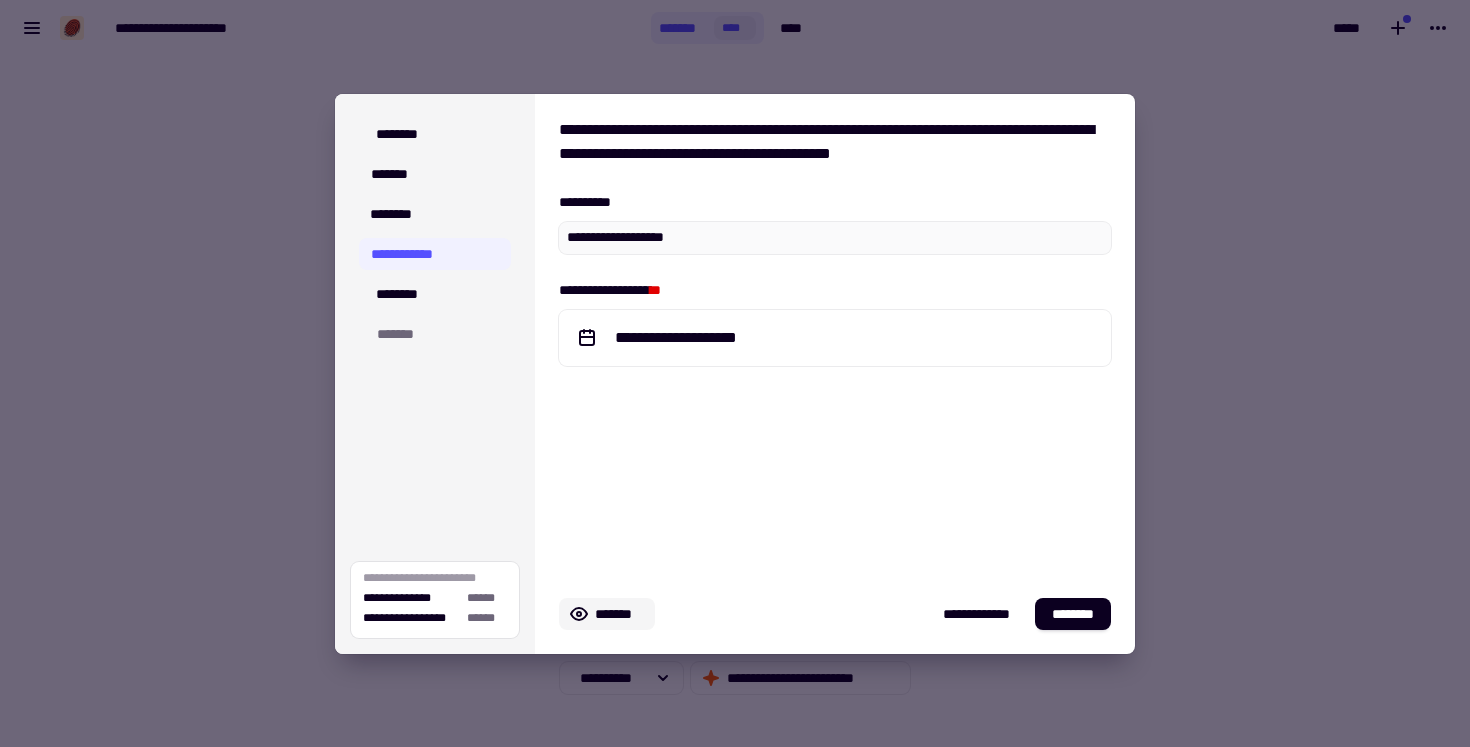 click on "*******" at bounding box center [621, 614] 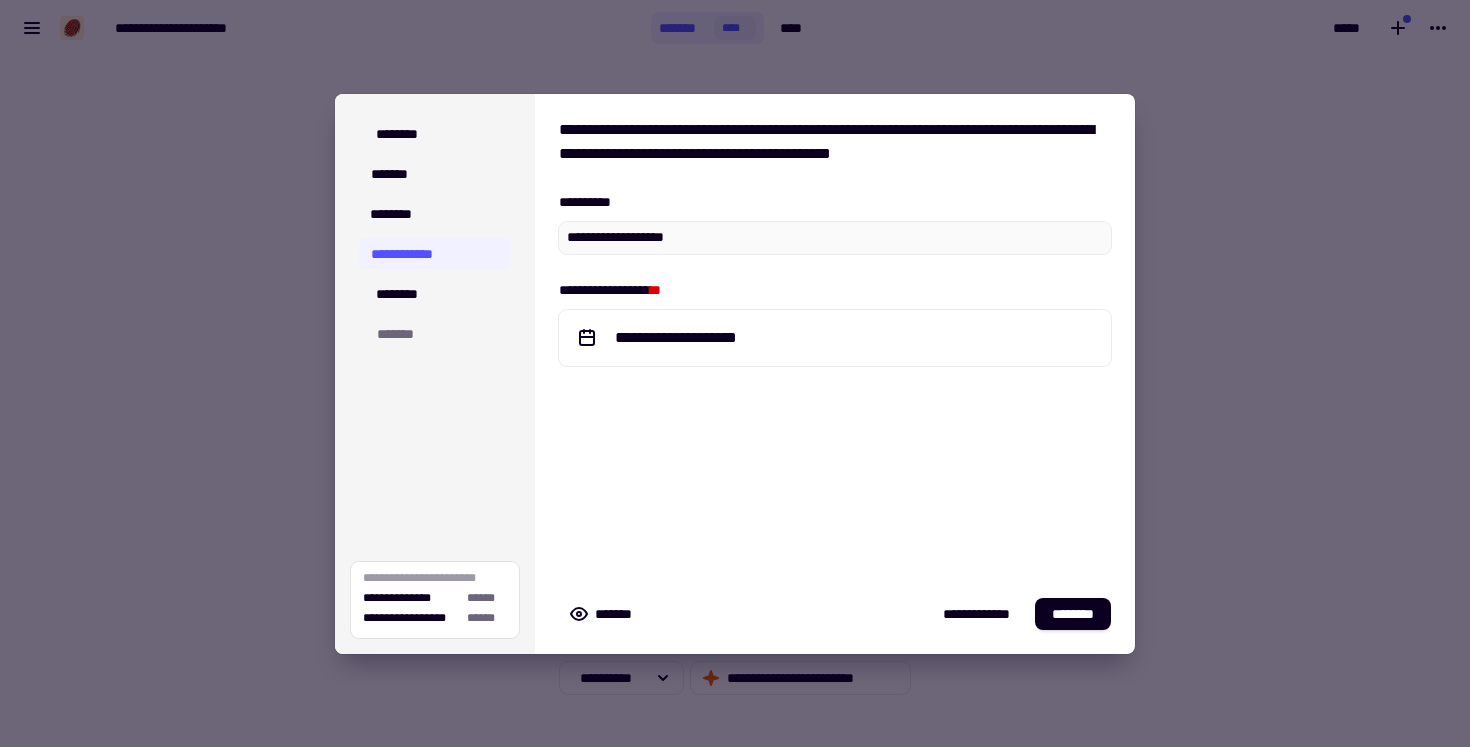 click on "**********" at bounding box center (835, 334) 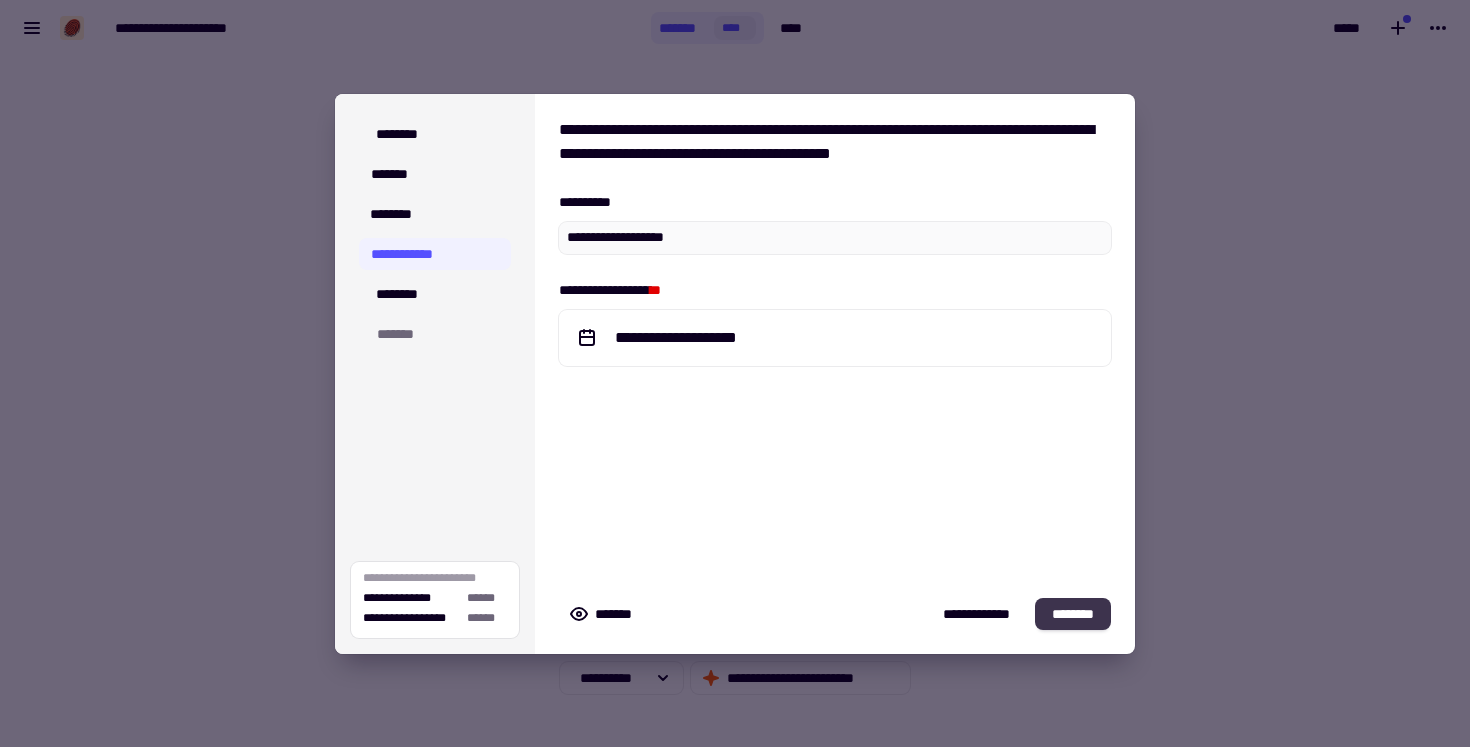 click on "********" 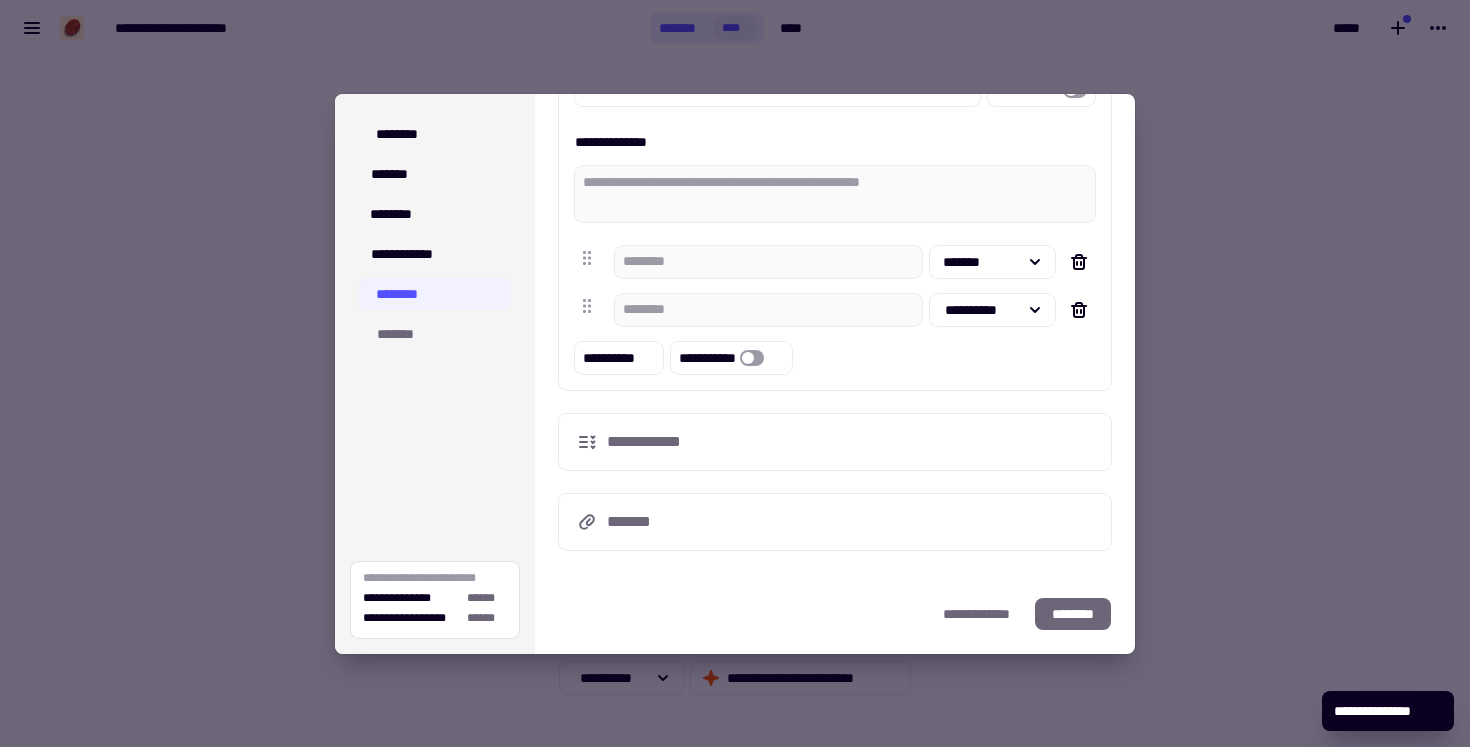 scroll, scrollTop: 0, scrollLeft: 0, axis: both 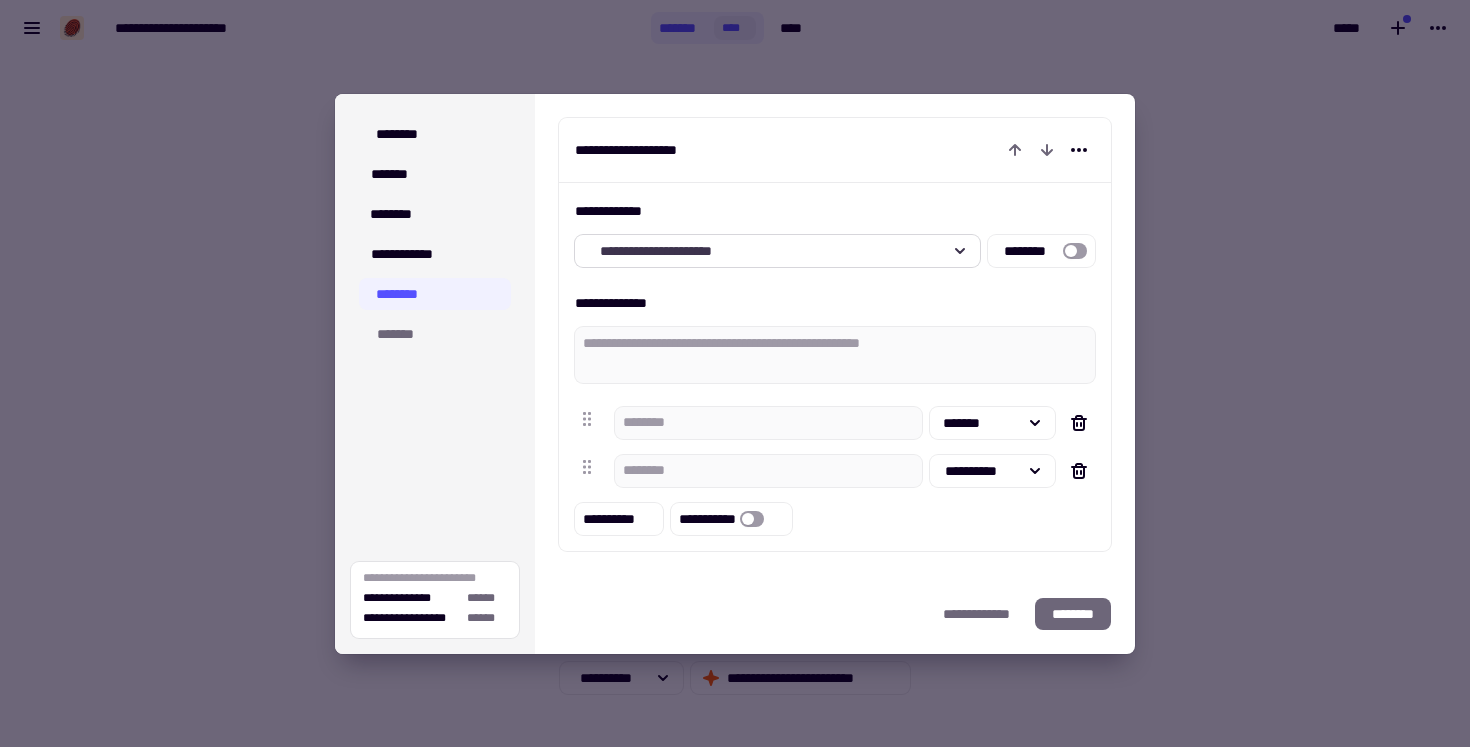 click on "**********" 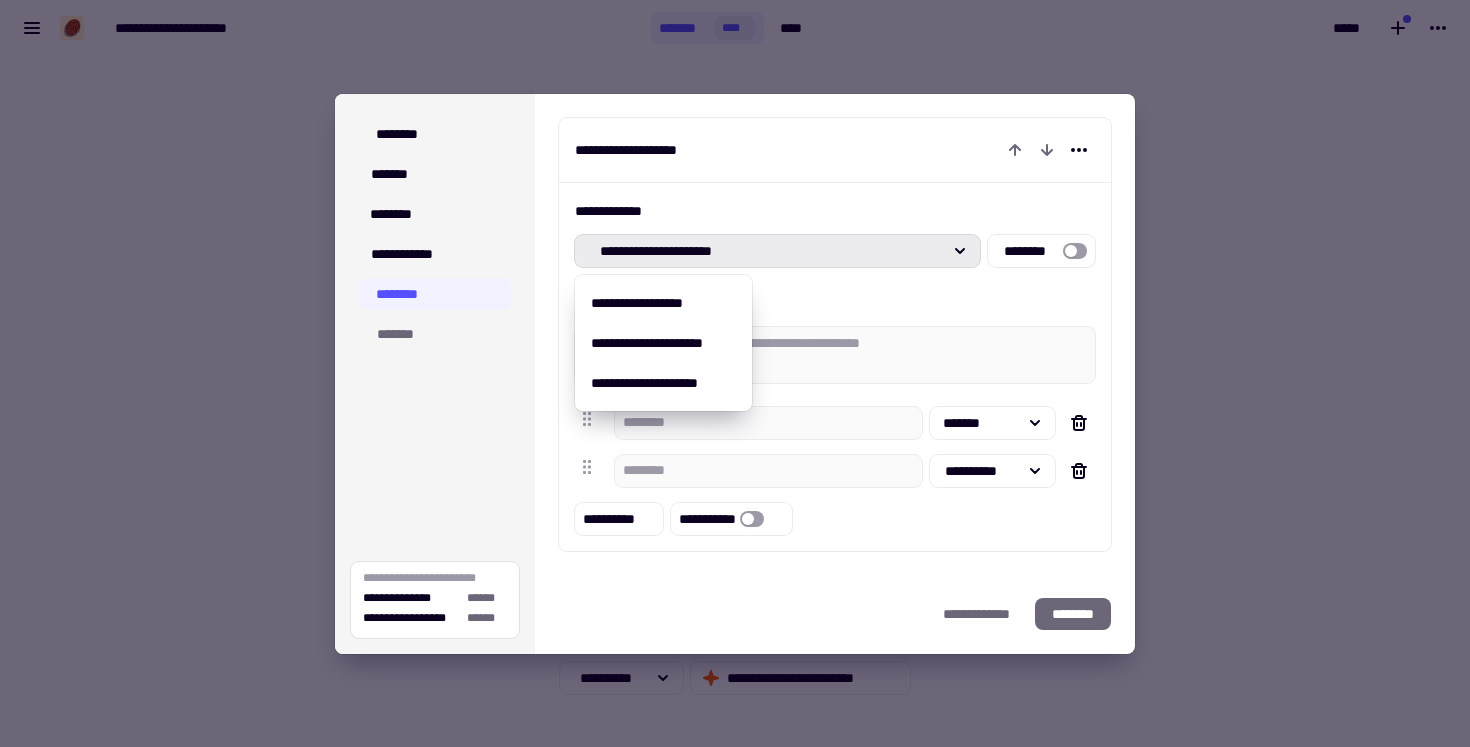click on "**********" at bounding box center [835, 211] 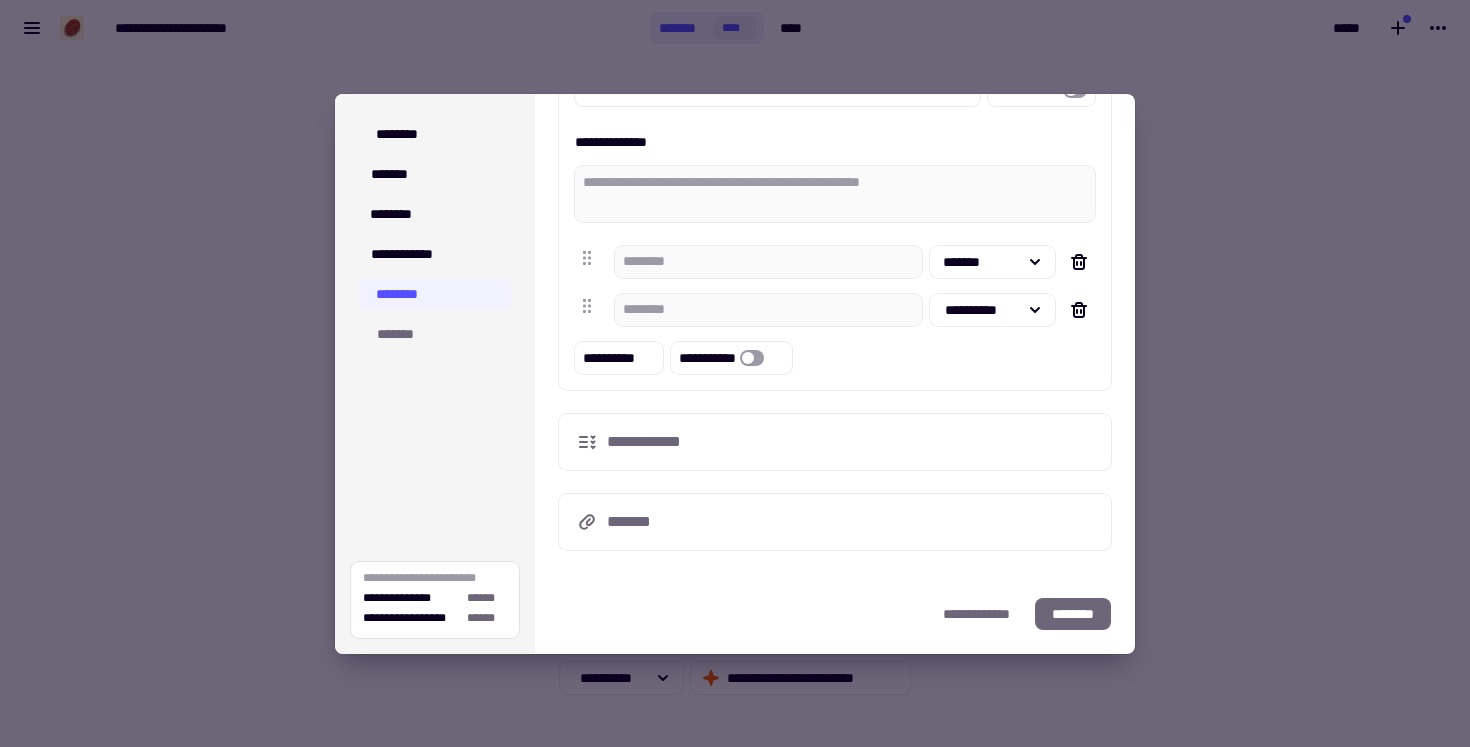 scroll, scrollTop: 0, scrollLeft: 0, axis: both 